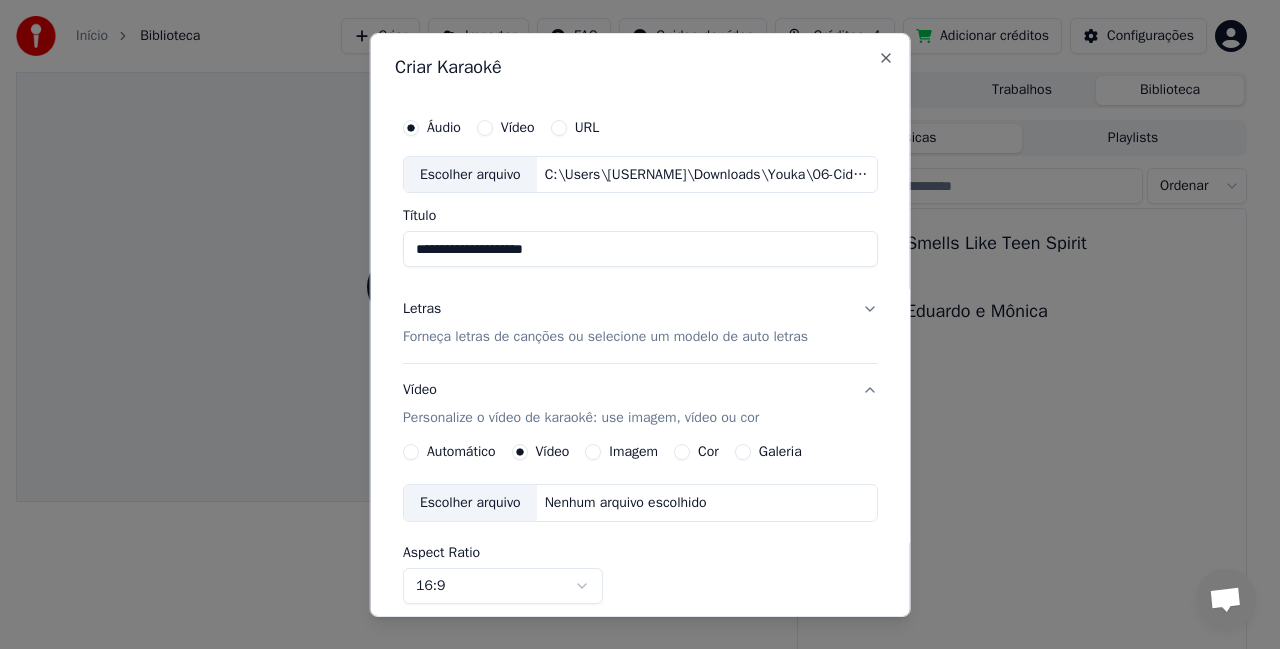 scroll, scrollTop: 0, scrollLeft: 0, axis: both 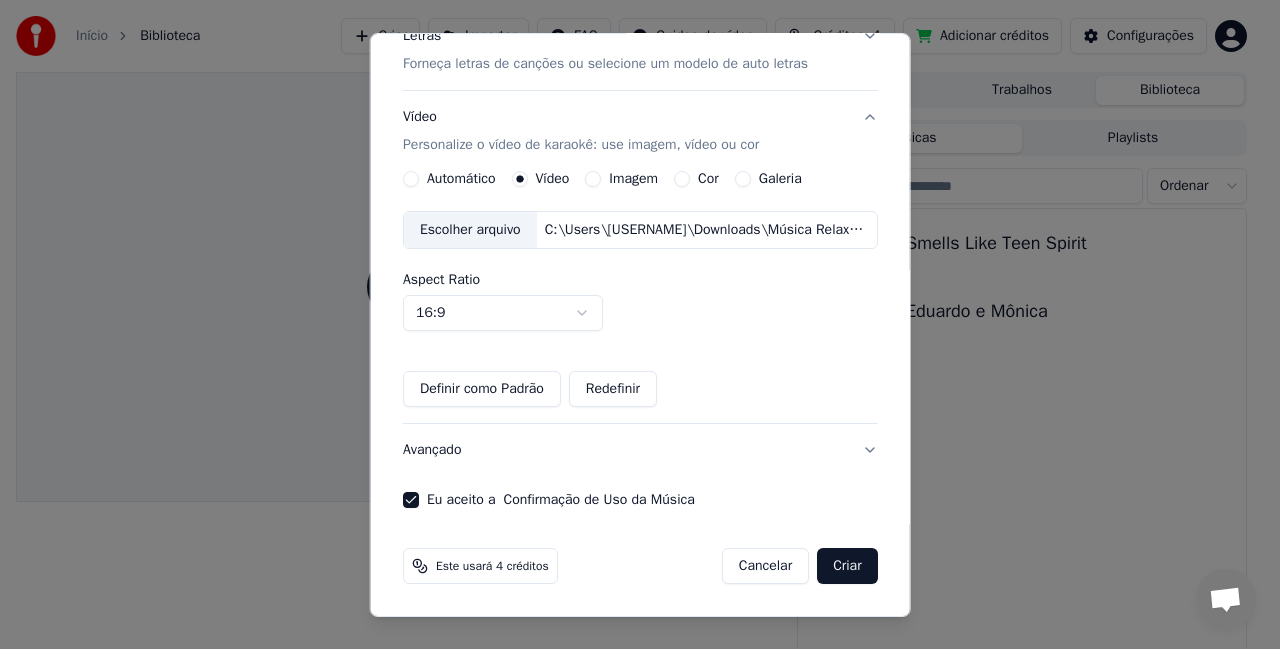 click on "Criar" at bounding box center [847, 566] 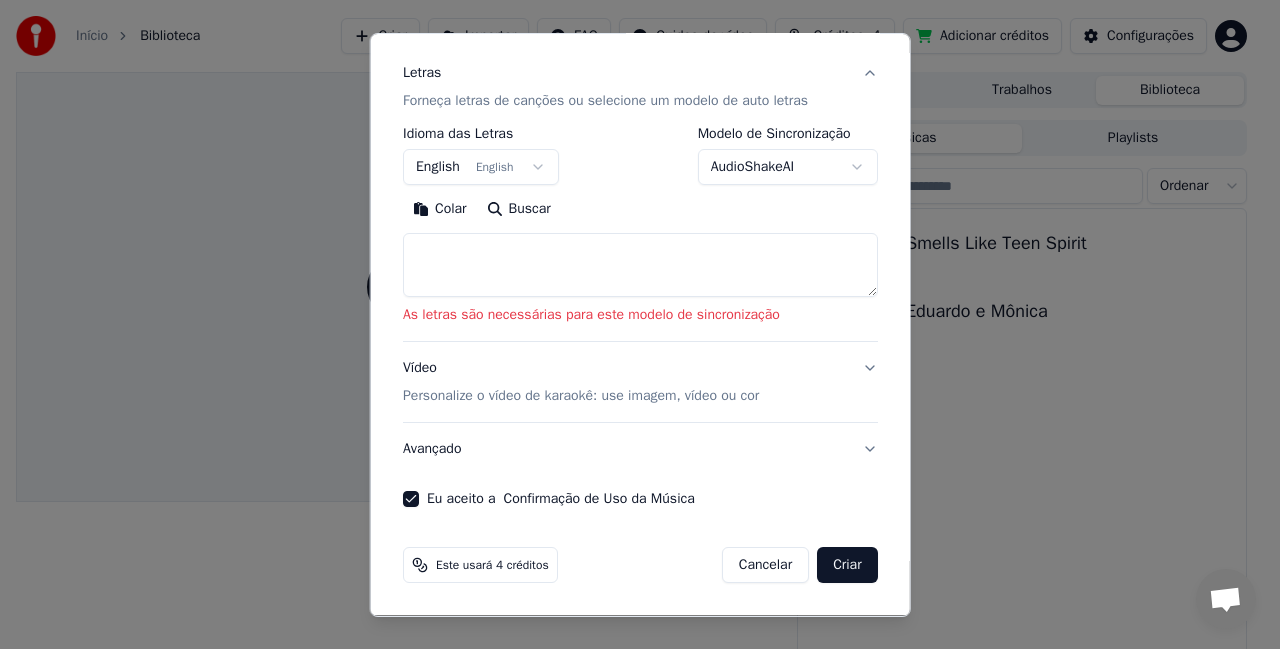 scroll, scrollTop: 236, scrollLeft: 0, axis: vertical 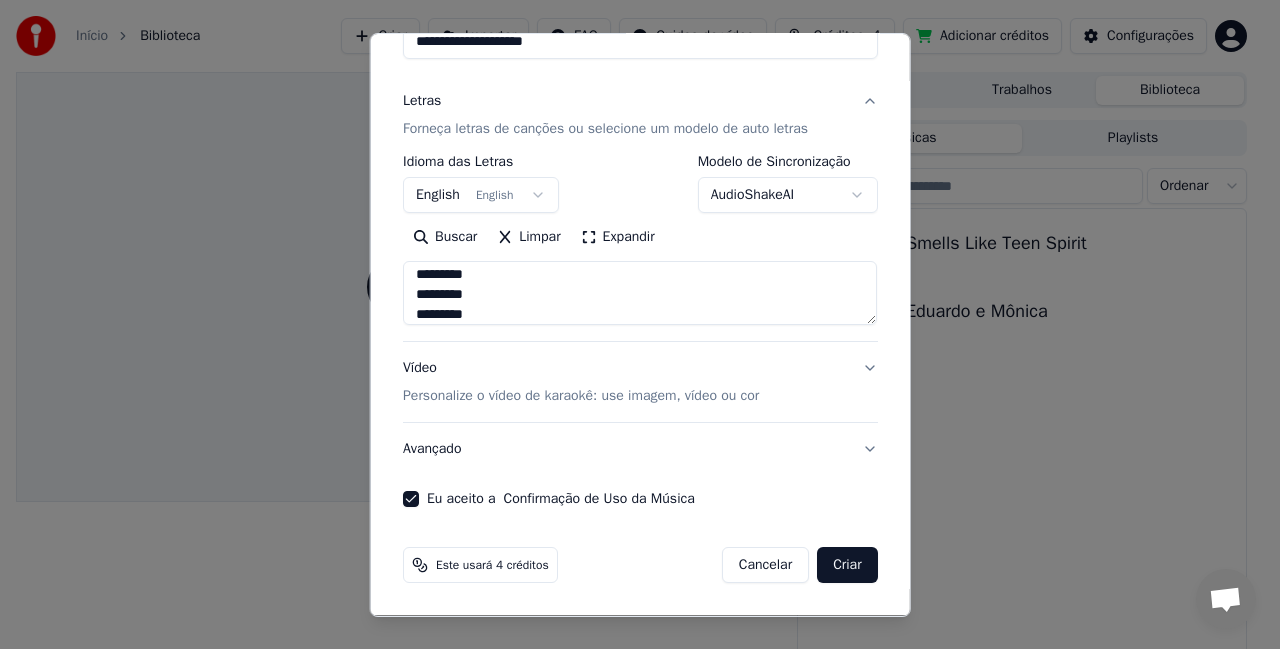 type on "**********" 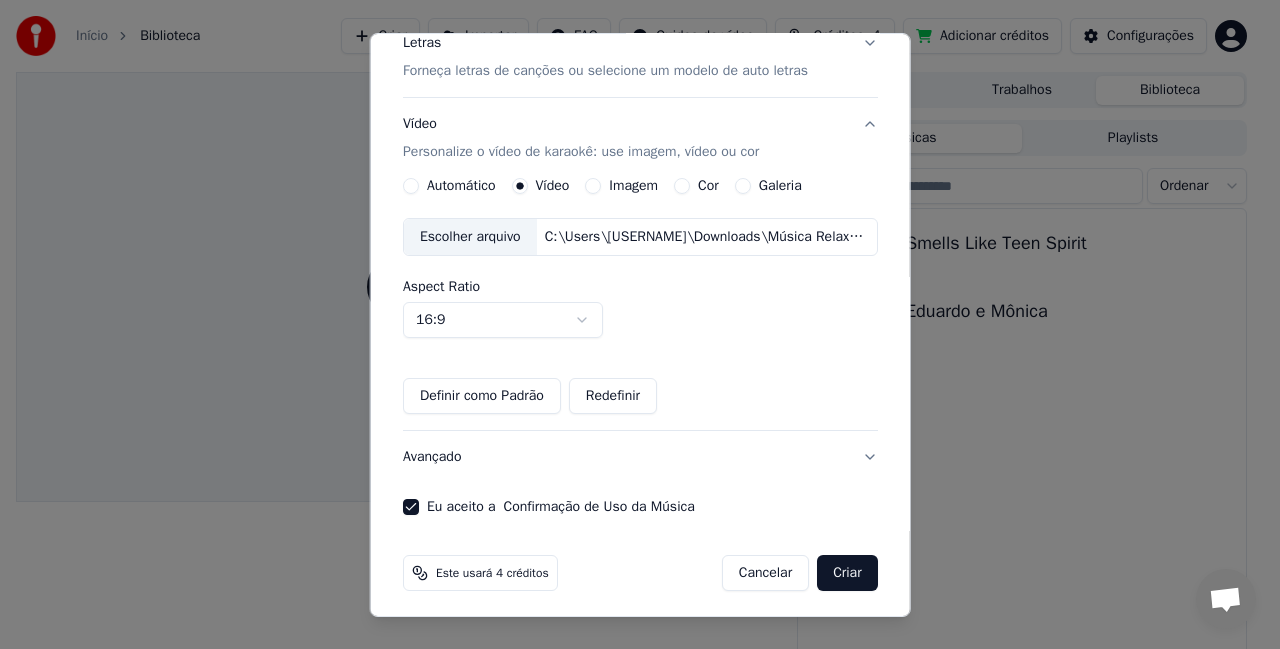 scroll, scrollTop: 273, scrollLeft: 0, axis: vertical 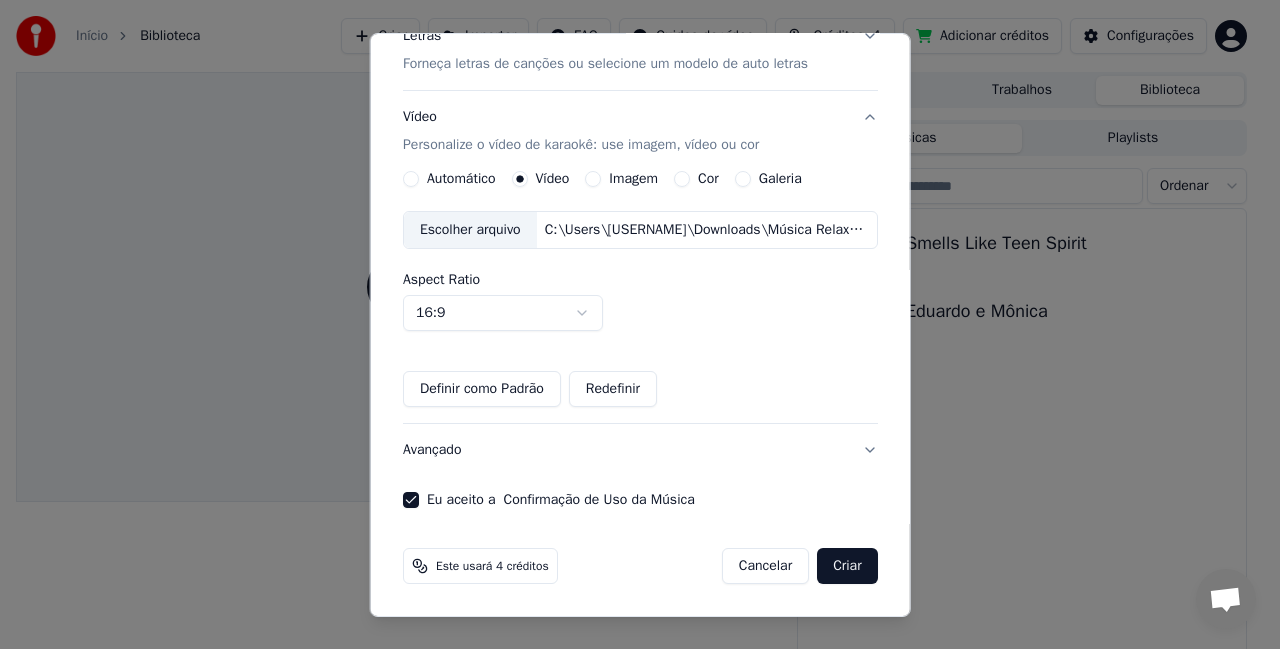 click on "Criar" at bounding box center [847, 566] 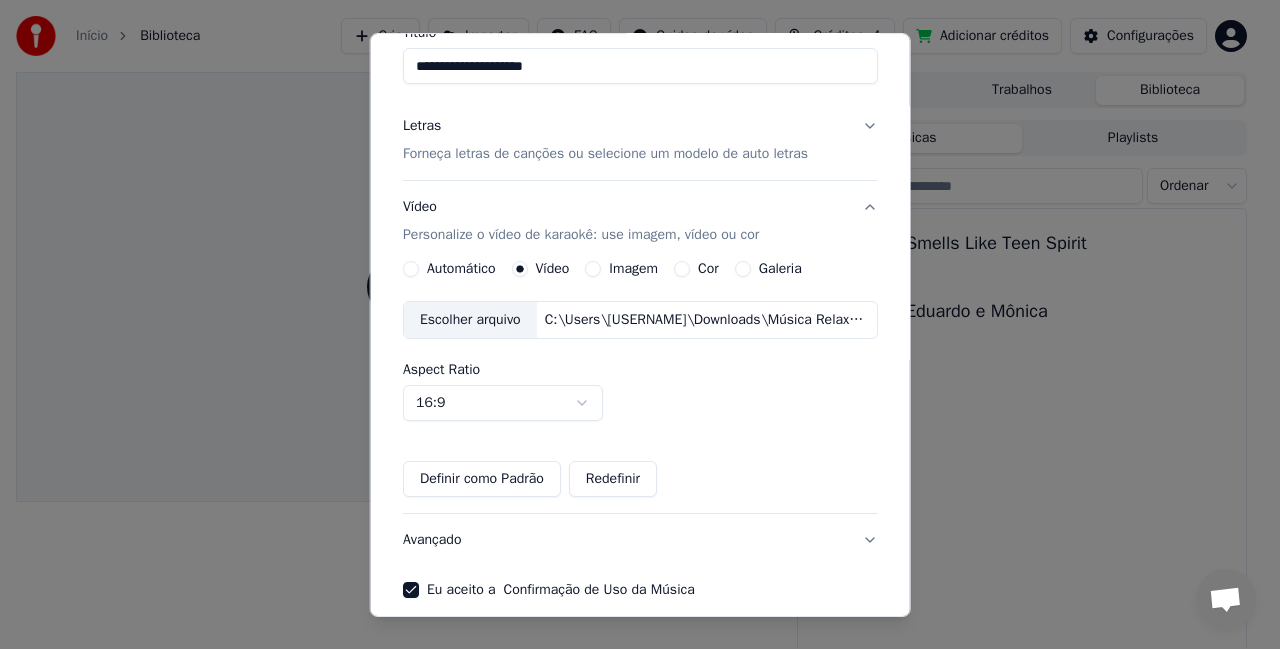 scroll, scrollTop: 273, scrollLeft: 0, axis: vertical 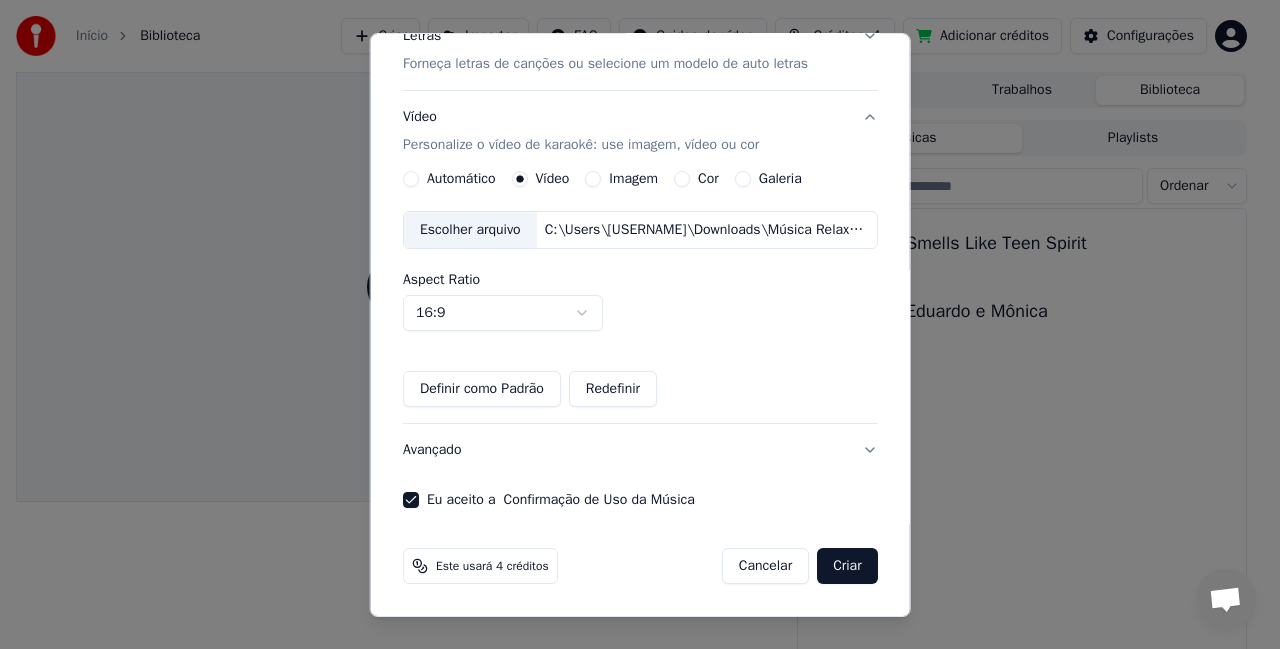 click on "Criar" at bounding box center [847, 566] 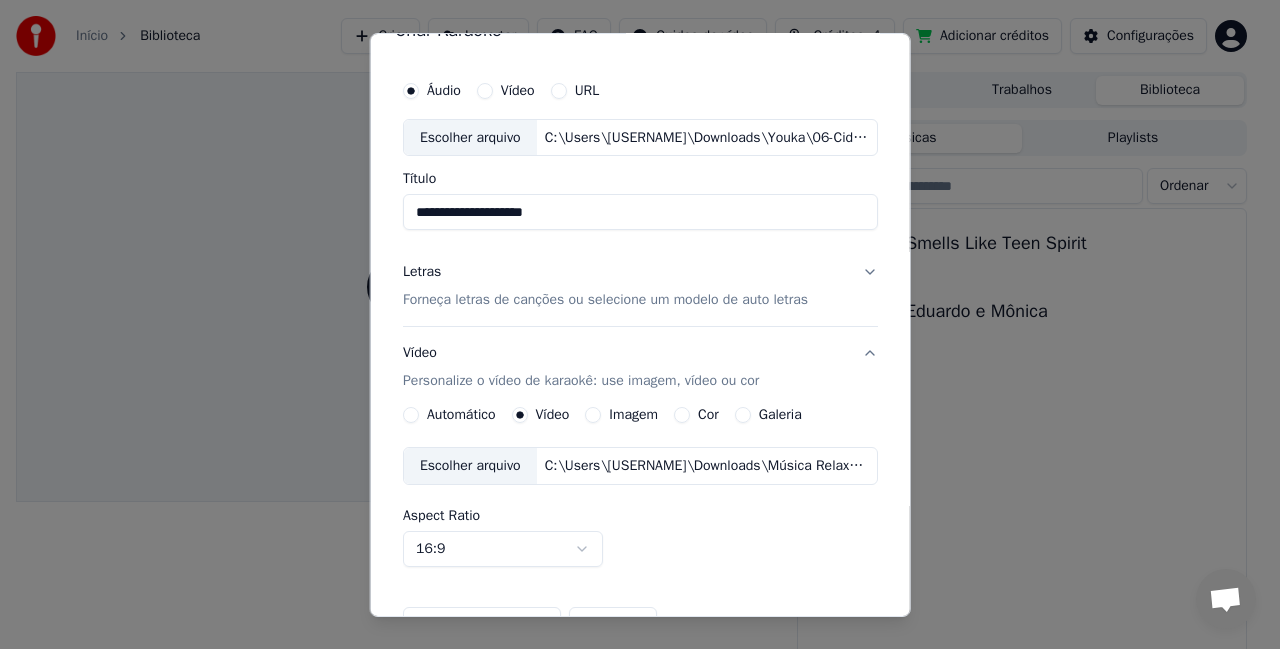 scroll, scrollTop: 51, scrollLeft: 0, axis: vertical 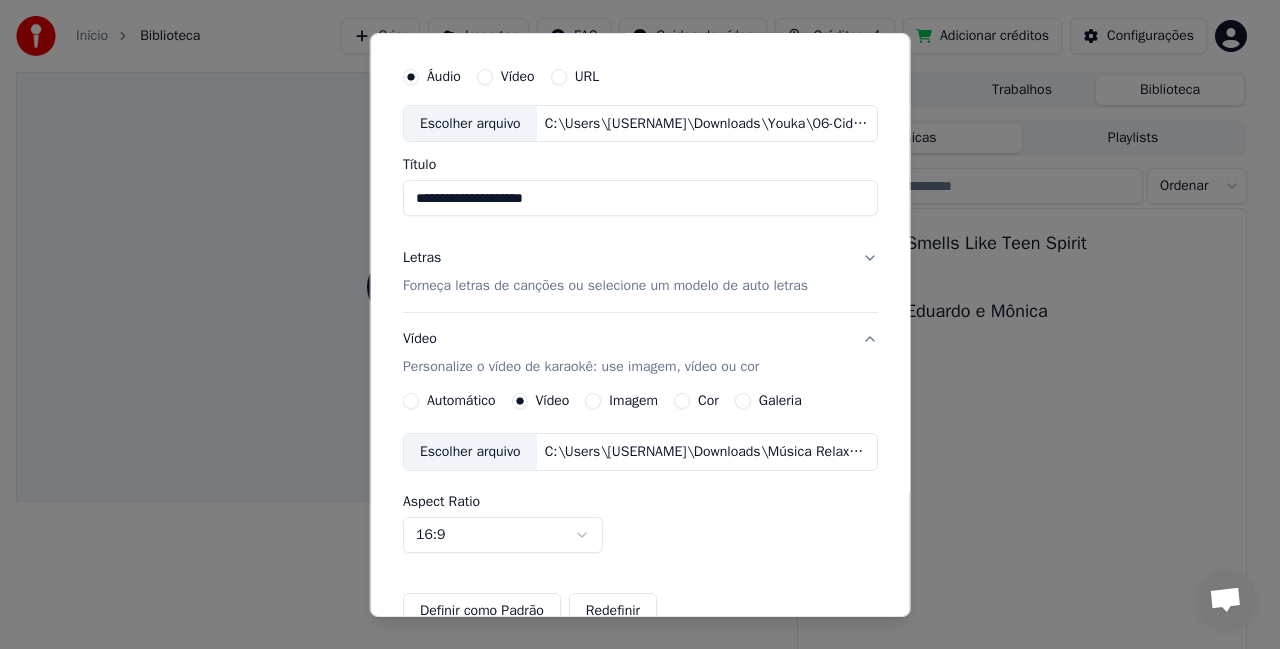 click on "Vídeo Personalize o vídeo de karaokê: use imagem, vídeo ou cor" at bounding box center (640, 353) 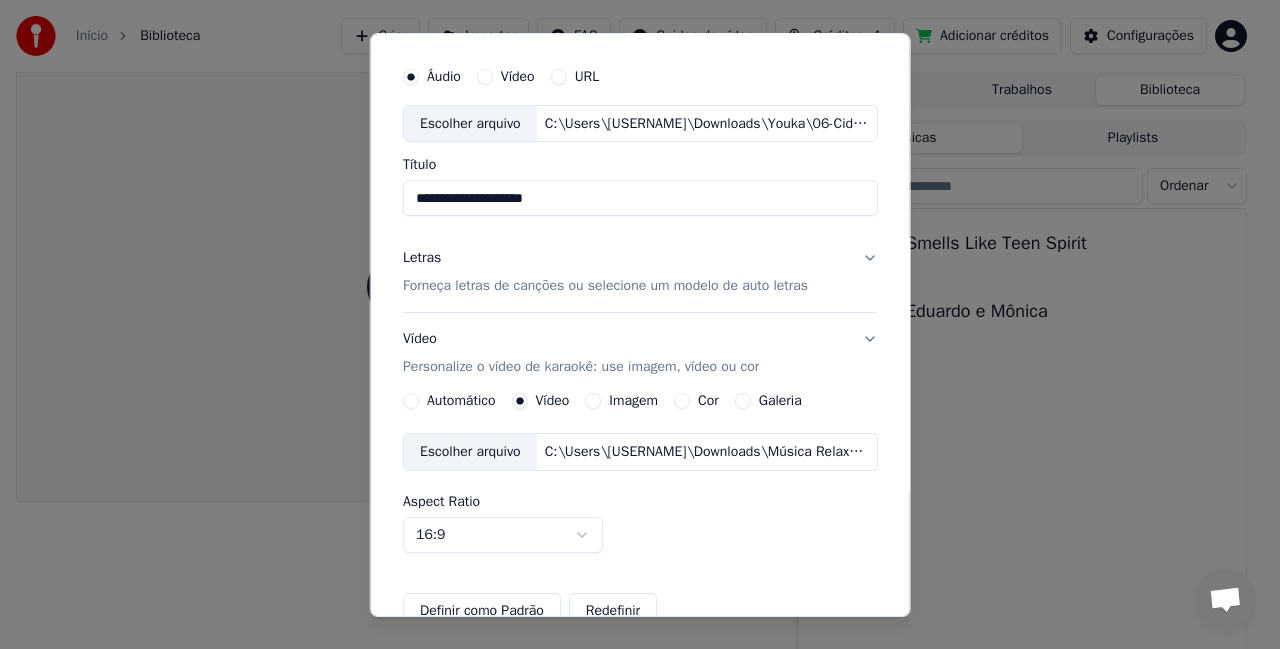 scroll, scrollTop: 22, scrollLeft: 0, axis: vertical 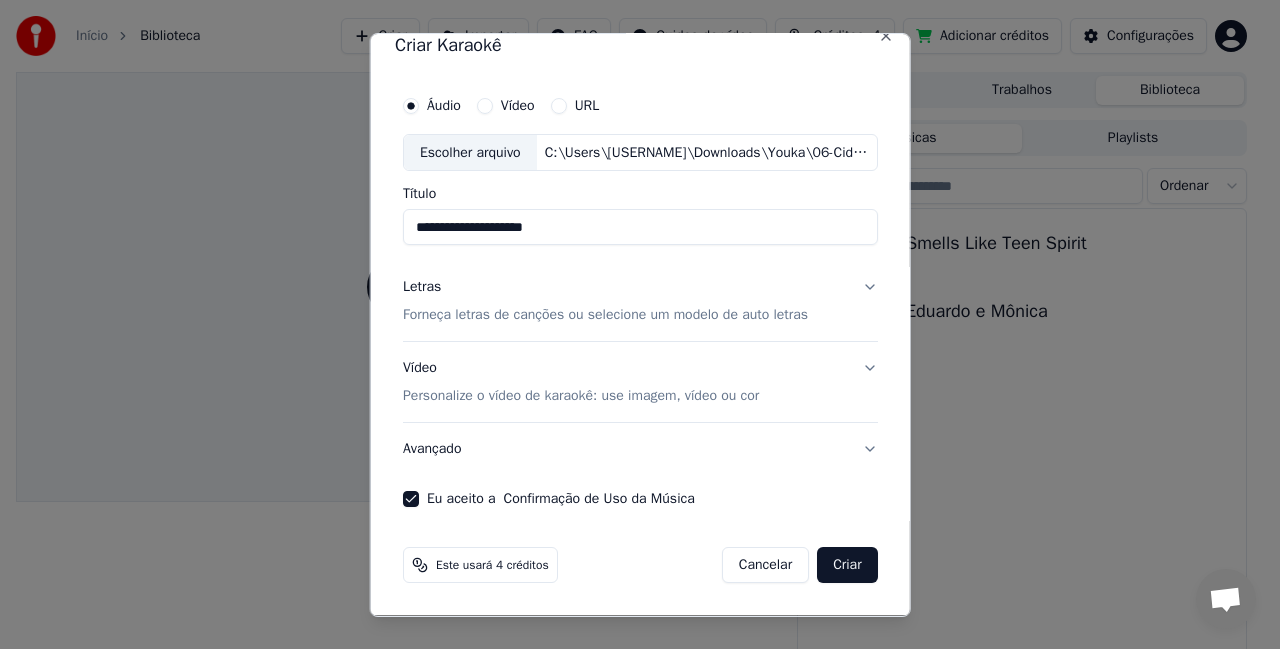 click on "Letras Forneça letras de canções ou selecione um modelo de auto letras" at bounding box center [640, 301] 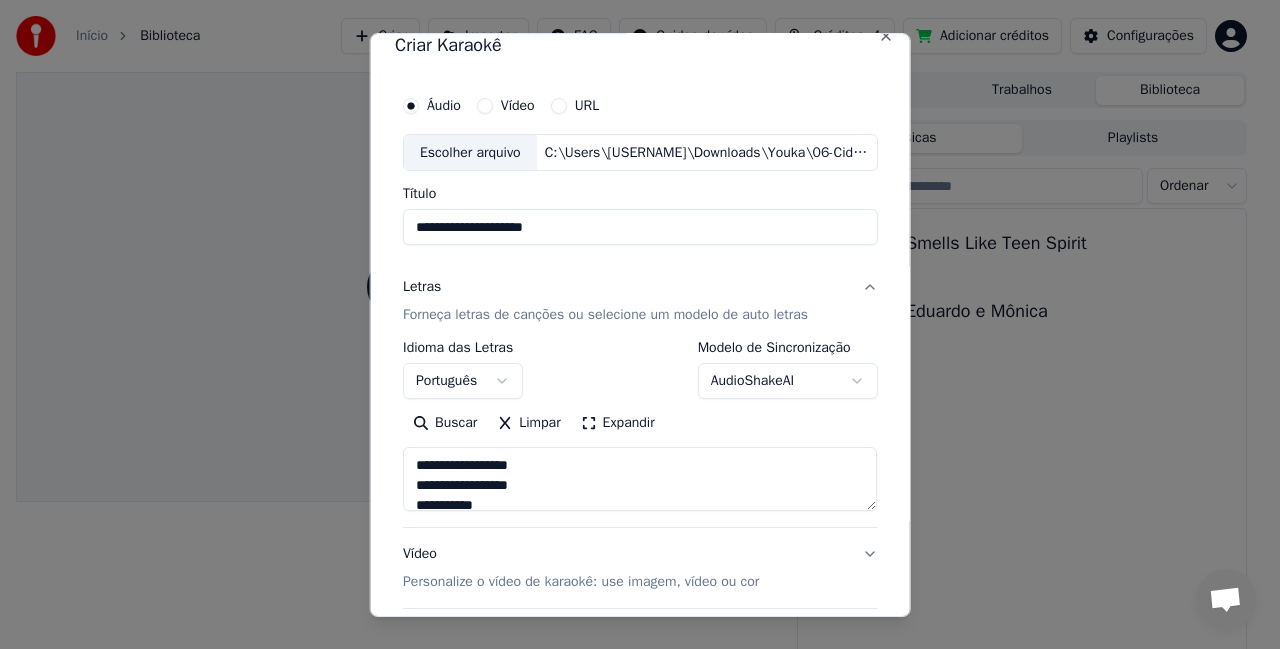 click on "Letras Forneça letras de canções ou selecione um modelo de auto letras" at bounding box center [640, 301] 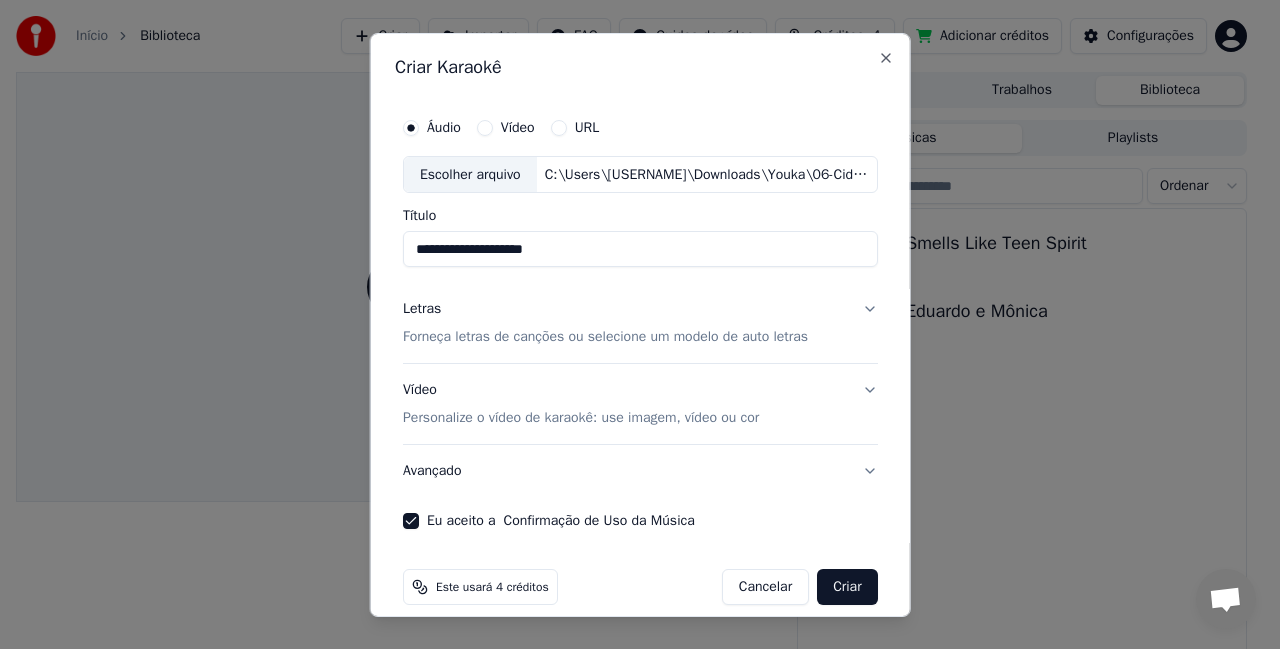 scroll, scrollTop: 21, scrollLeft: 0, axis: vertical 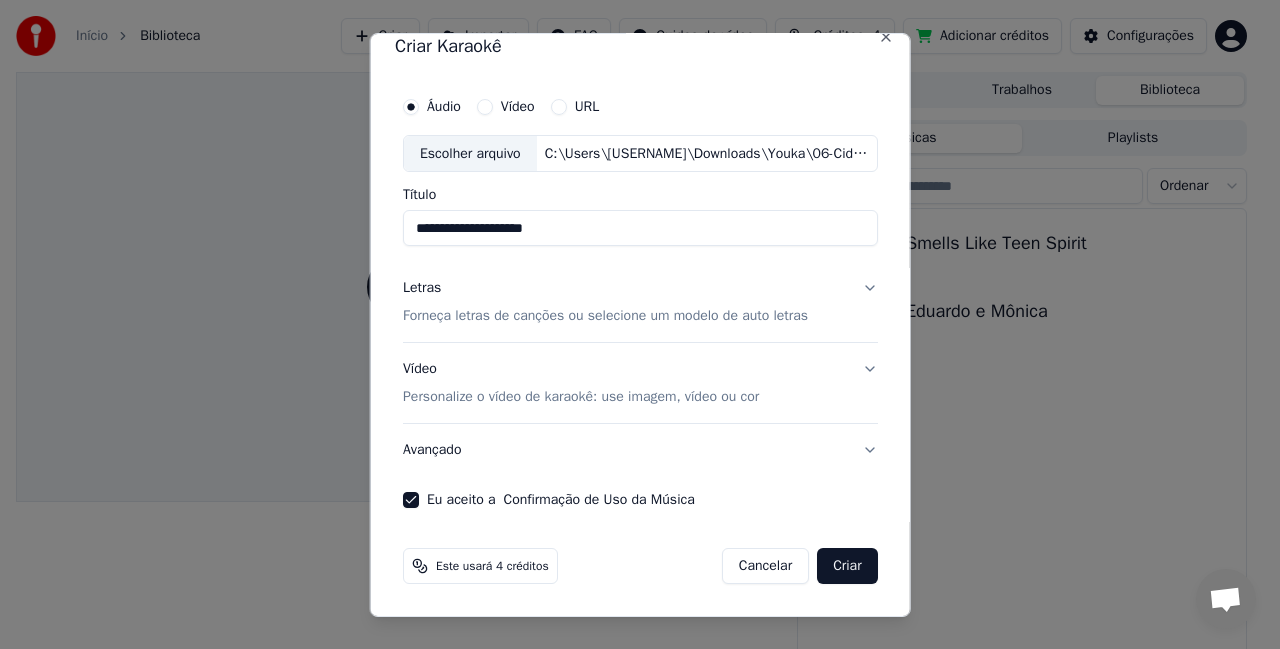click on "Eu aceito a   Confirmação de Uso da Música" at bounding box center (411, 500) 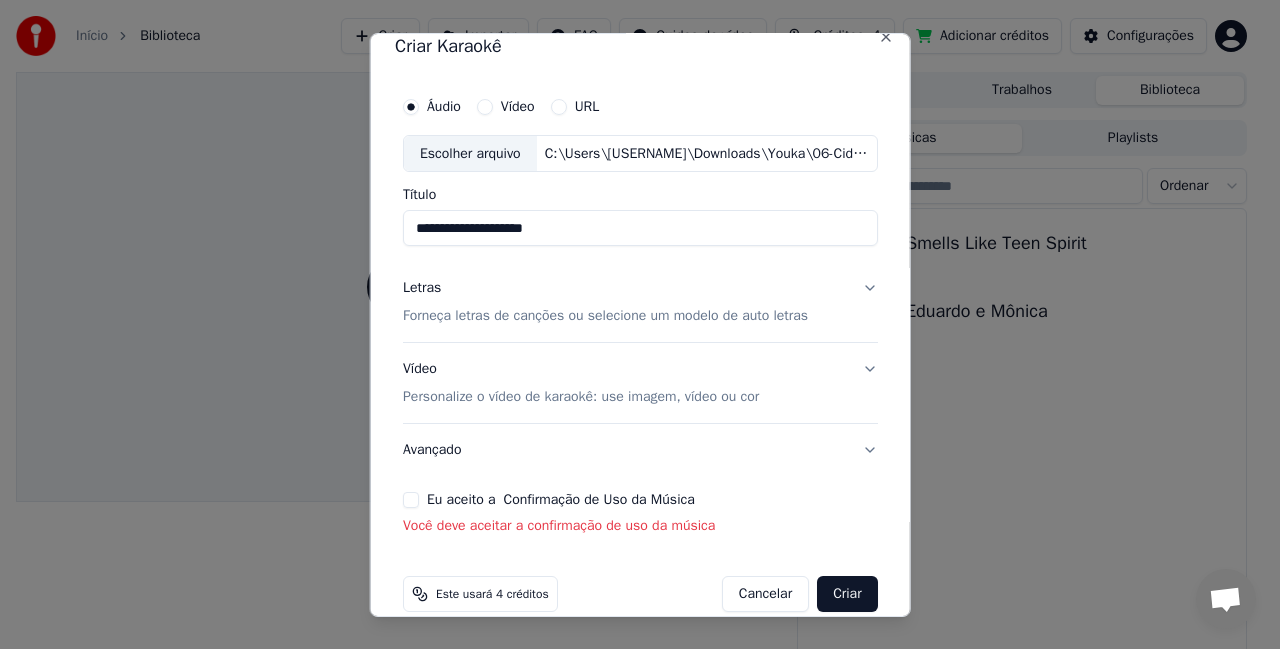 click on "Eu aceito a   Confirmação de Uso da Música" at bounding box center [640, 500] 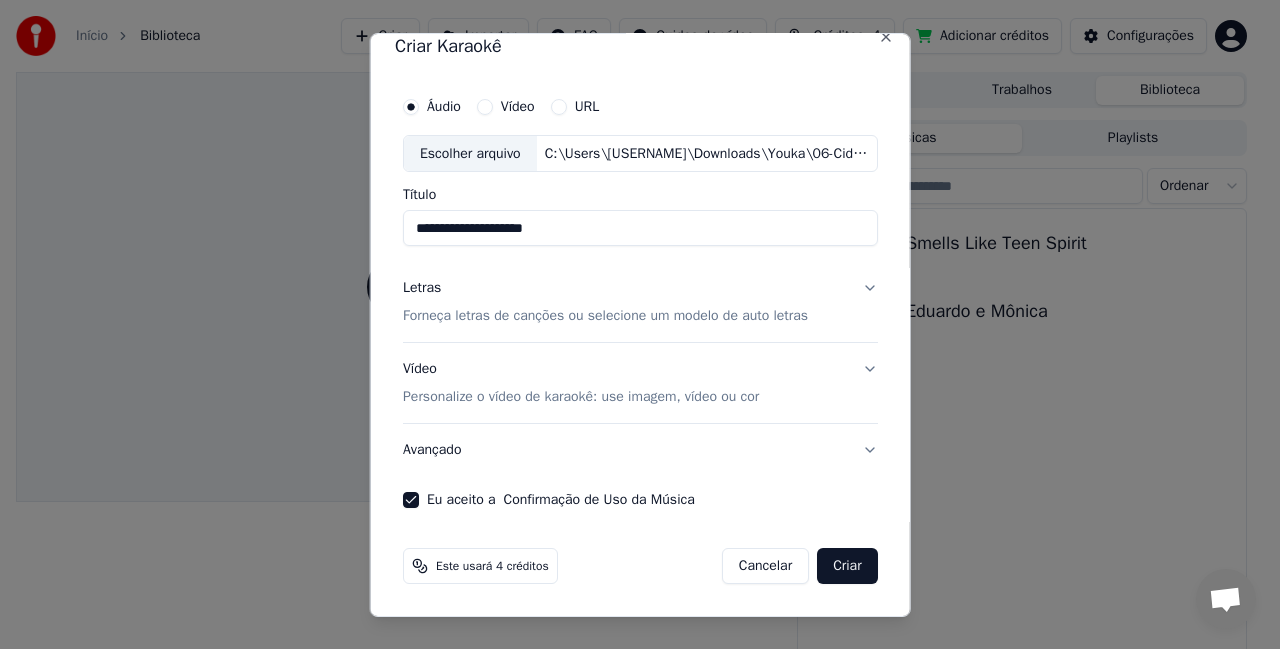 click on "Este usará 4 créditos" at bounding box center [492, 566] 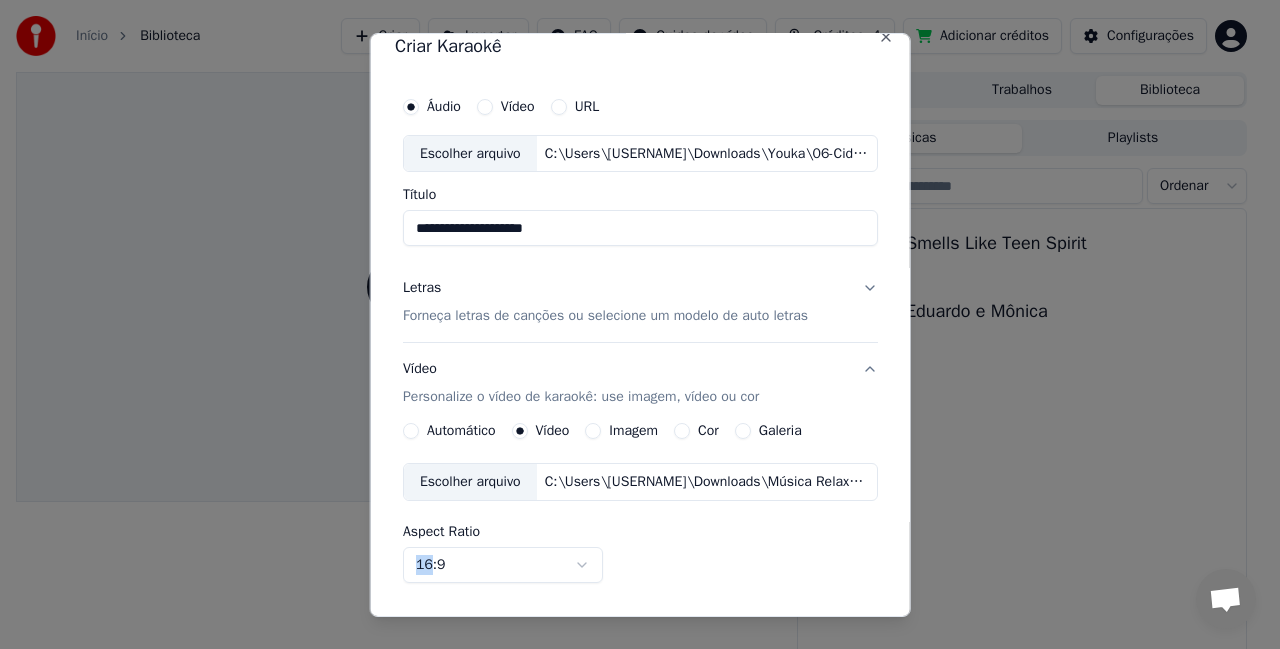 click on "Aspect Ratio 16:9 **** **** *** *** ***" at bounding box center (640, 554) 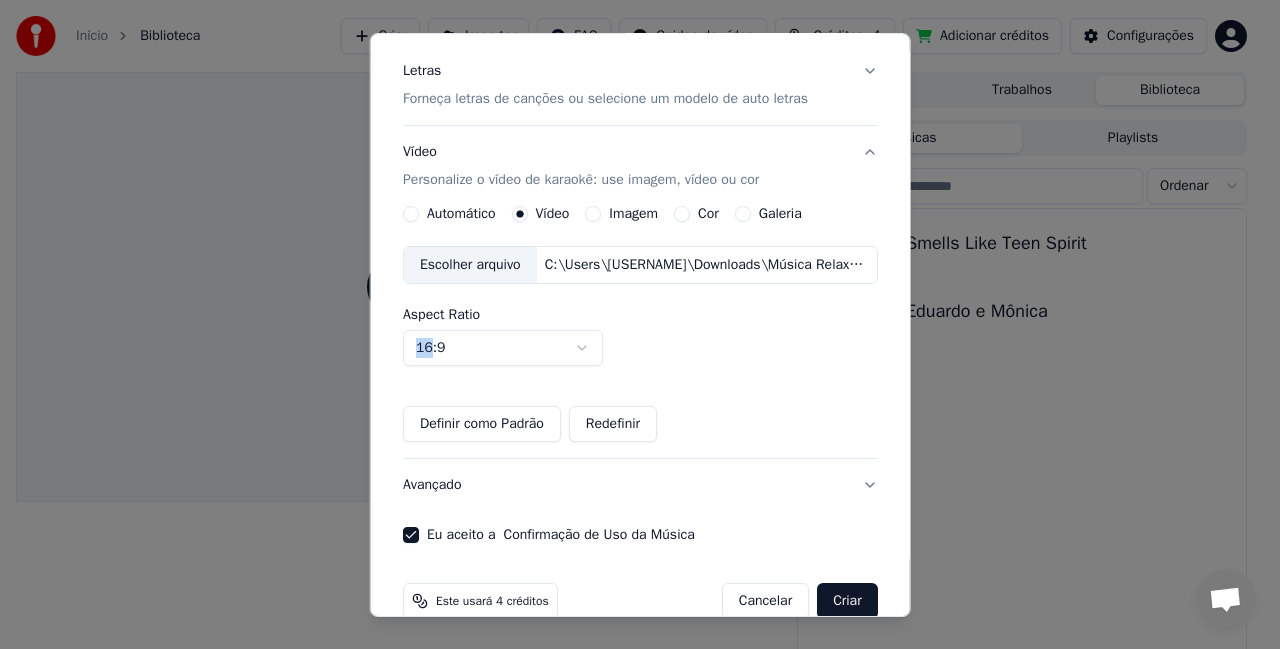 scroll, scrollTop: 273, scrollLeft: 0, axis: vertical 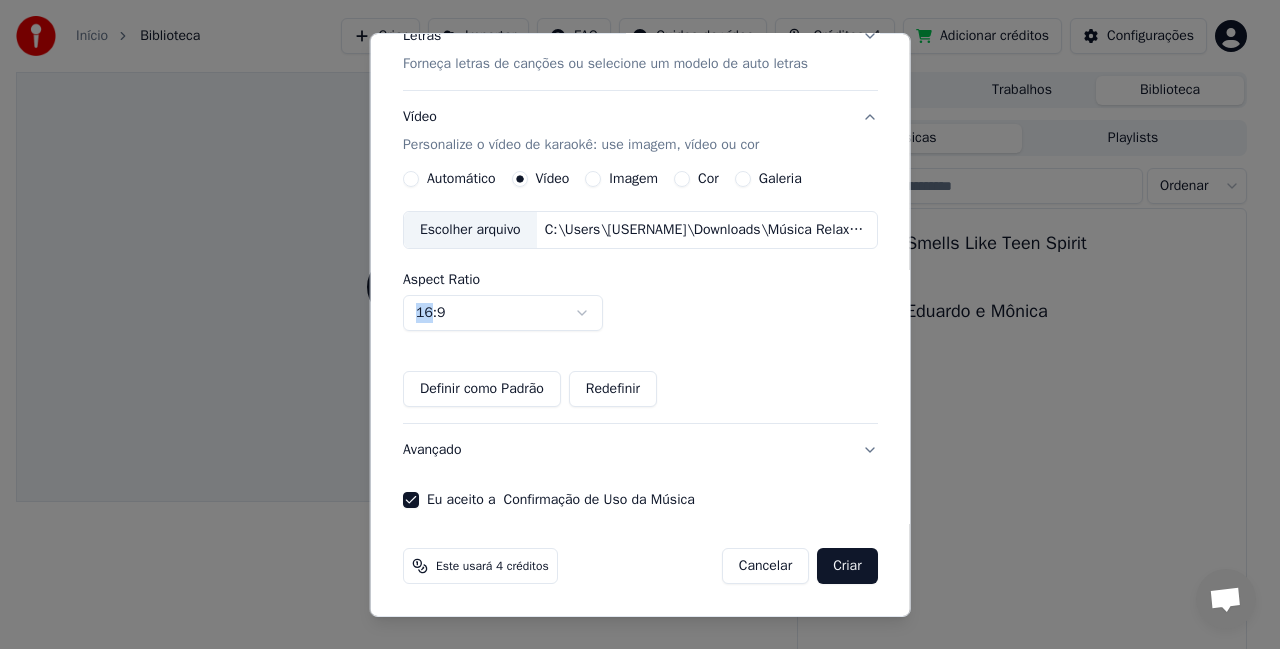click on "Criar" at bounding box center (847, 566) 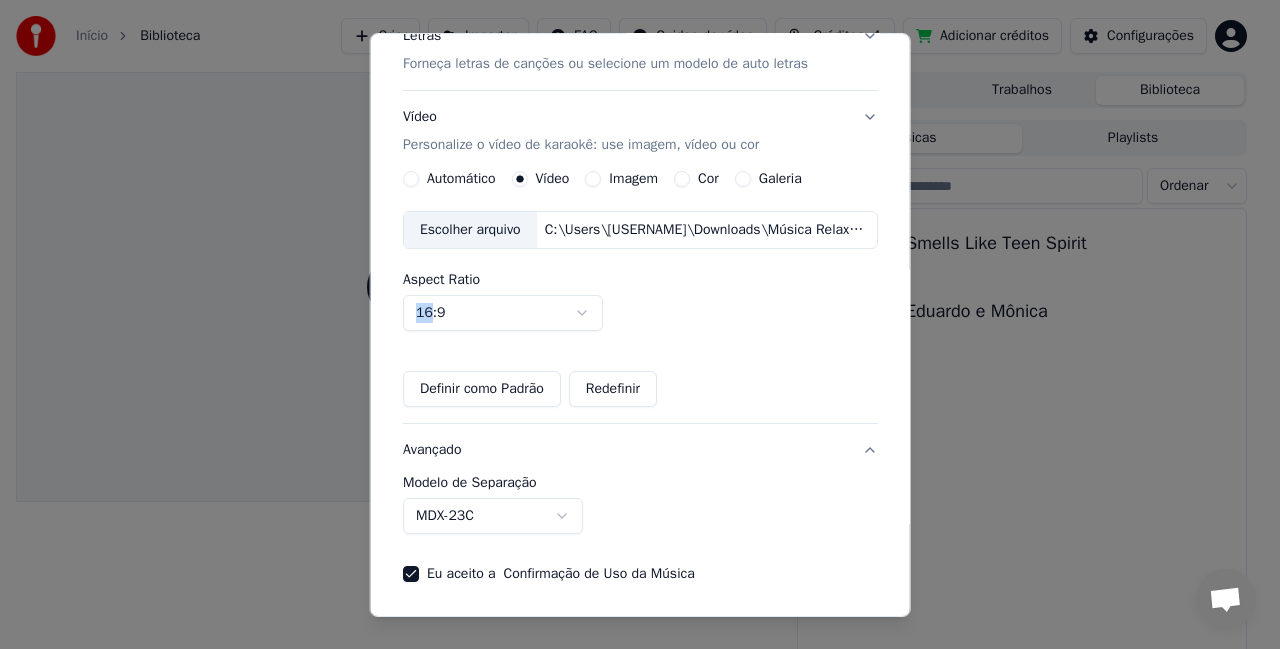 scroll, scrollTop: 96, scrollLeft: 0, axis: vertical 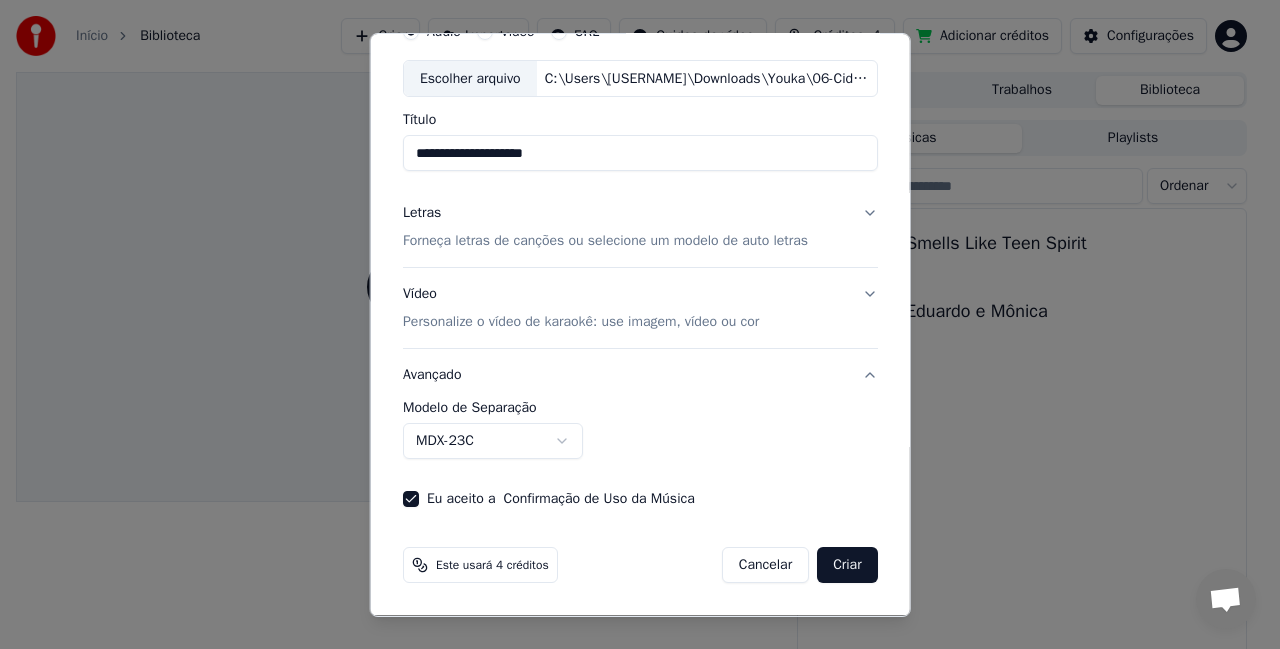 click on "**********" at bounding box center [640, 430] 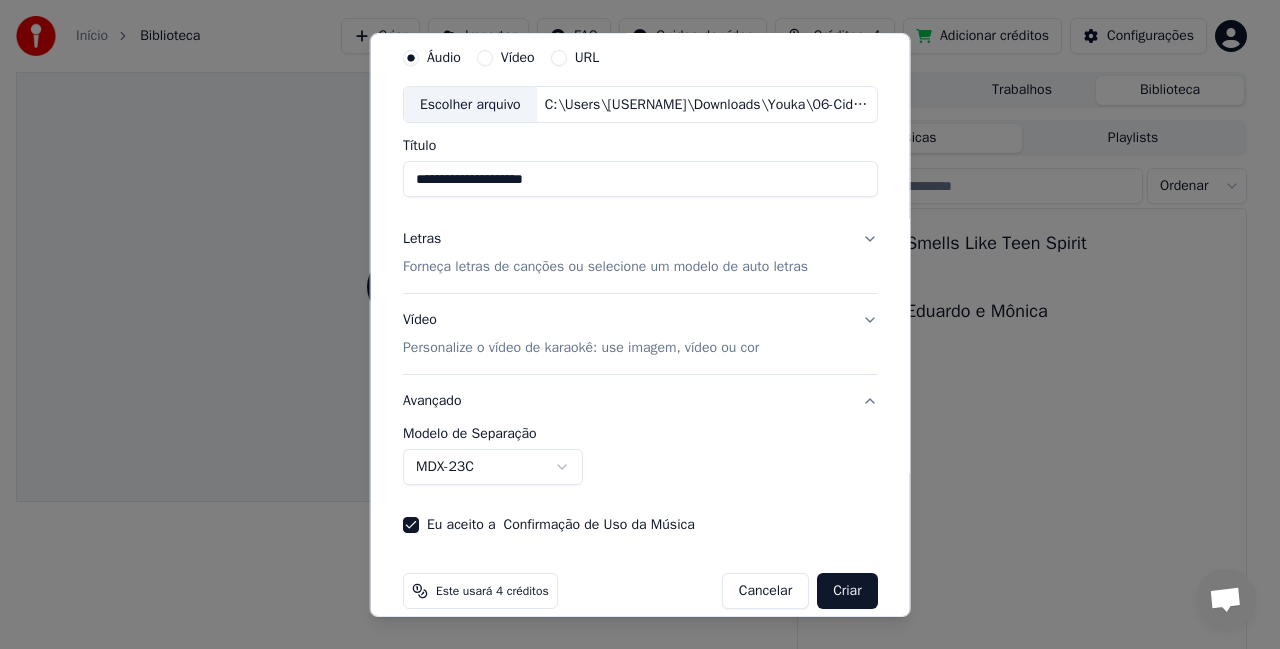 scroll, scrollTop: 75, scrollLeft: 0, axis: vertical 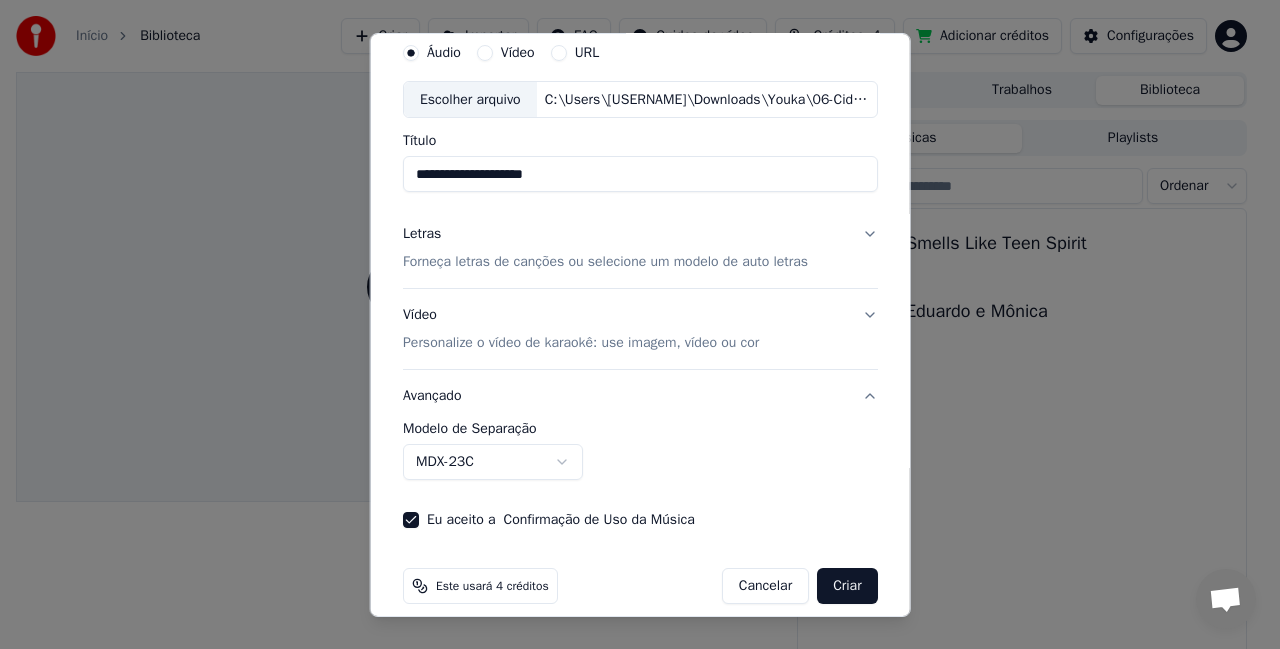 click on "Forneça letras de canções ou selecione um modelo de auto letras" at bounding box center (605, 262) 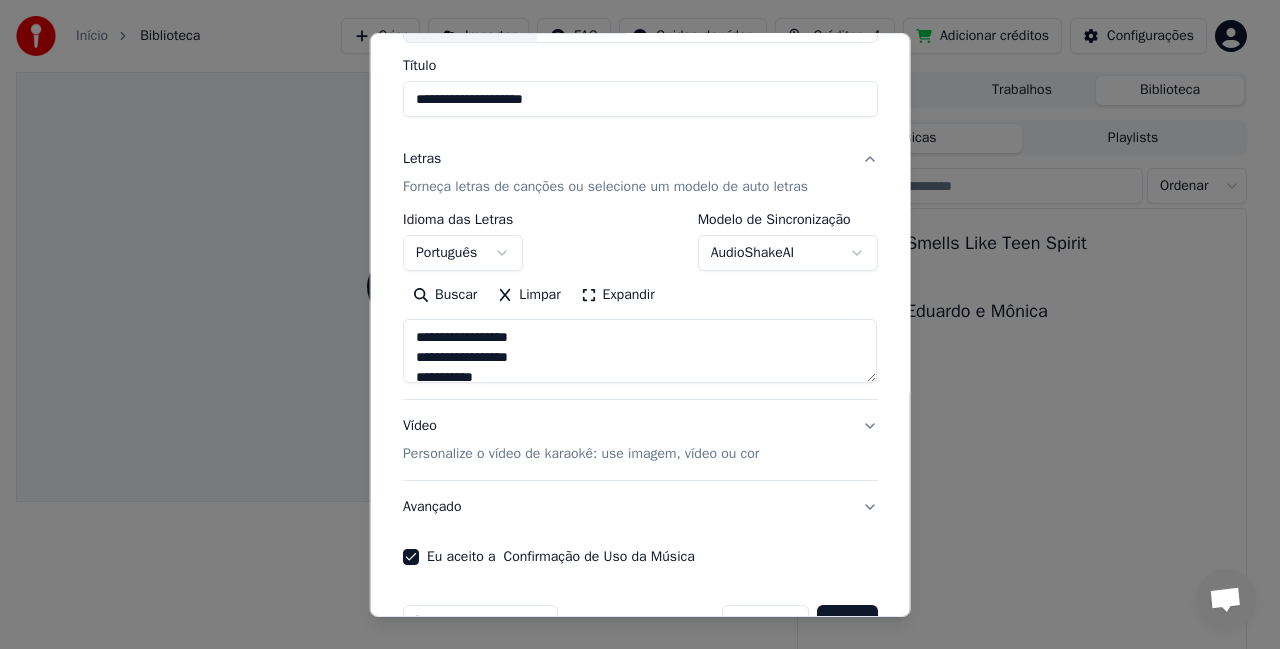 scroll, scrollTop: 207, scrollLeft: 0, axis: vertical 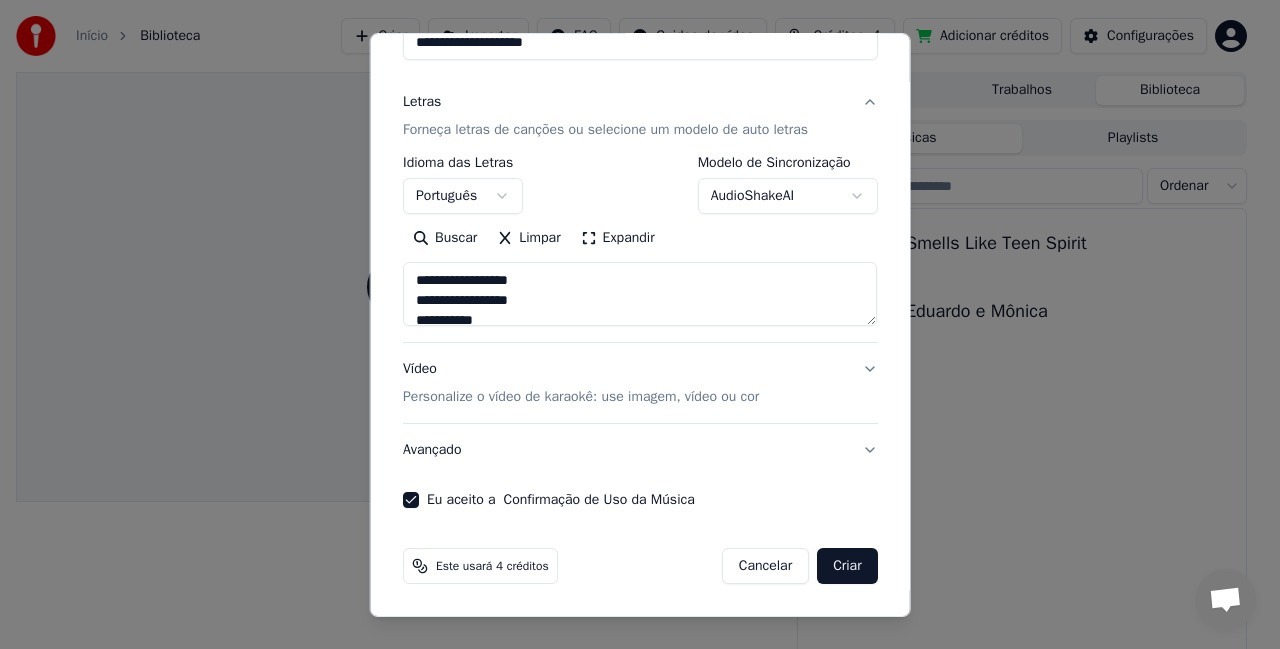 click on "Avançado" at bounding box center [640, 450] 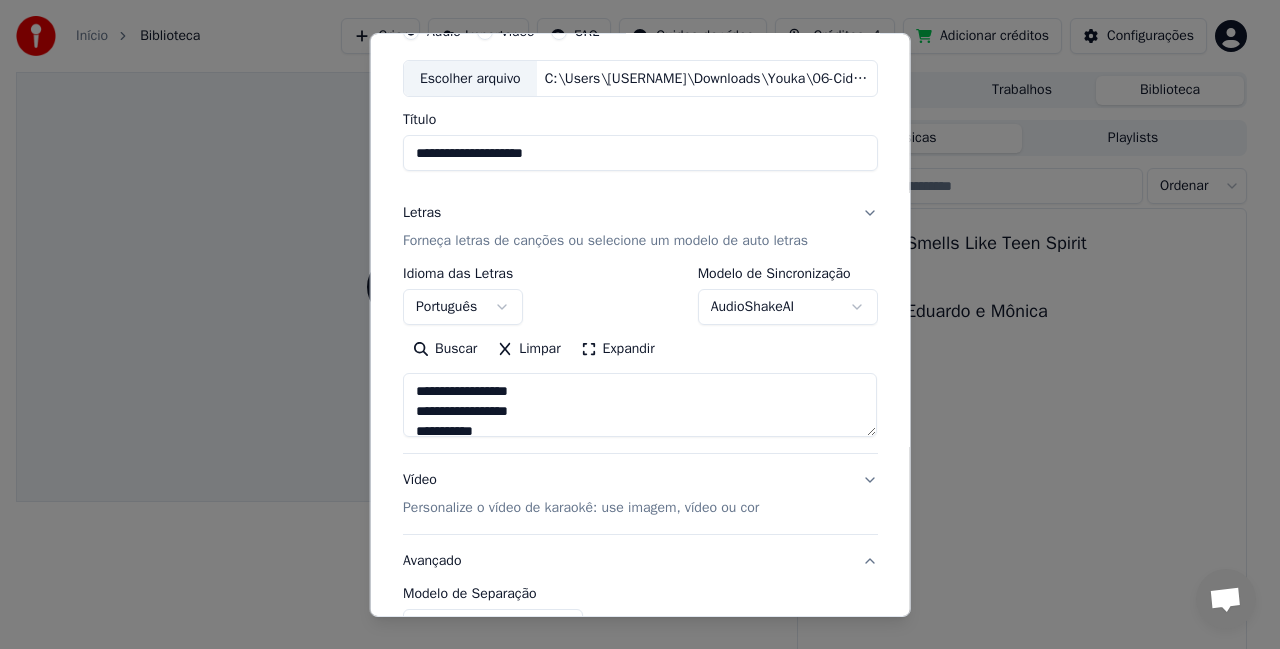 scroll, scrollTop: 96, scrollLeft: 0, axis: vertical 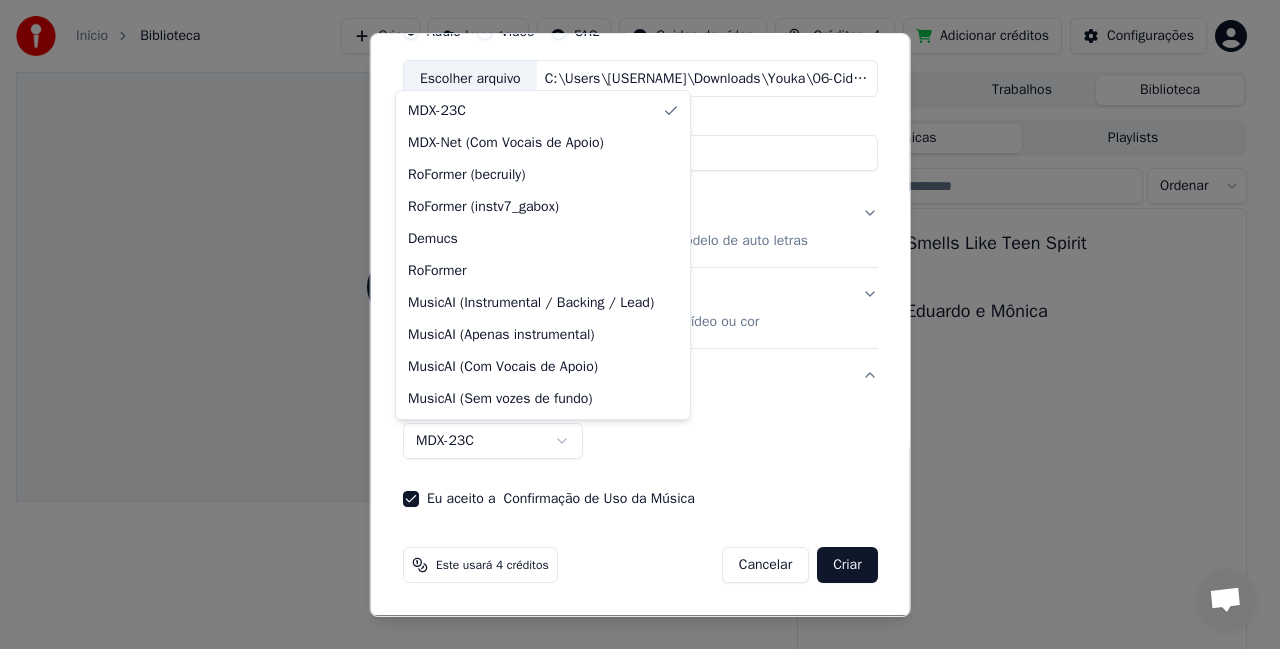 click on "**********" at bounding box center [631, 324] 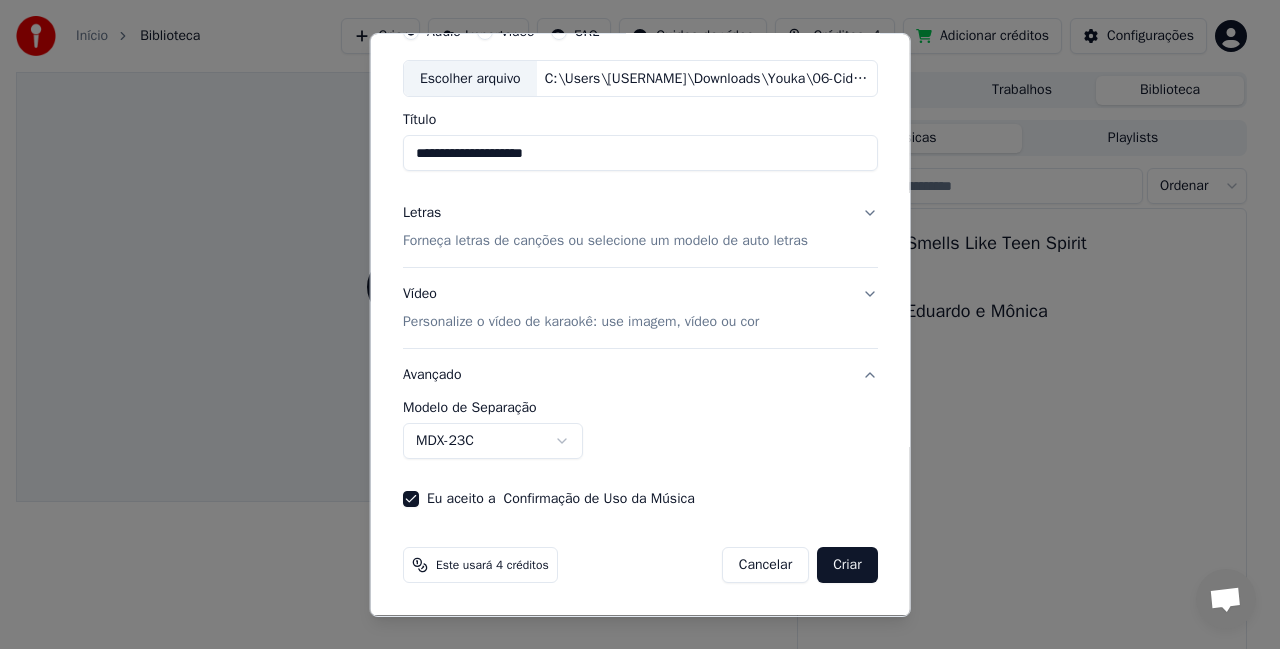 click on "Criar" at bounding box center (847, 565) 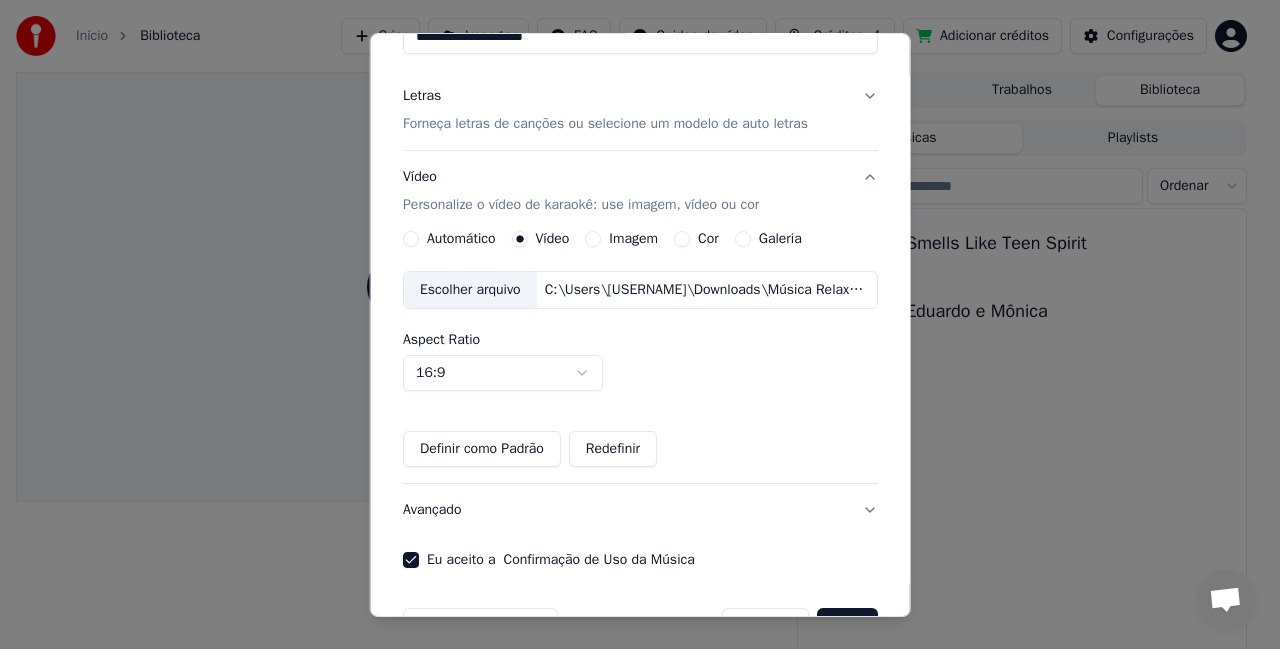 scroll, scrollTop: 273, scrollLeft: 0, axis: vertical 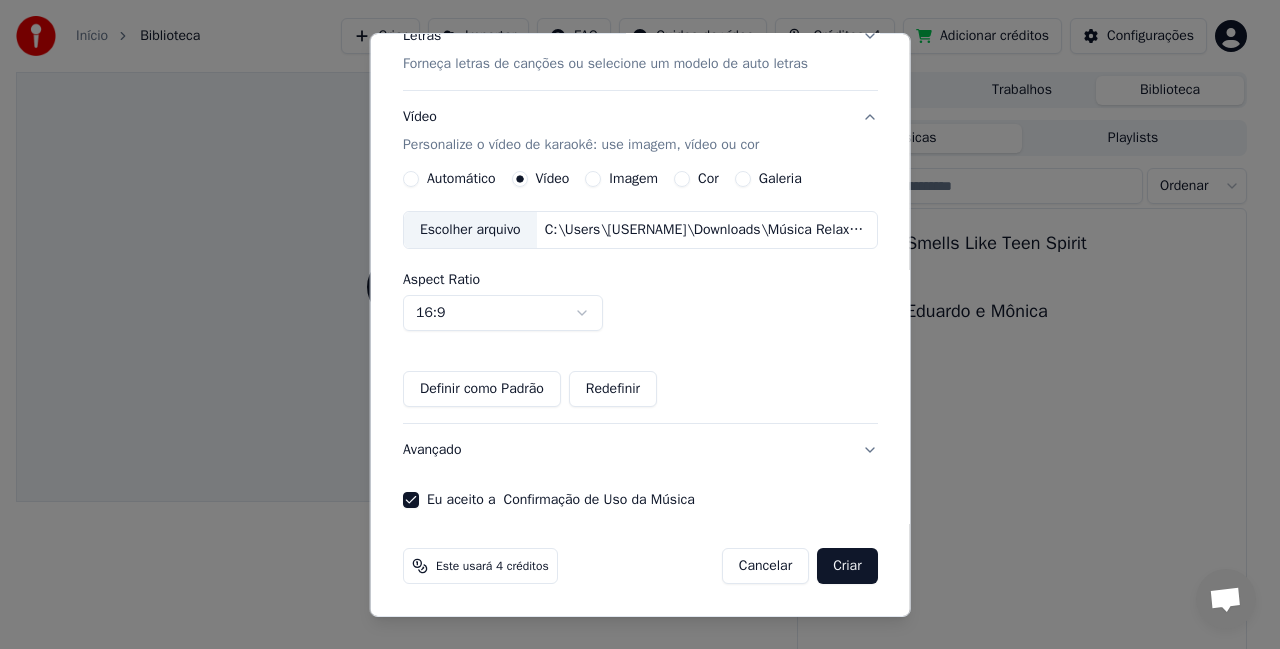 click on "Criar" at bounding box center (847, 566) 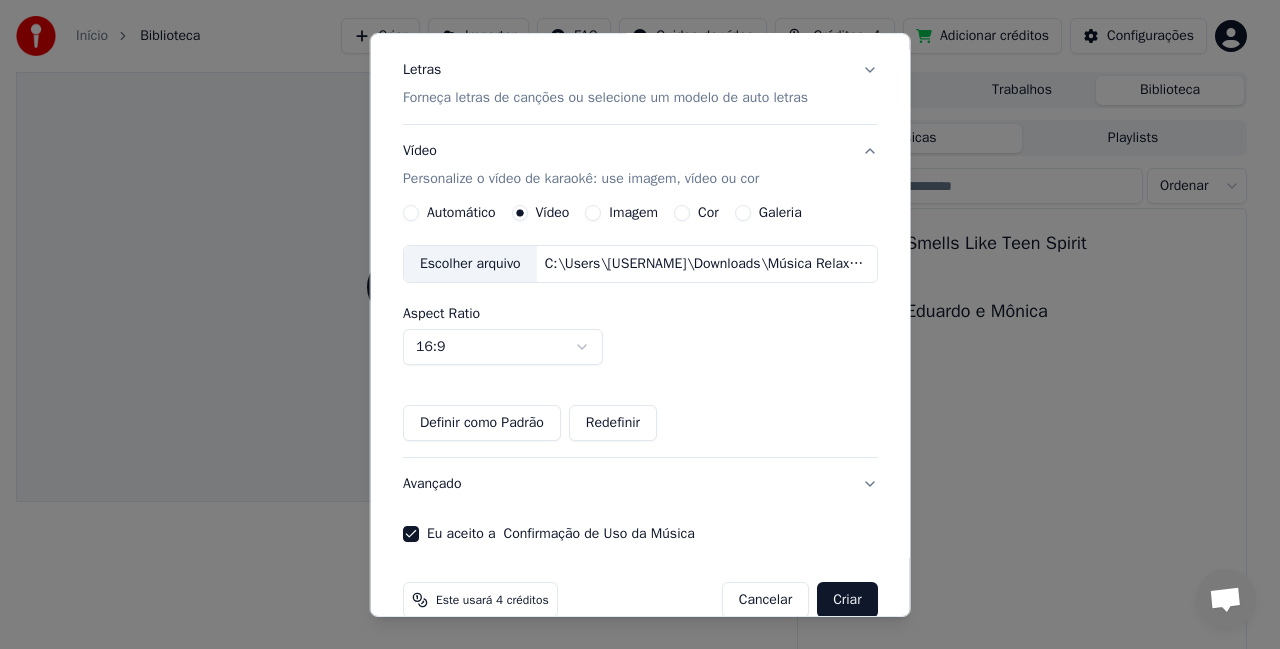 scroll, scrollTop: 273, scrollLeft: 0, axis: vertical 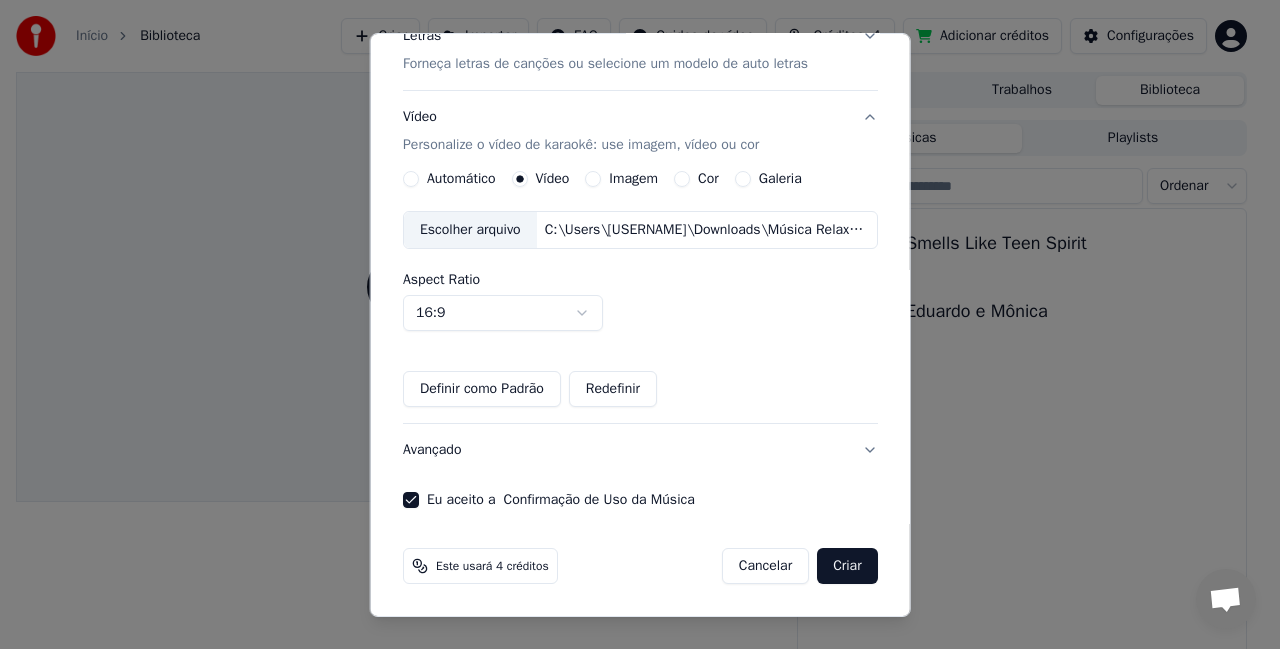 click on "Criar" at bounding box center (847, 566) 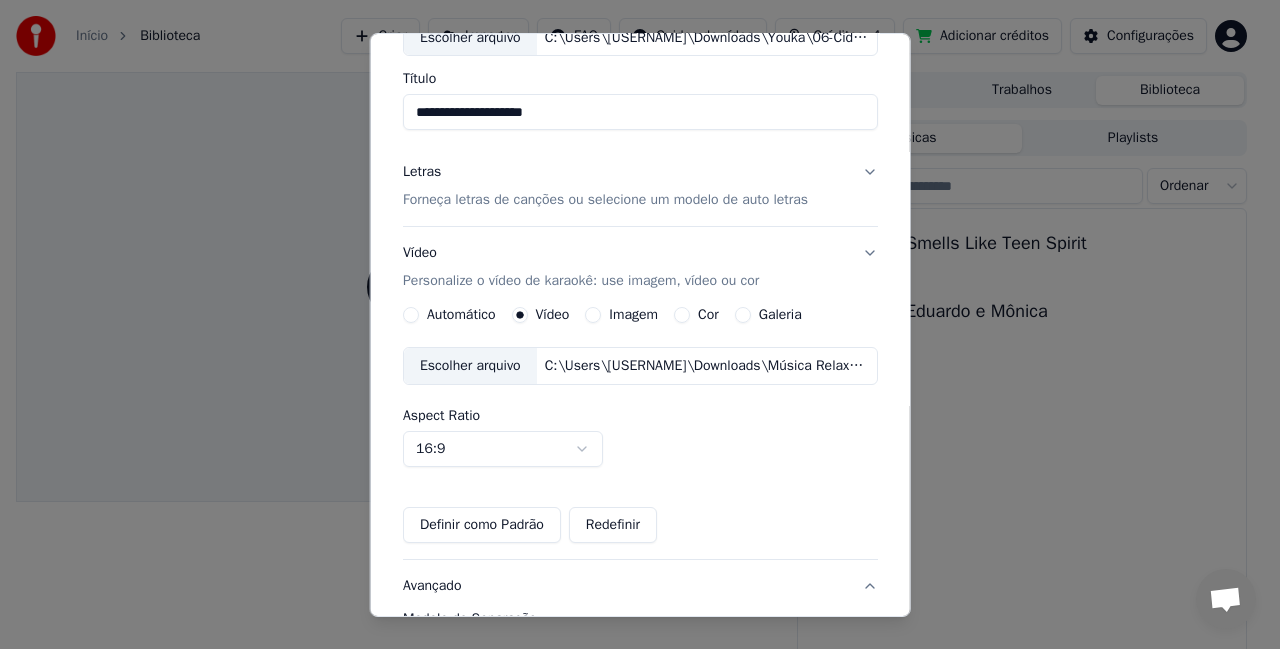 scroll, scrollTop: 96, scrollLeft: 0, axis: vertical 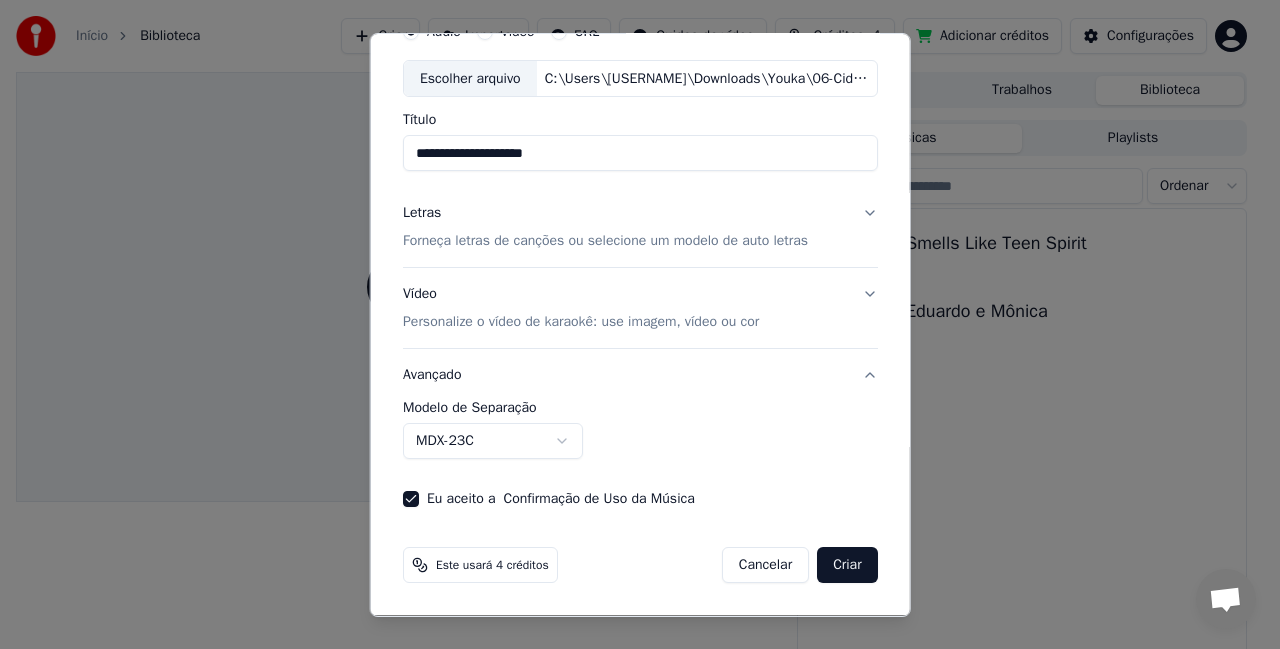 click on "Criar" at bounding box center (847, 565) 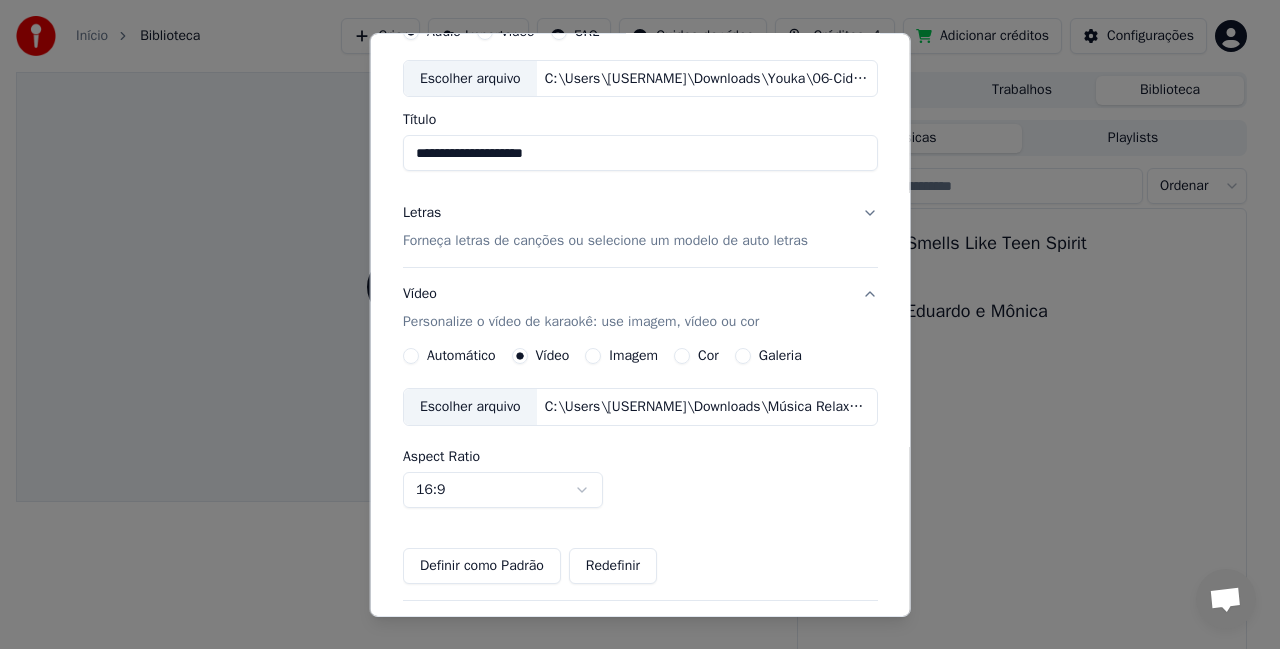 click on "Automático" at bounding box center (449, 356) 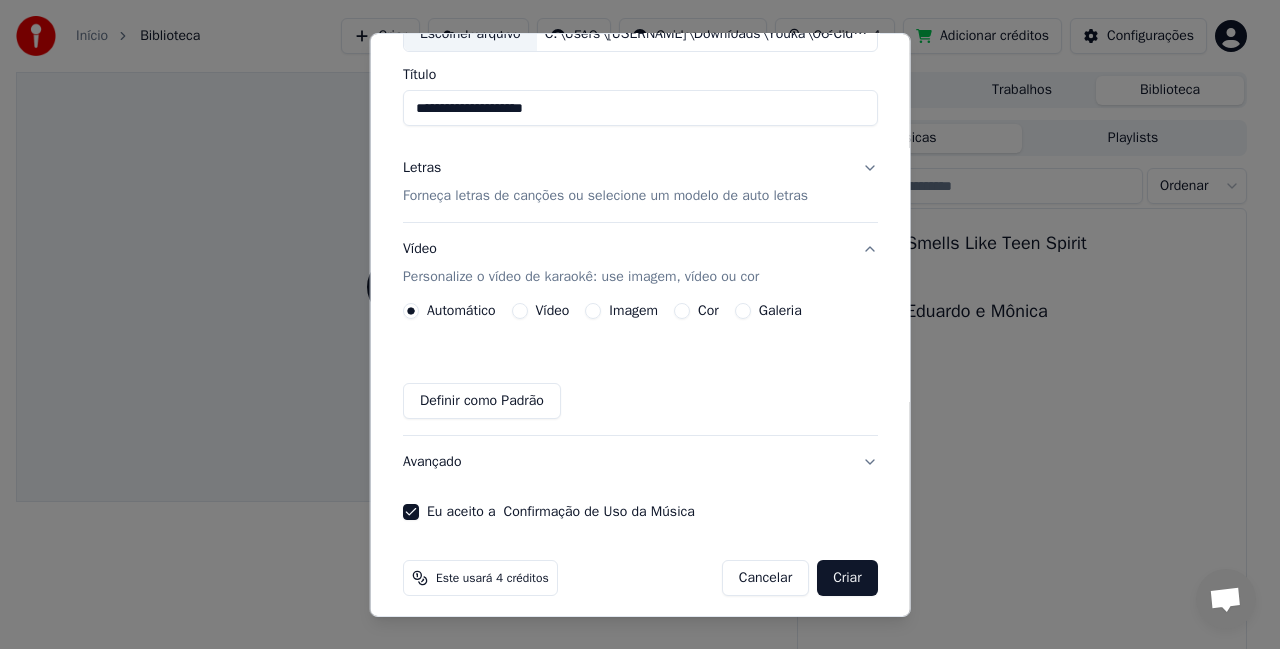 scroll, scrollTop: 153, scrollLeft: 0, axis: vertical 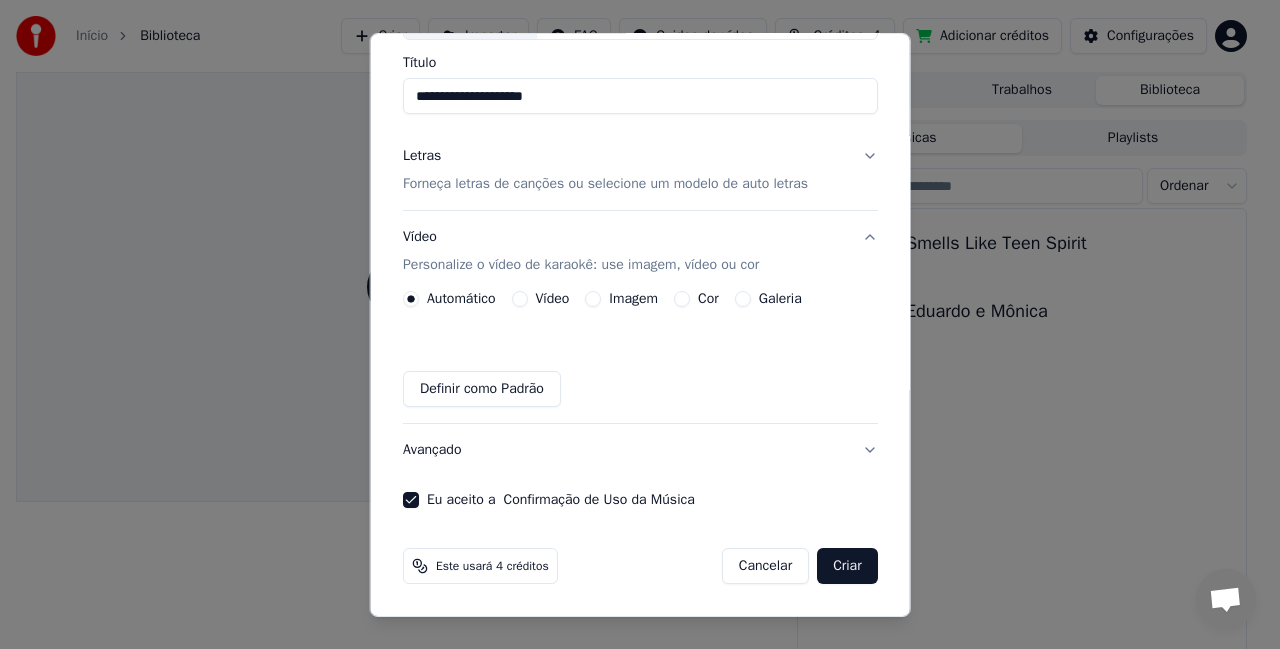 click on "Vídeo" at bounding box center [519, 299] 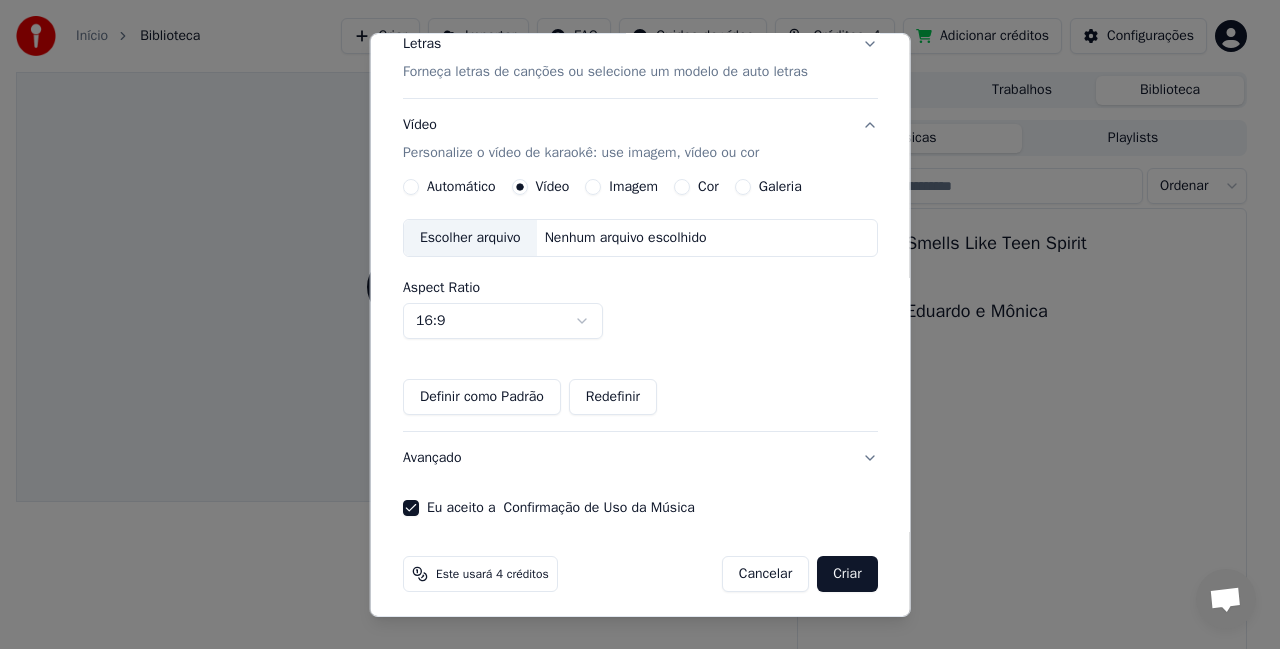 scroll, scrollTop: 273, scrollLeft: 0, axis: vertical 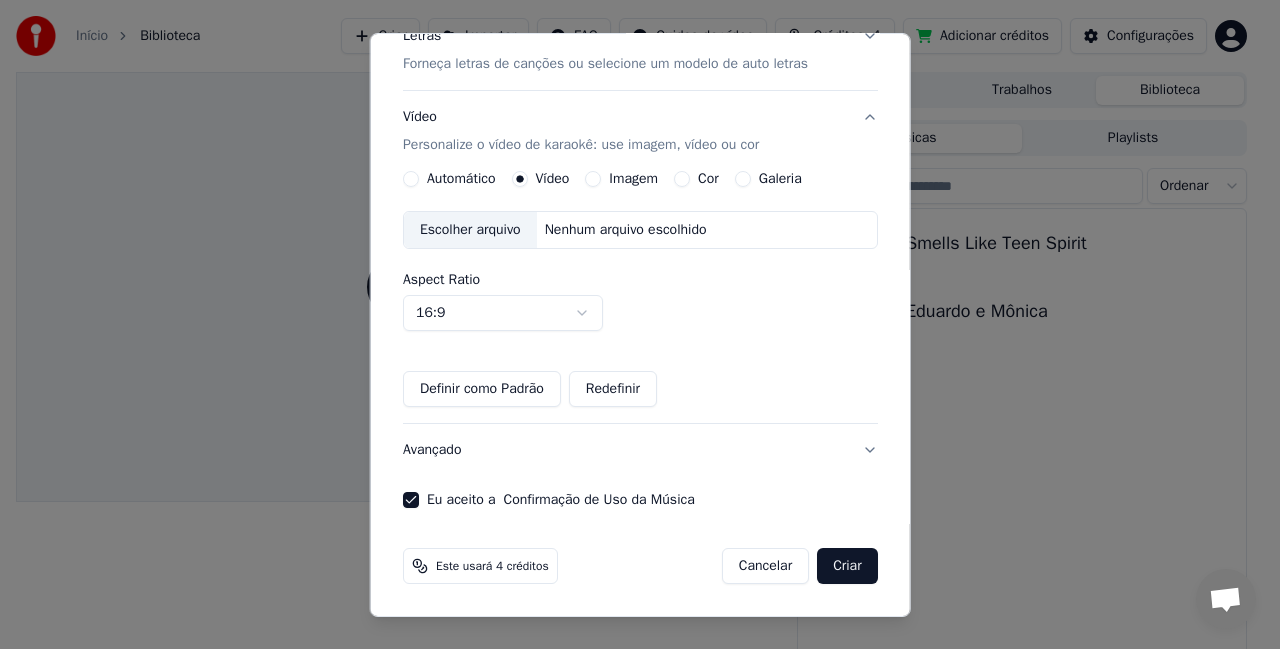 click on "Escolher arquivo" at bounding box center (470, 230) 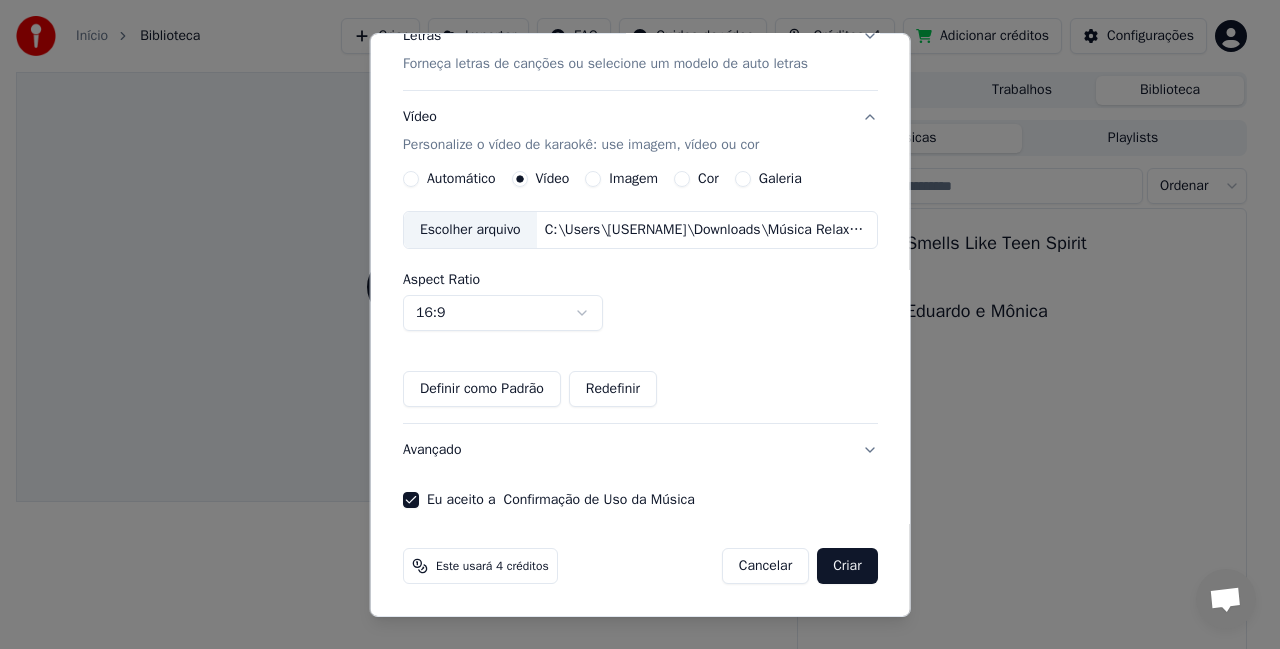 click on "Criar" at bounding box center (847, 566) 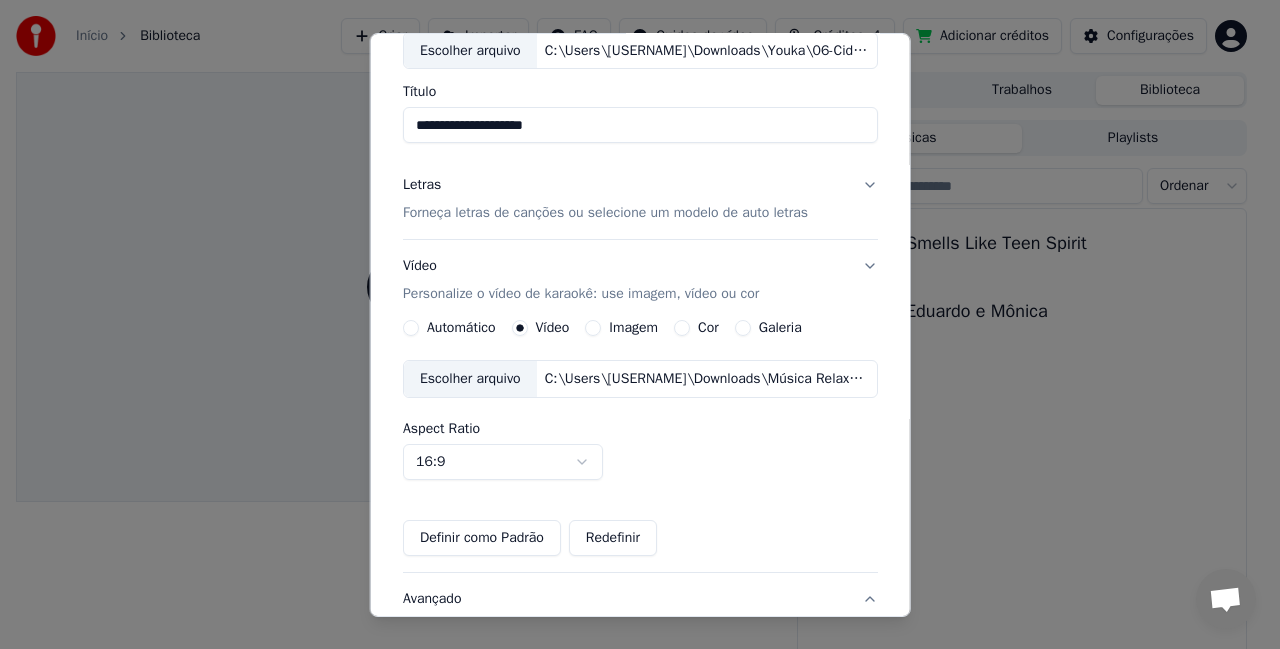scroll, scrollTop: 96, scrollLeft: 0, axis: vertical 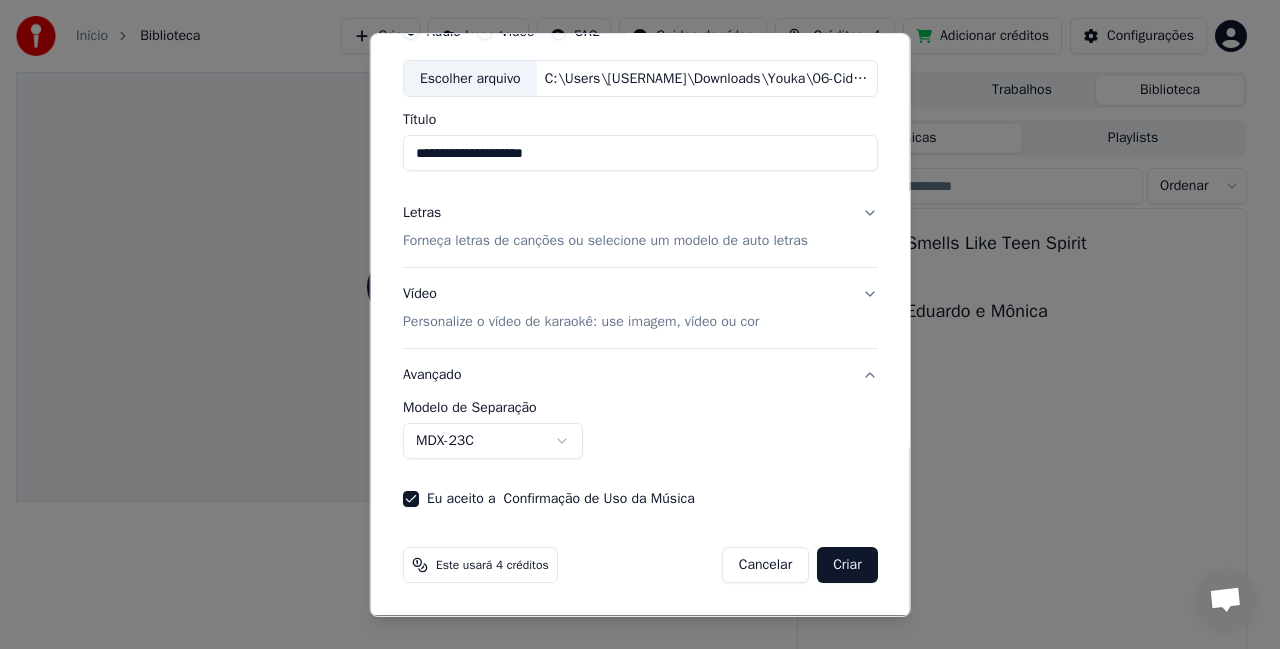 click on "Criar" at bounding box center (847, 565) 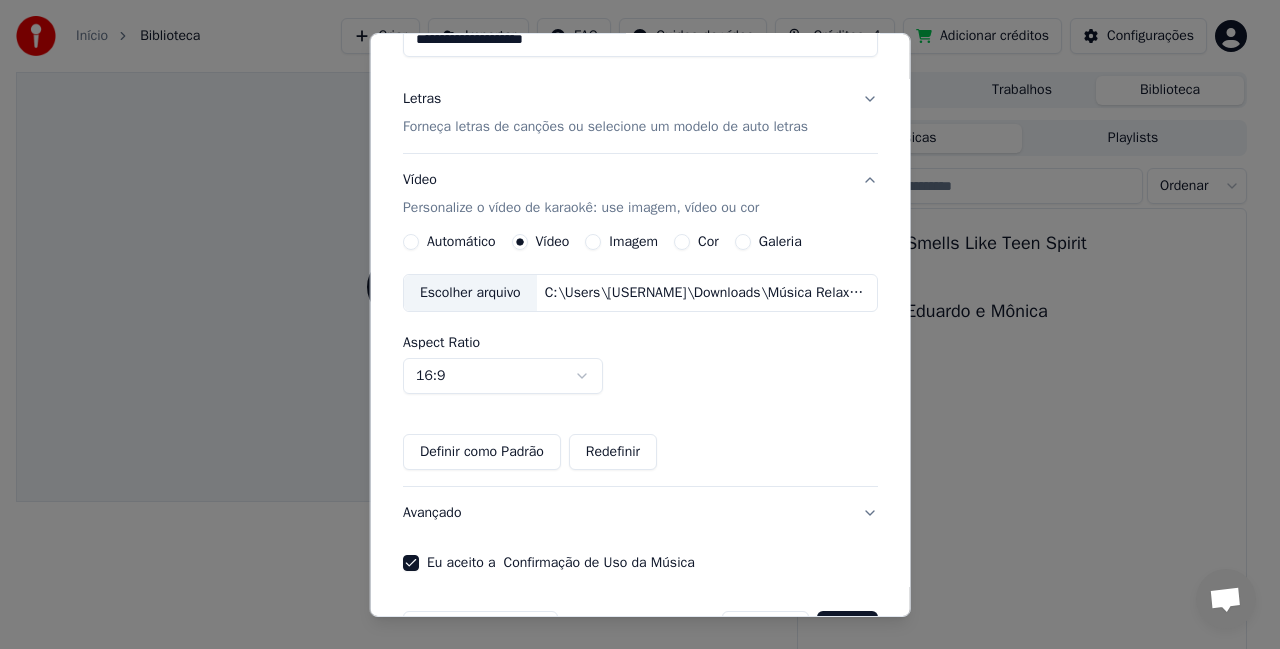 scroll, scrollTop: 273, scrollLeft: 0, axis: vertical 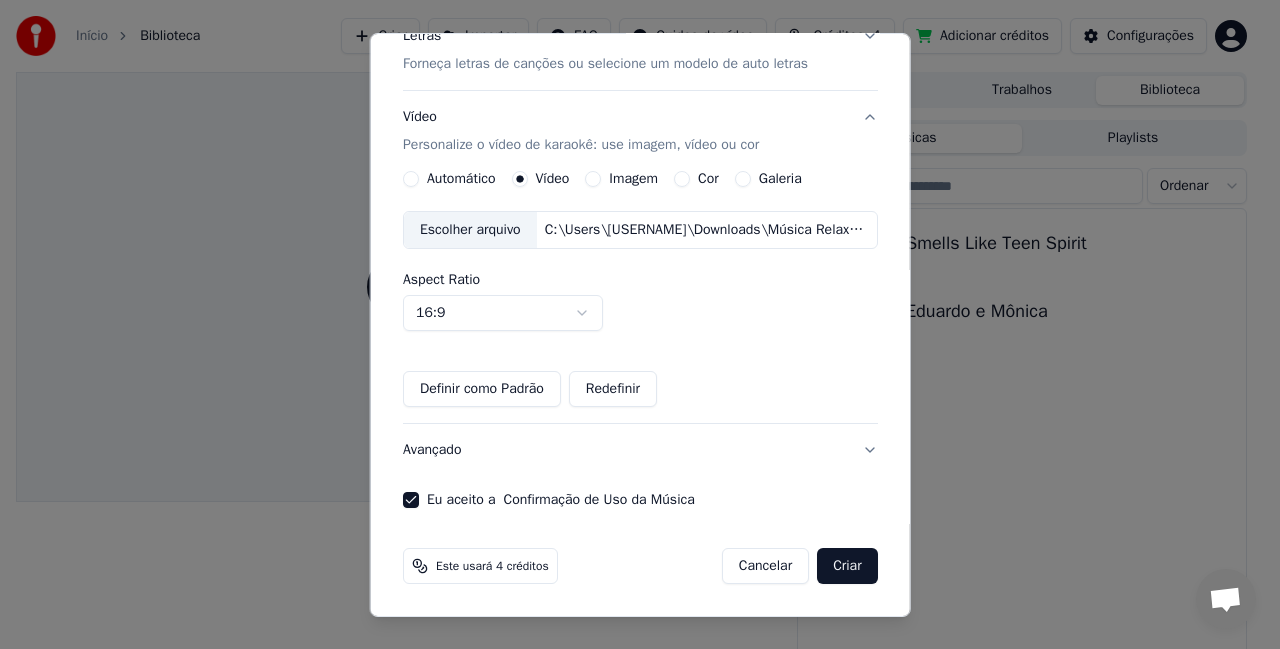 click on "Criar" at bounding box center [847, 566] 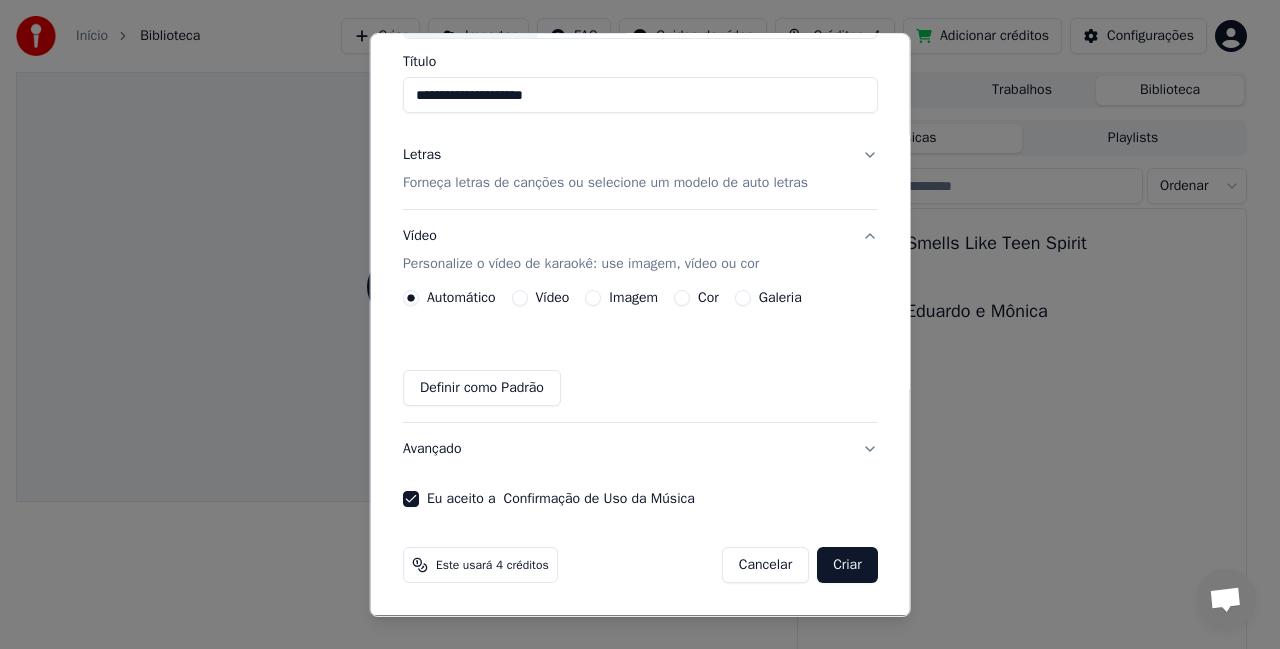 scroll, scrollTop: 154, scrollLeft: 0, axis: vertical 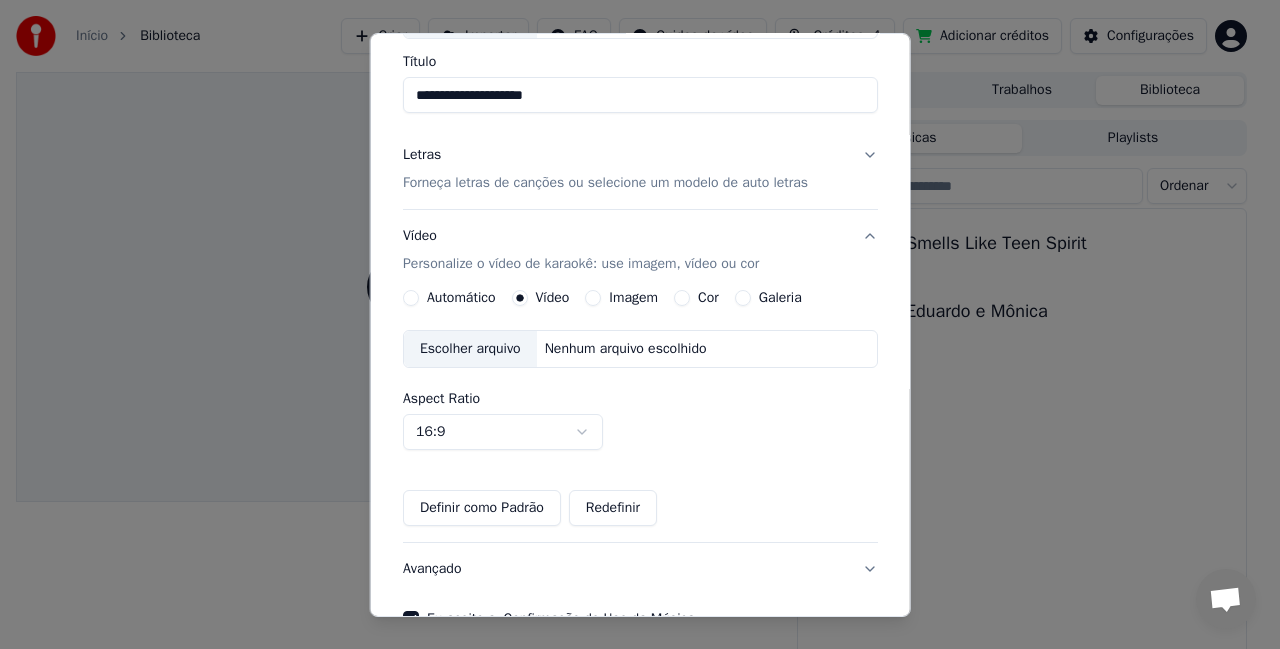 click on "Letras Forneça letras de canções ou selecione um modelo de auto letras" at bounding box center (640, 169) 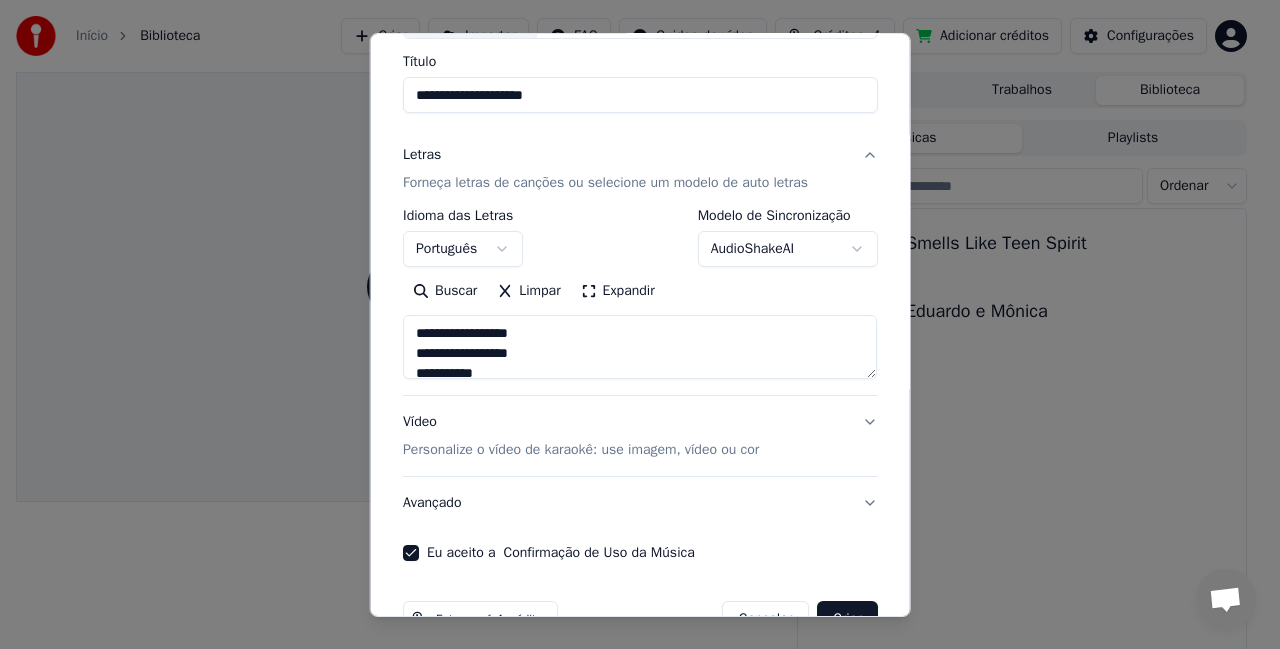click on "Vídeo Personalize o vídeo de karaokê: use imagem, vídeo ou cor" at bounding box center [640, 436] 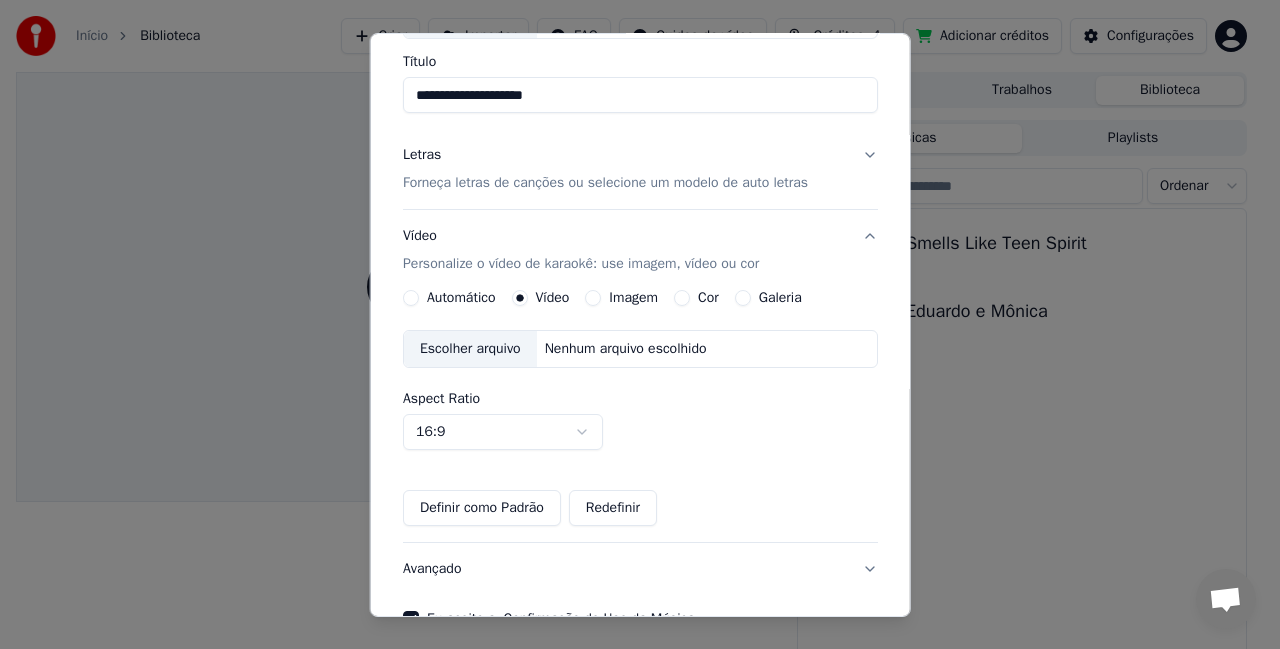 click on "Escolher arquivo" at bounding box center [470, 349] 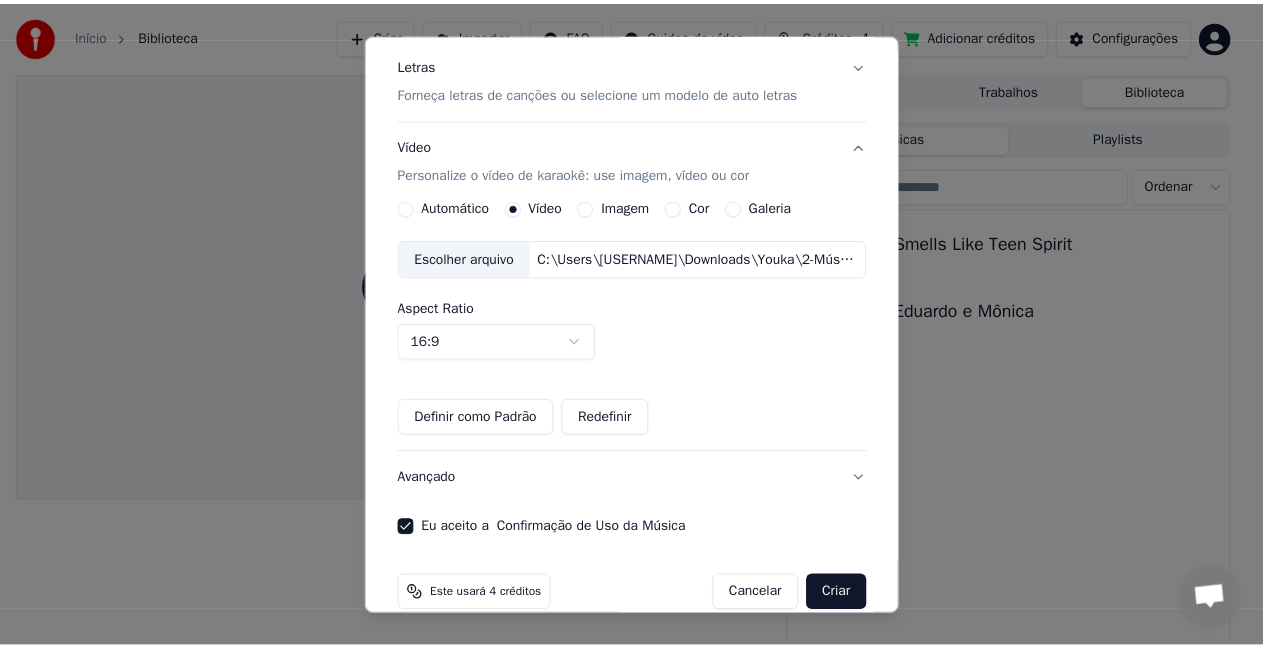 scroll, scrollTop: 273, scrollLeft: 0, axis: vertical 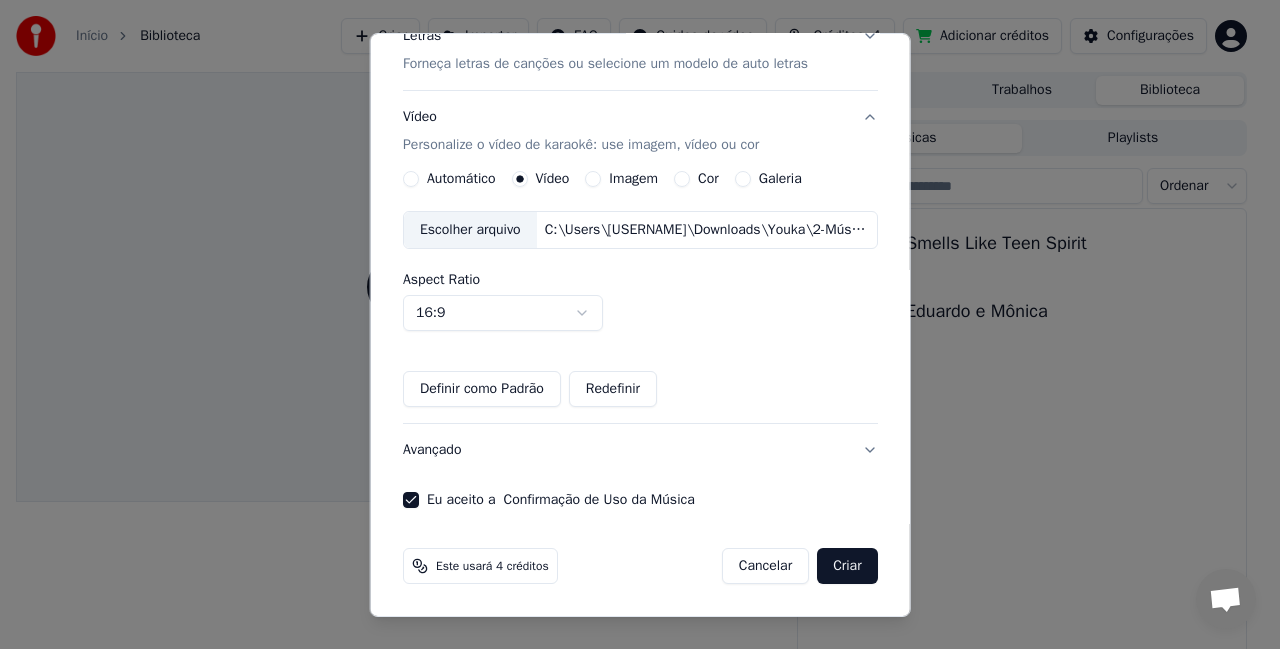 click on "Criar" at bounding box center (847, 566) 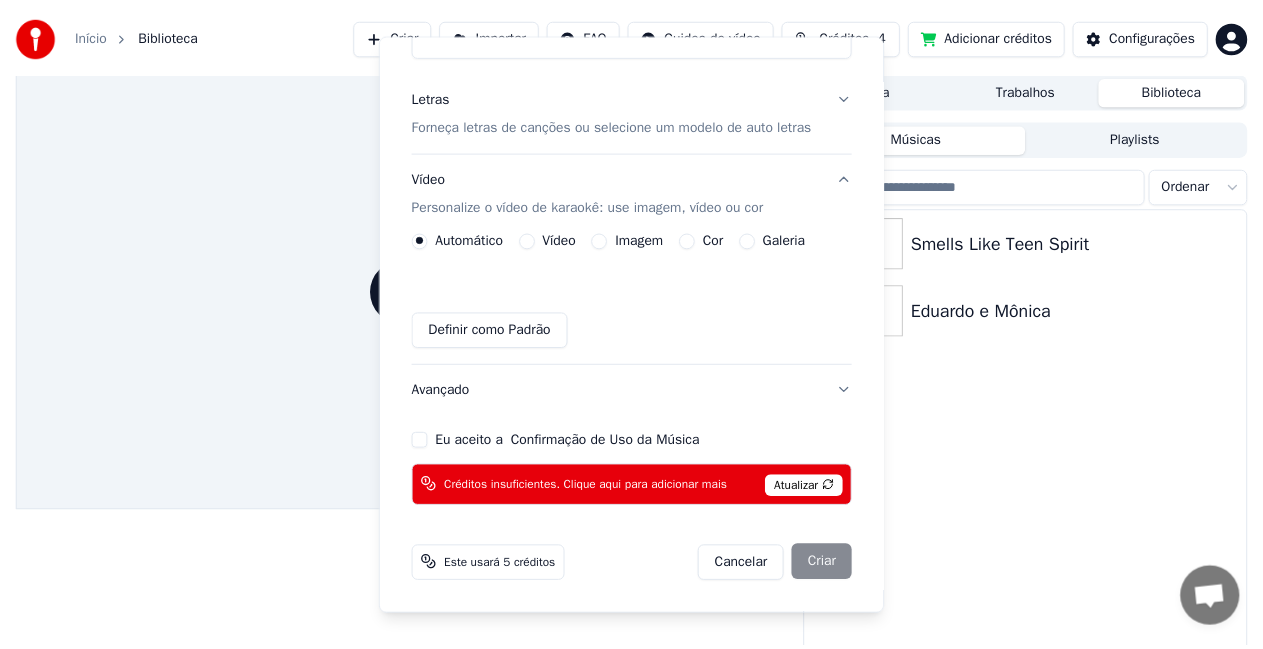 scroll, scrollTop: 154, scrollLeft: 0, axis: vertical 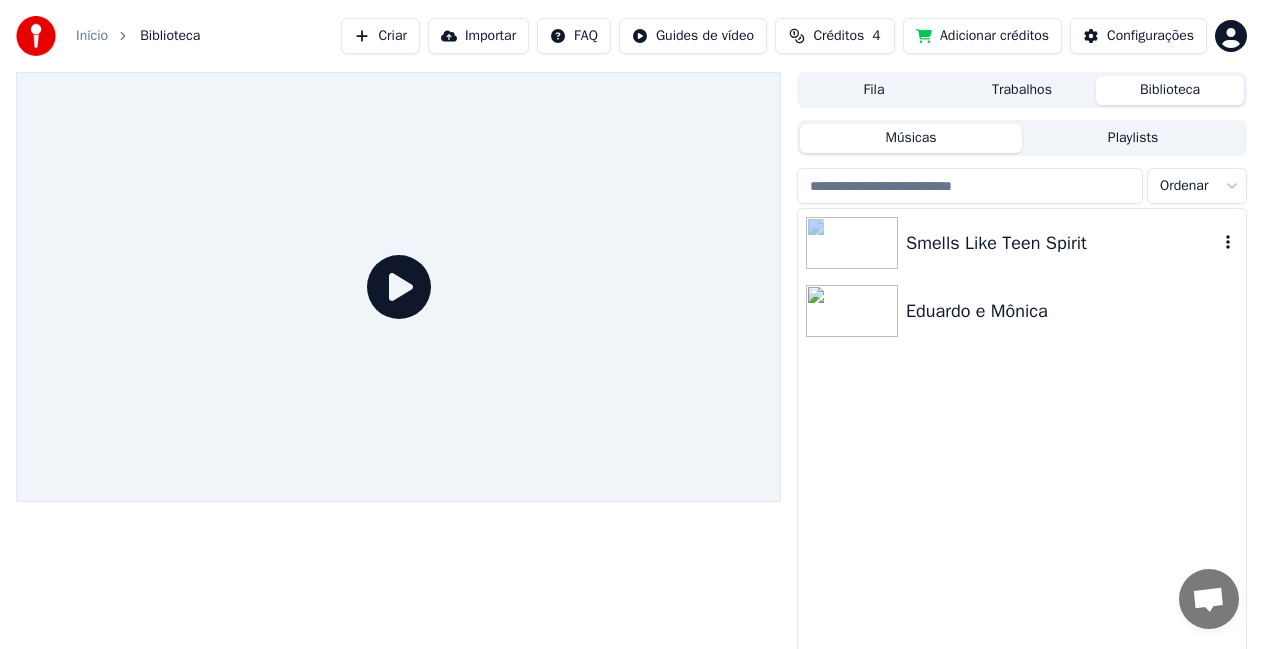 drag, startPoint x: 922, startPoint y: 375, endPoint x: 919, endPoint y: 249, distance: 126.035706 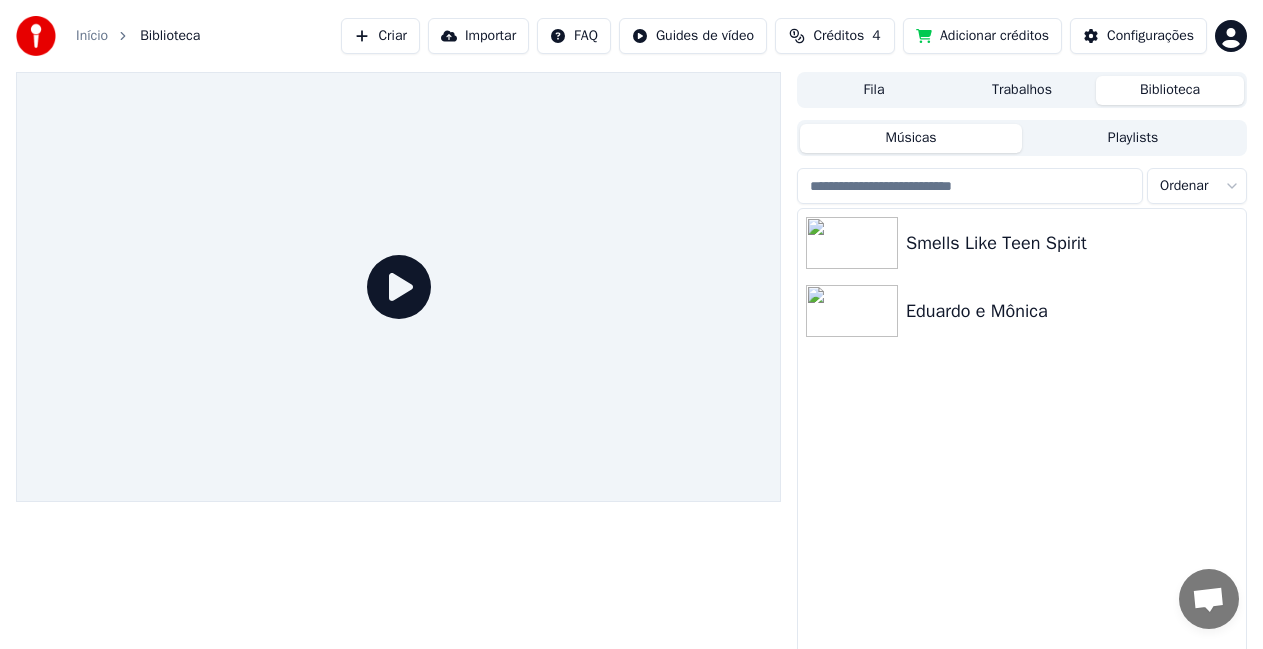 click 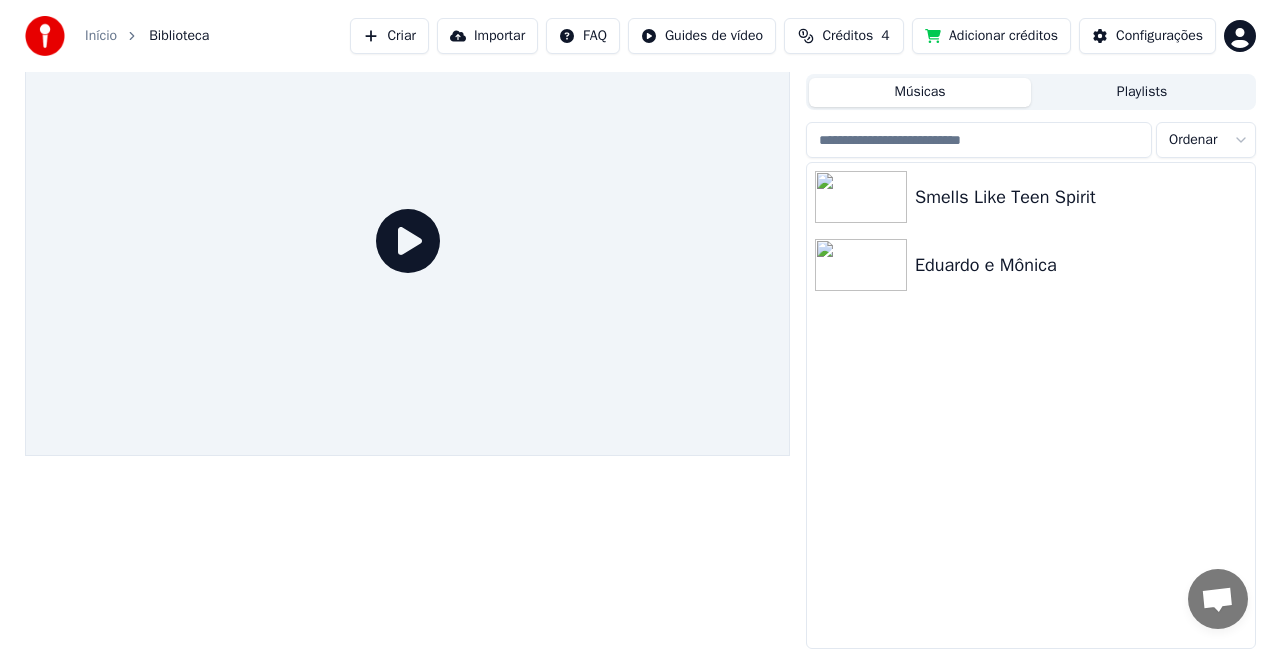 scroll, scrollTop: 0, scrollLeft: 0, axis: both 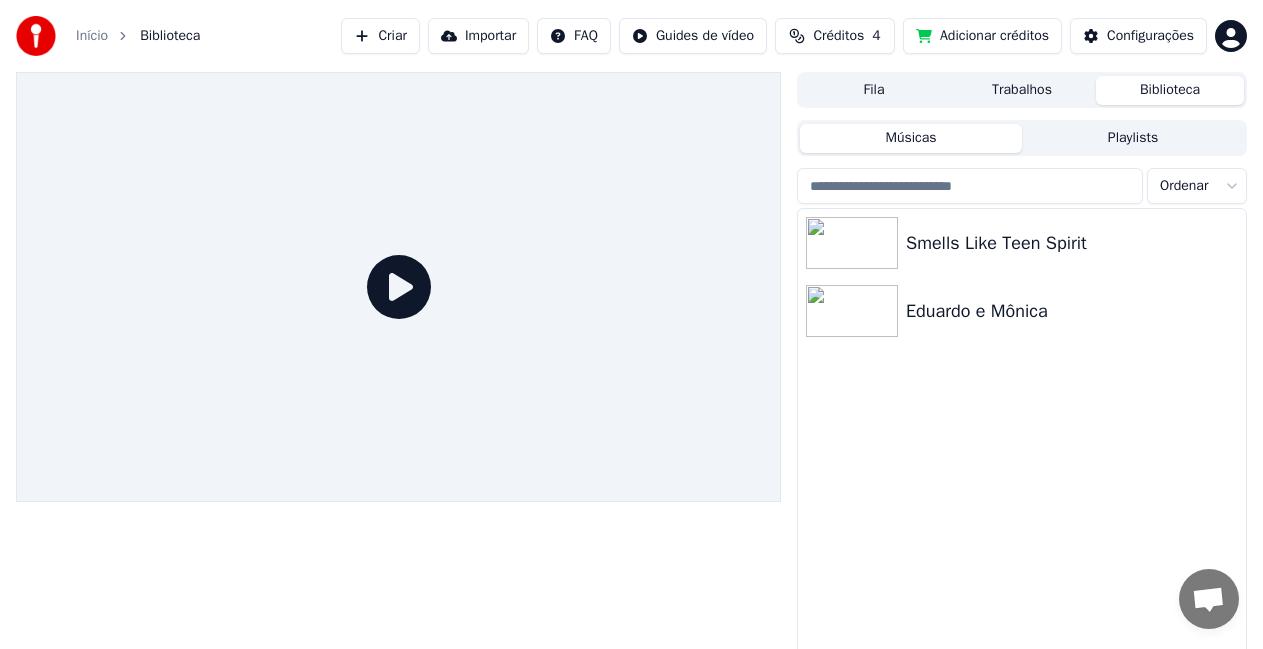 click 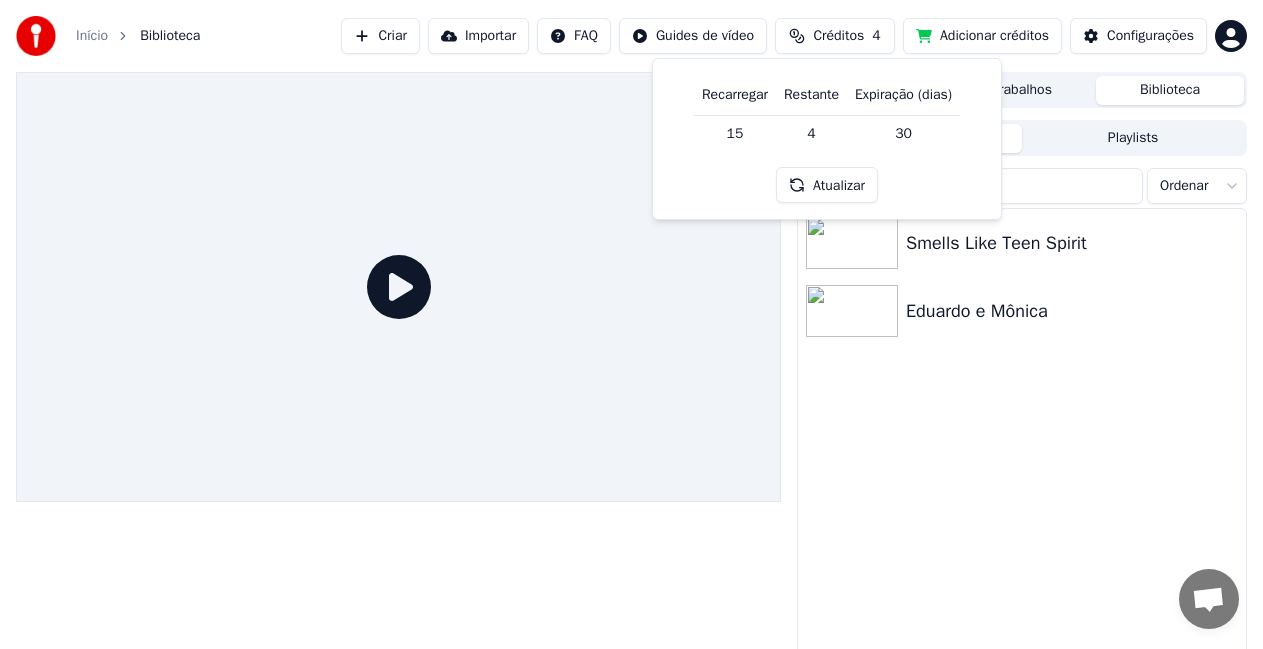 click at bounding box center [398, 287] 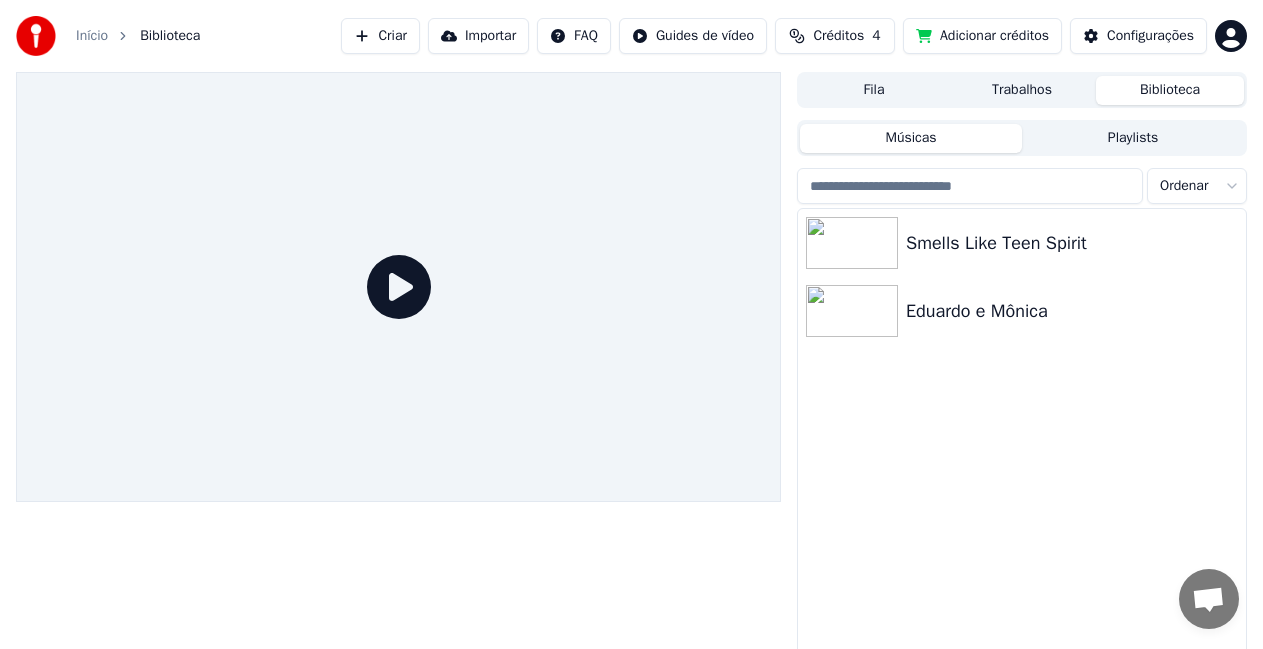 click on "Criar" at bounding box center (380, 36) 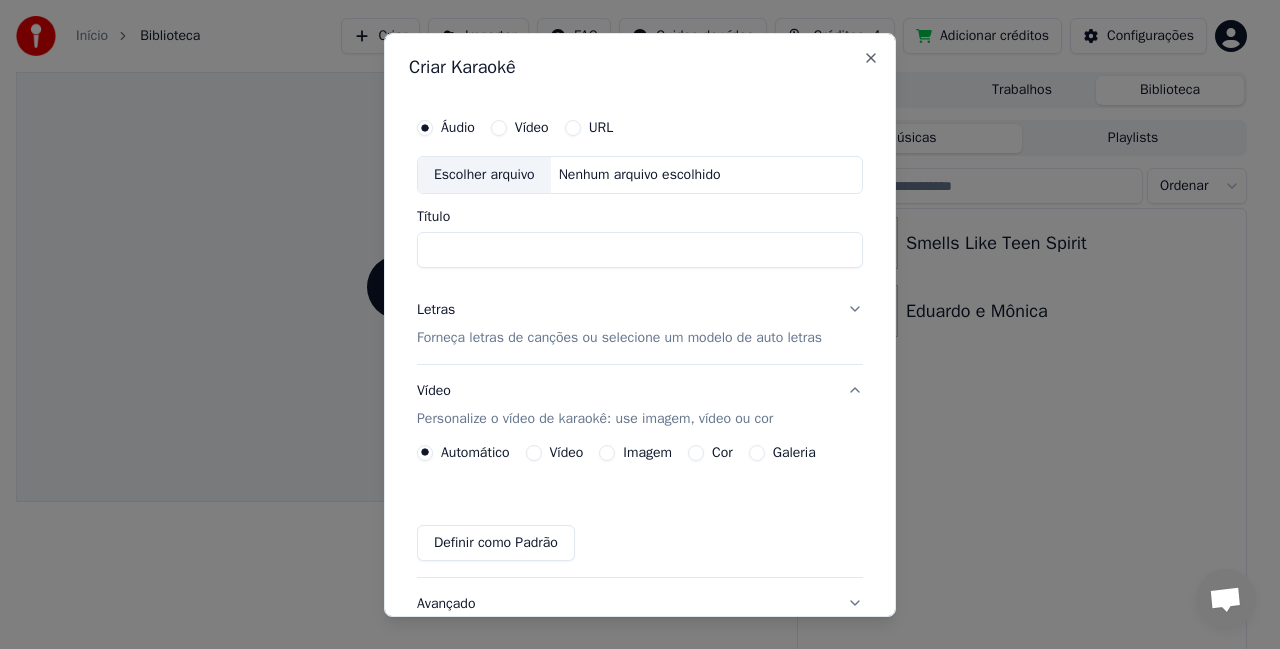 click on "Escolher arquivo" at bounding box center [484, 174] 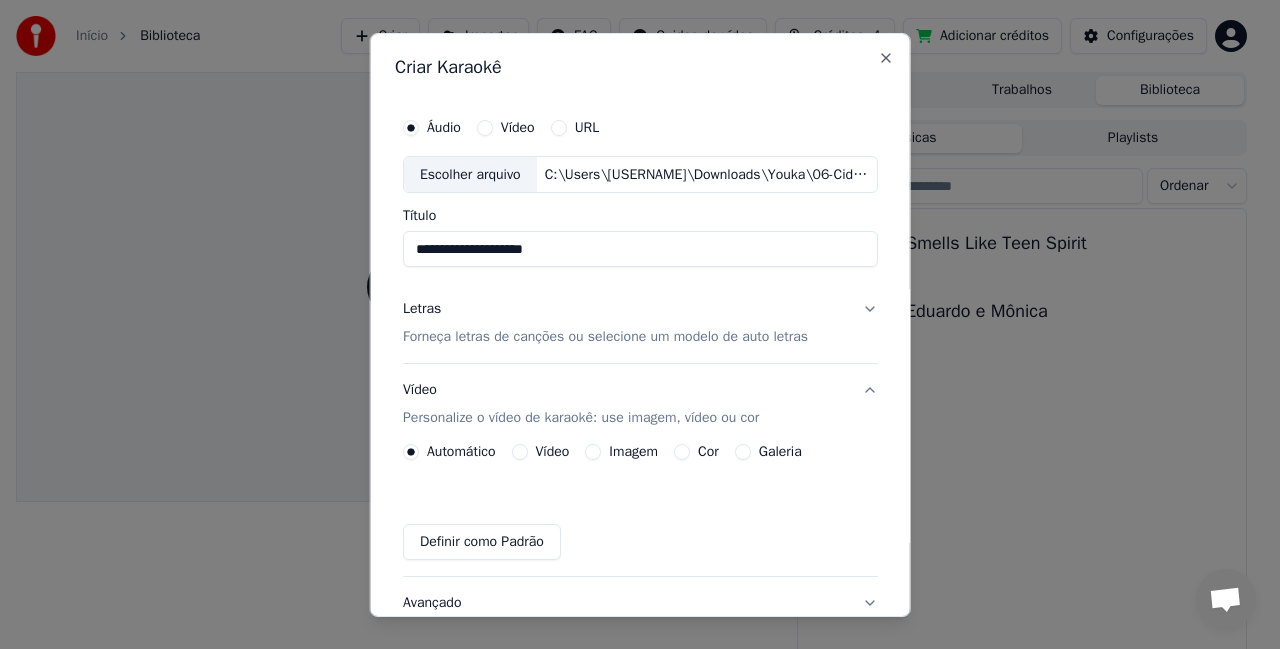 click on "**********" at bounding box center [640, 249] 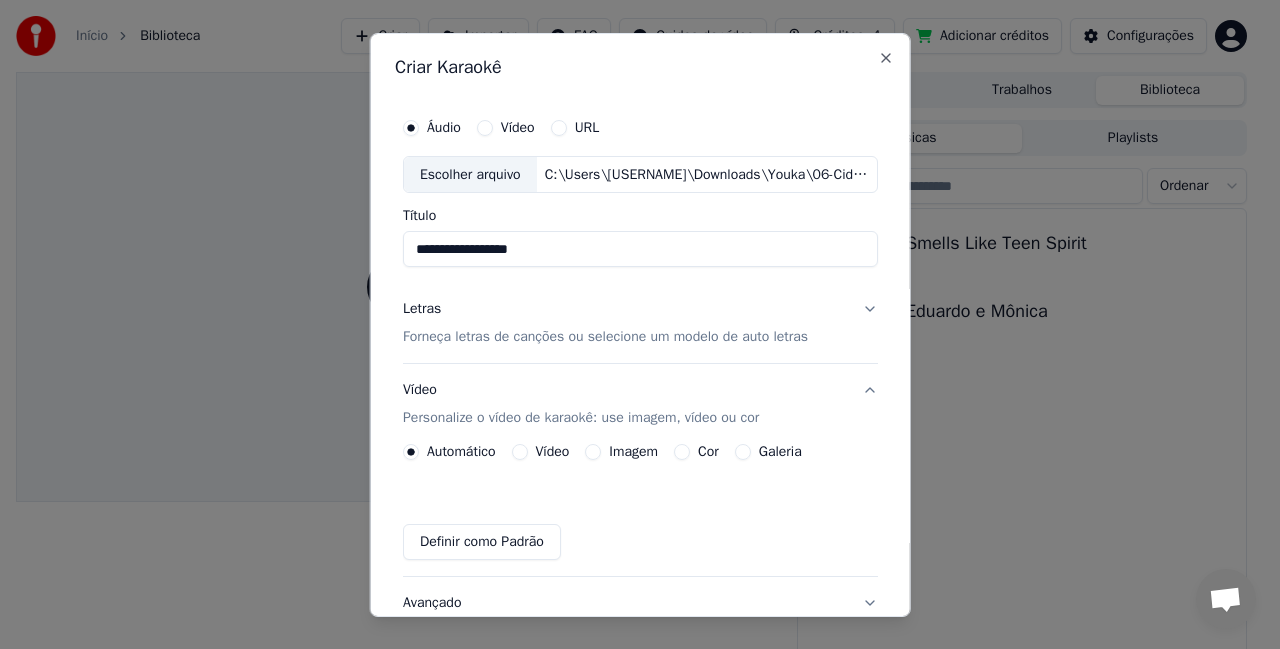 type on "**********" 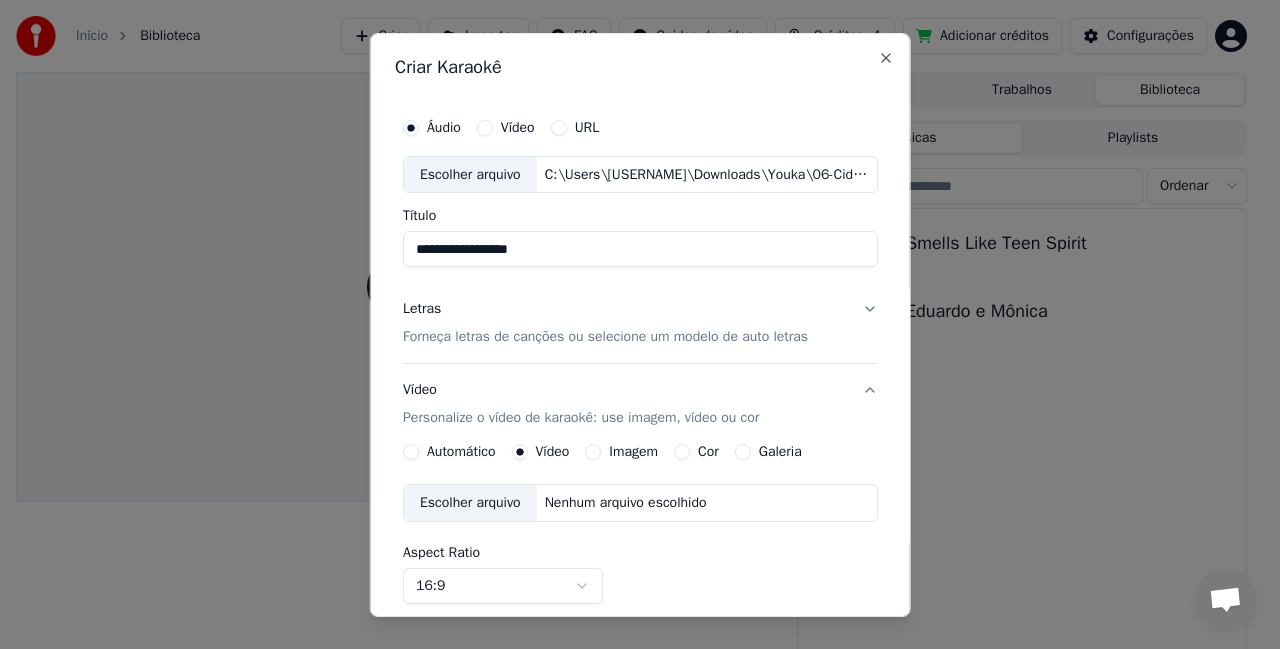 click on "Escolher arquivo" at bounding box center (470, 503) 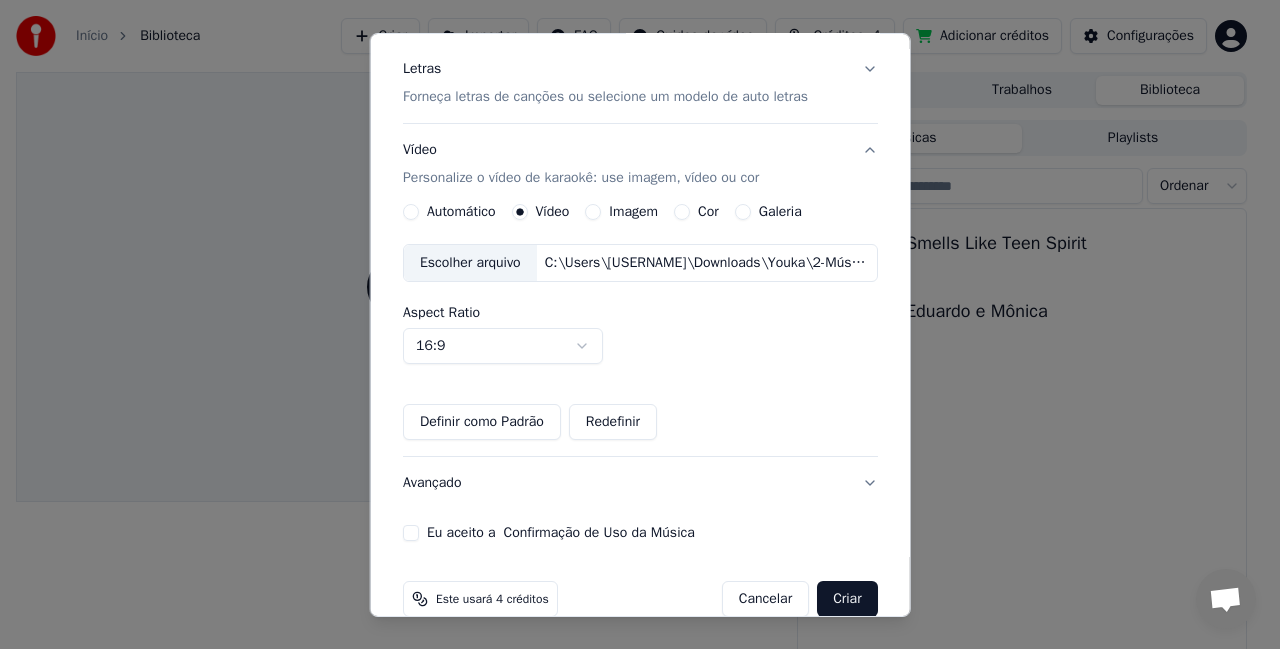 scroll, scrollTop: 245, scrollLeft: 0, axis: vertical 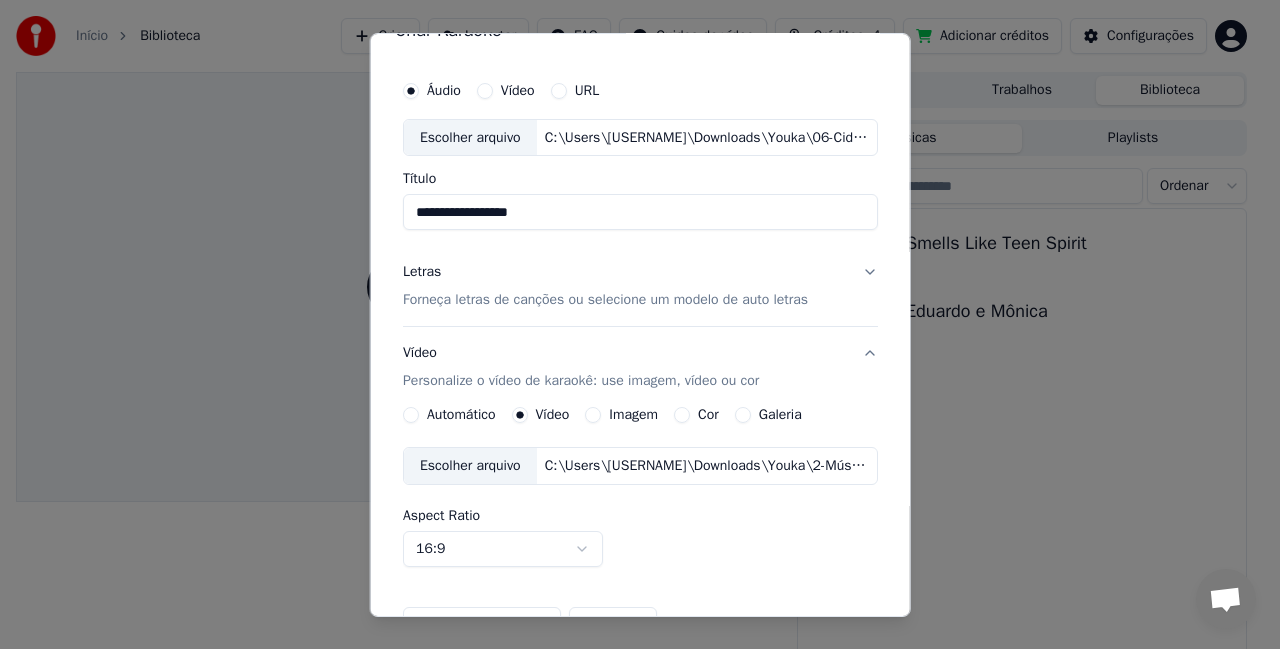 click on "Forneça letras de canções ou selecione um modelo de auto letras" at bounding box center (605, 300) 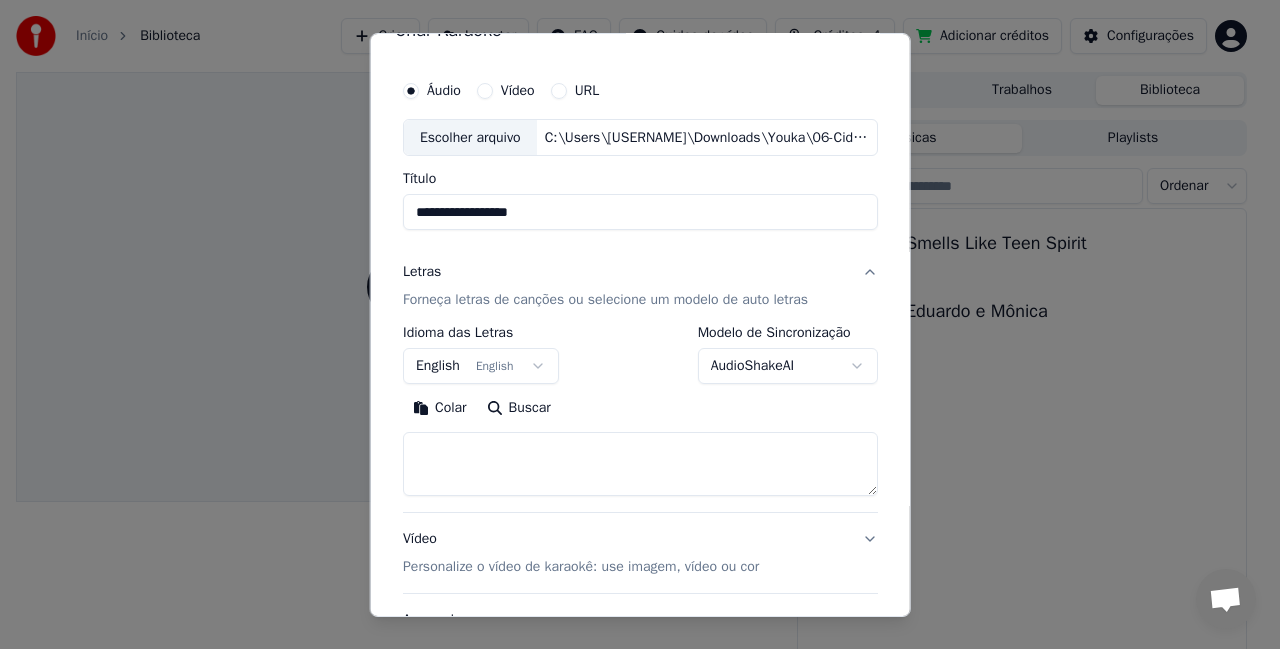 click at bounding box center (640, 464) 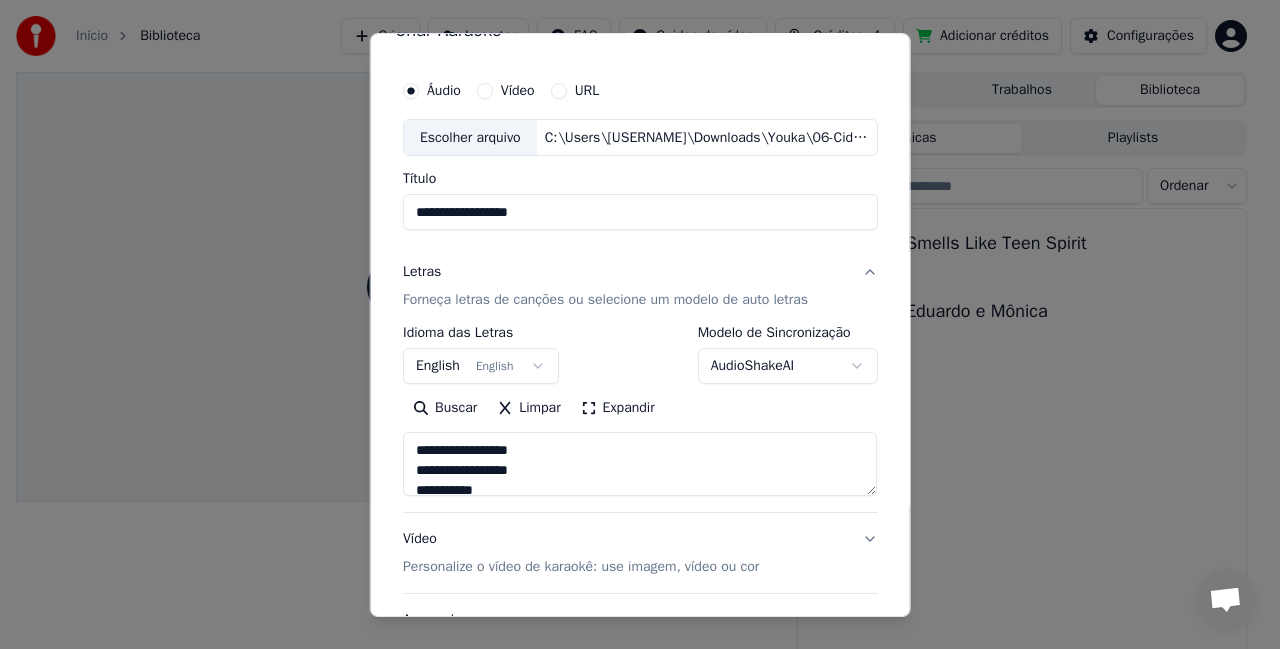 type on "**********" 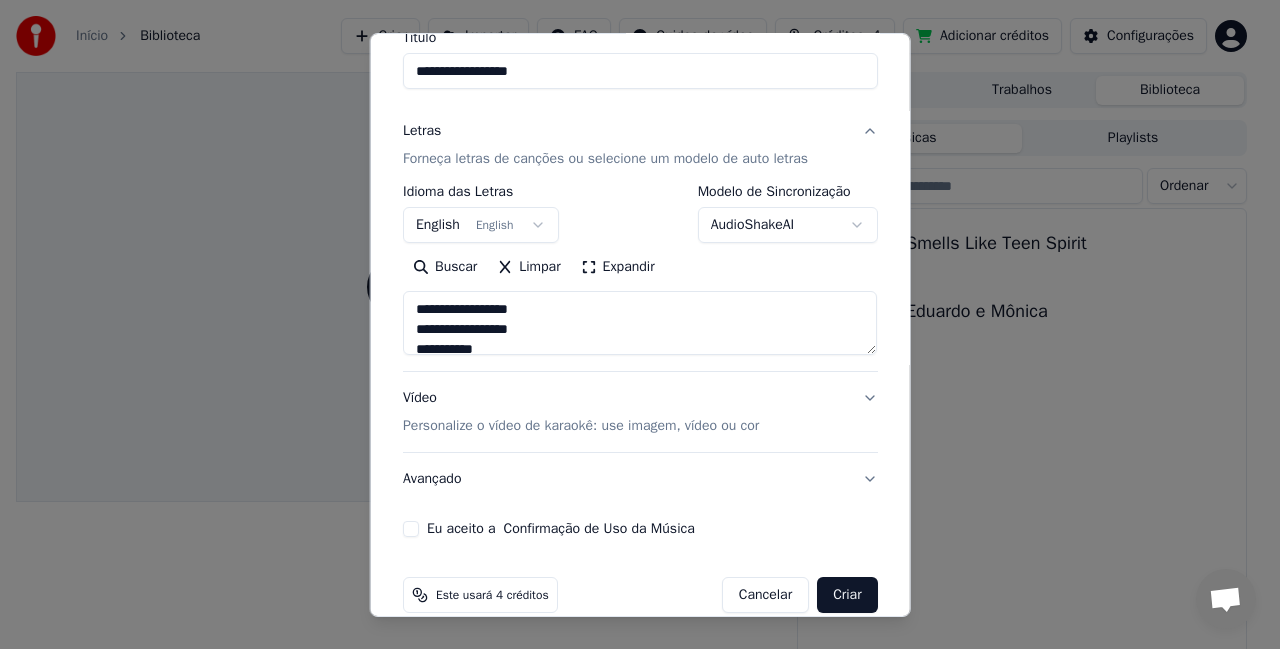 scroll, scrollTop: 207, scrollLeft: 0, axis: vertical 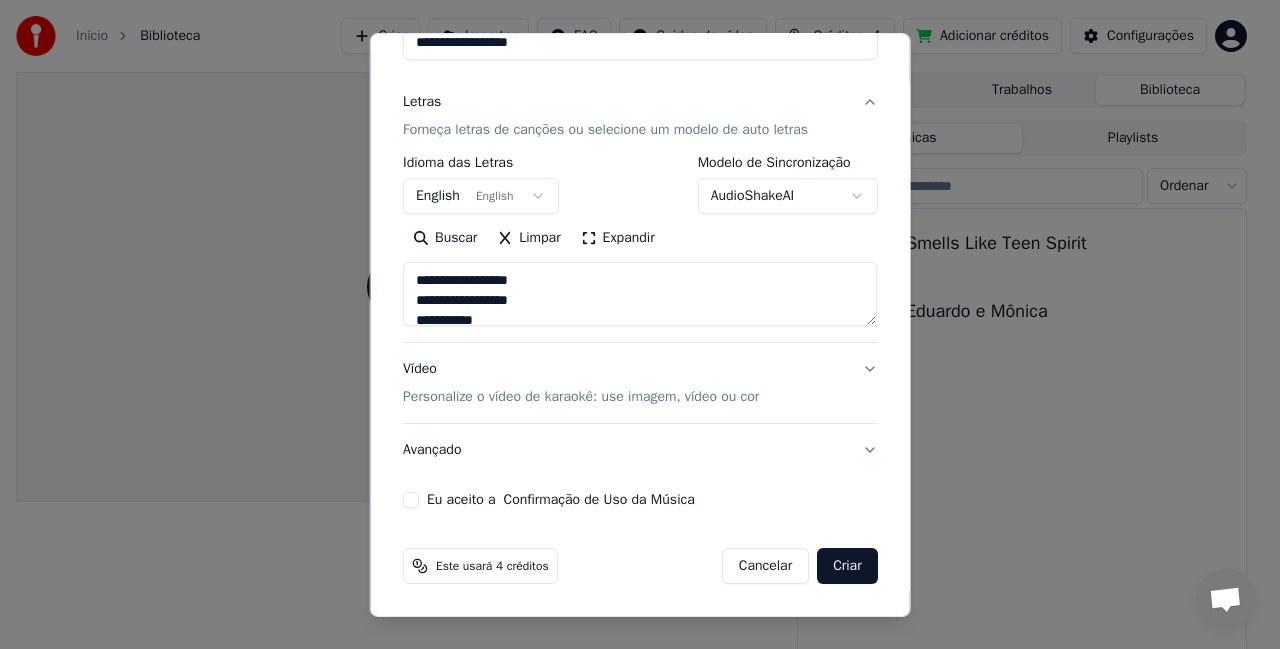 click on "Eu aceito a   Confirmação de Uso da Música" at bounding box center (411, 500) 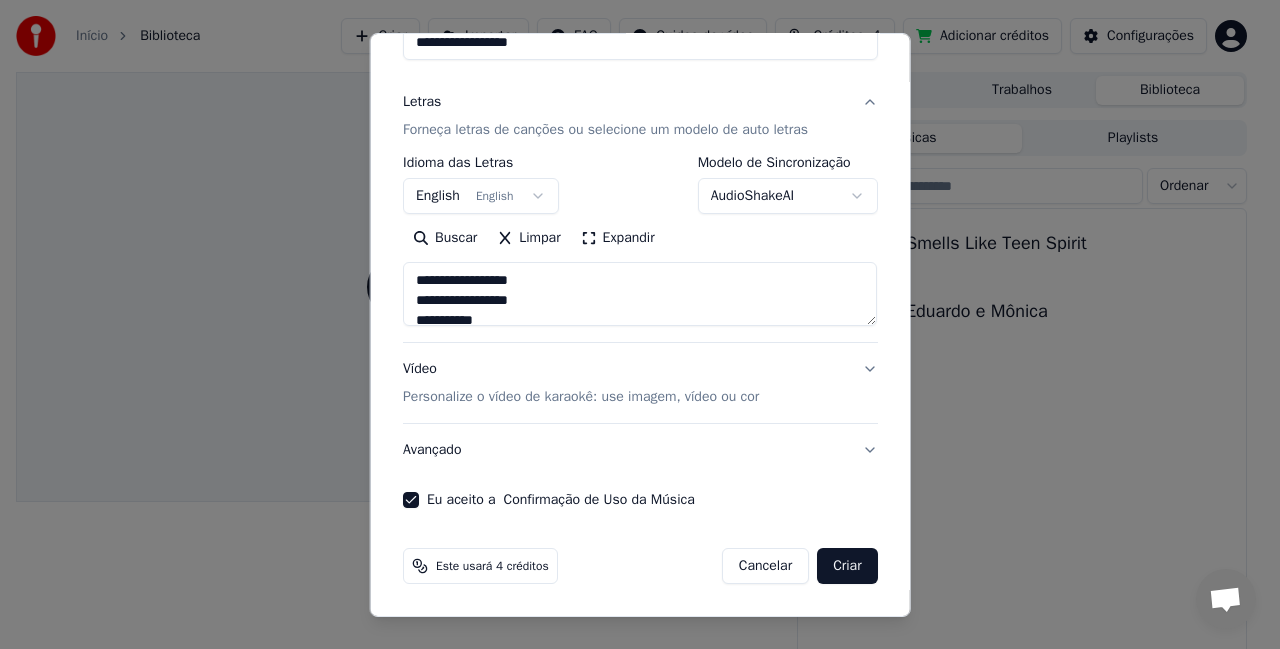 click on "Criar" at bounding box center [847, 566] 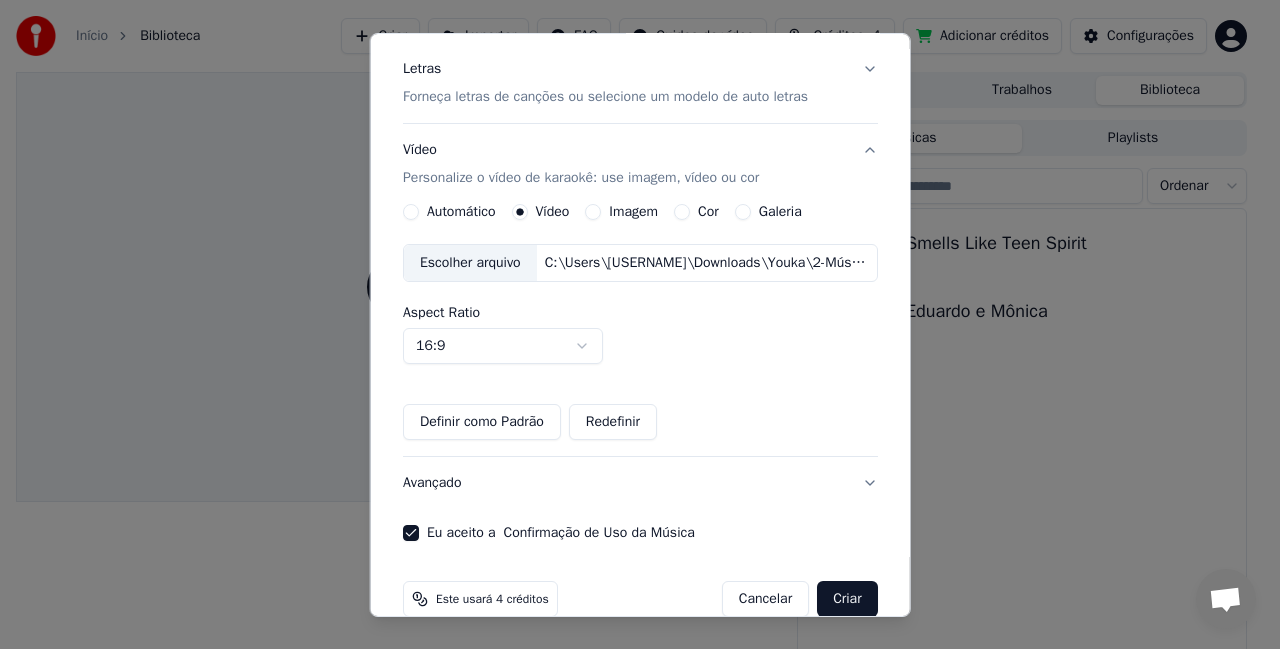 scroll, scrollTop: 273, scrollLeft: 0, axis: vertical 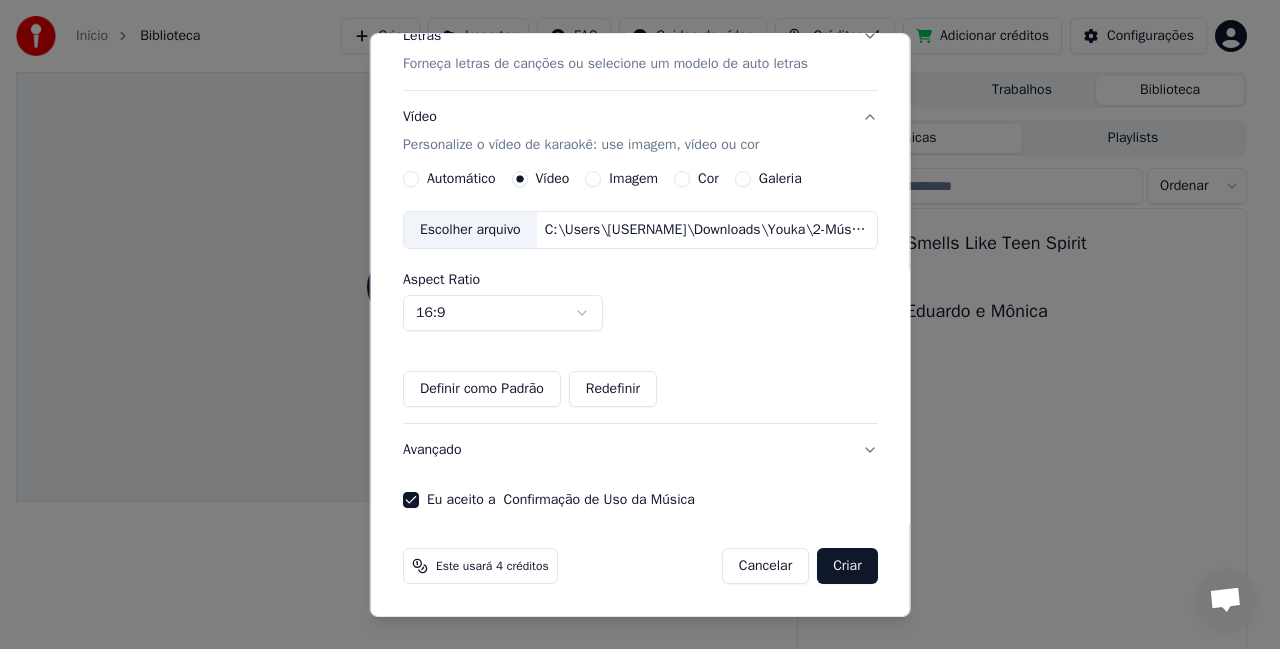 click on "Criar" at bounding box center [847, 566] 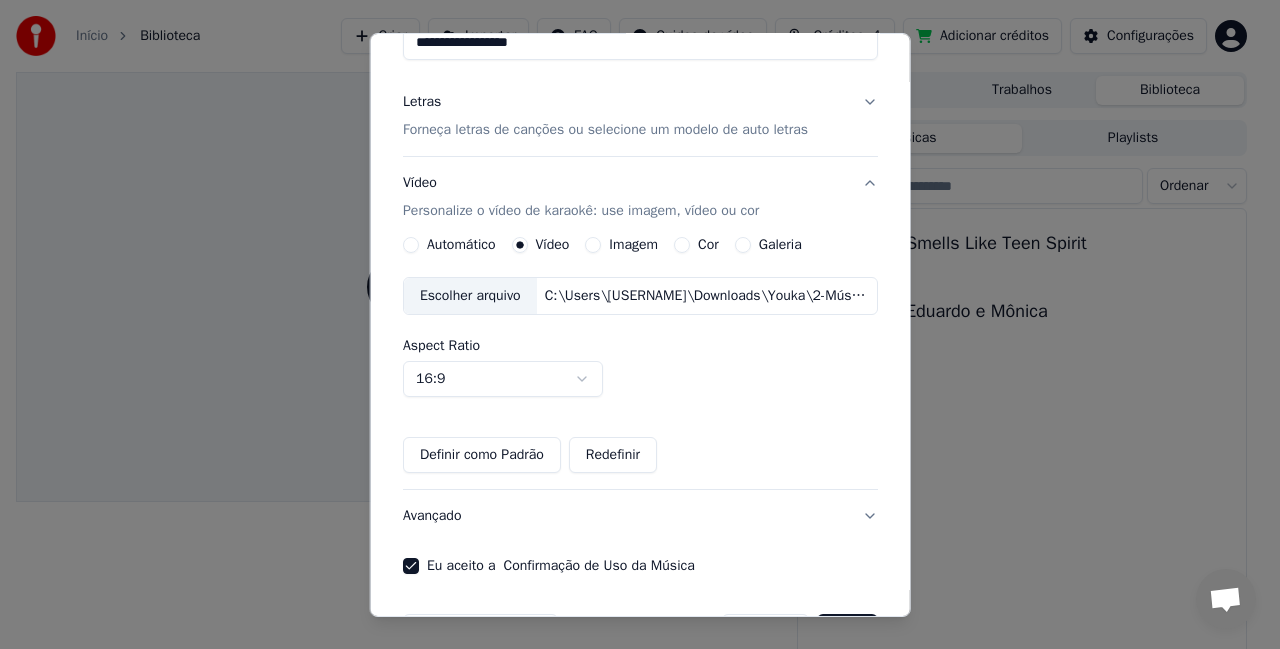 scroll, scrollTop: 273, scrollLeft: 0, axis: vertical 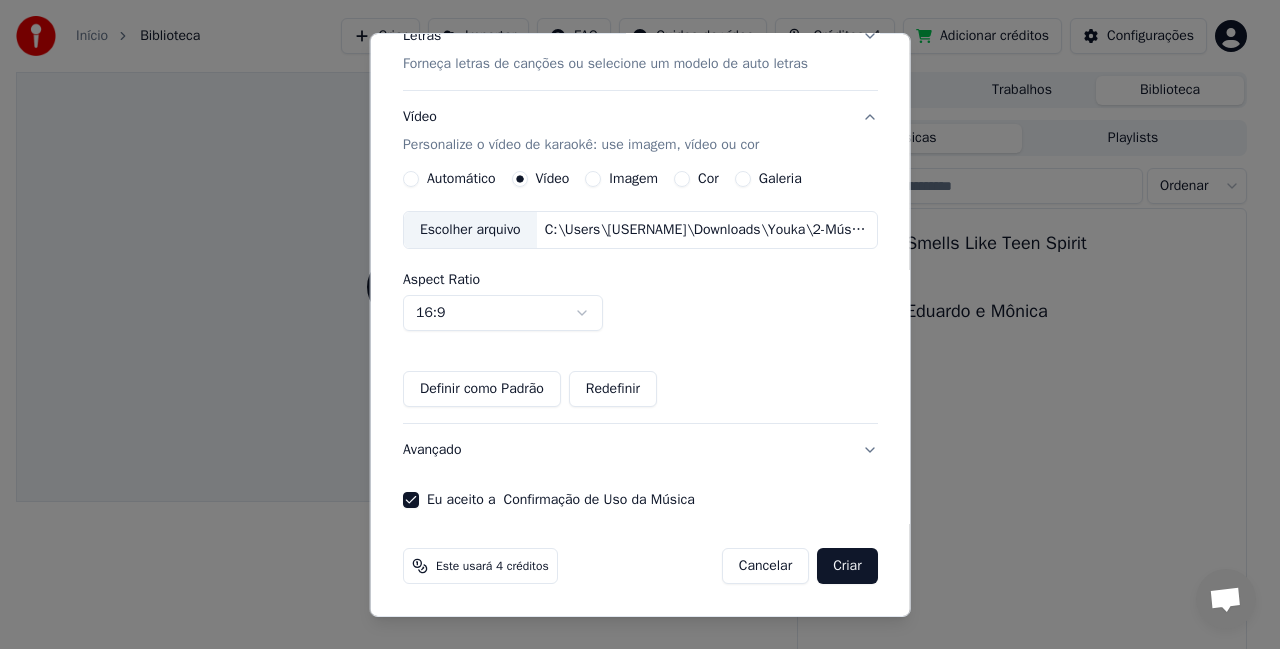 click on "Este usará 4 créditos" at bounding box center [492, 566] 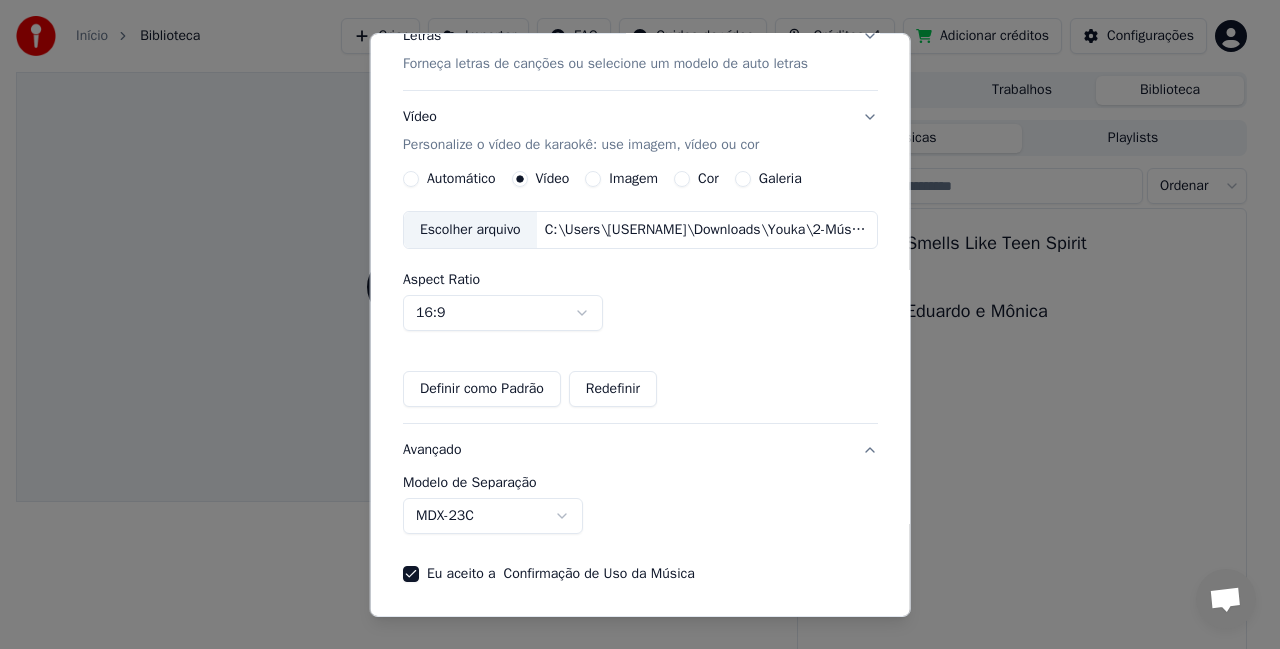 scroll, scrollTop: 96, scrollLeft: 0, axis: vertical 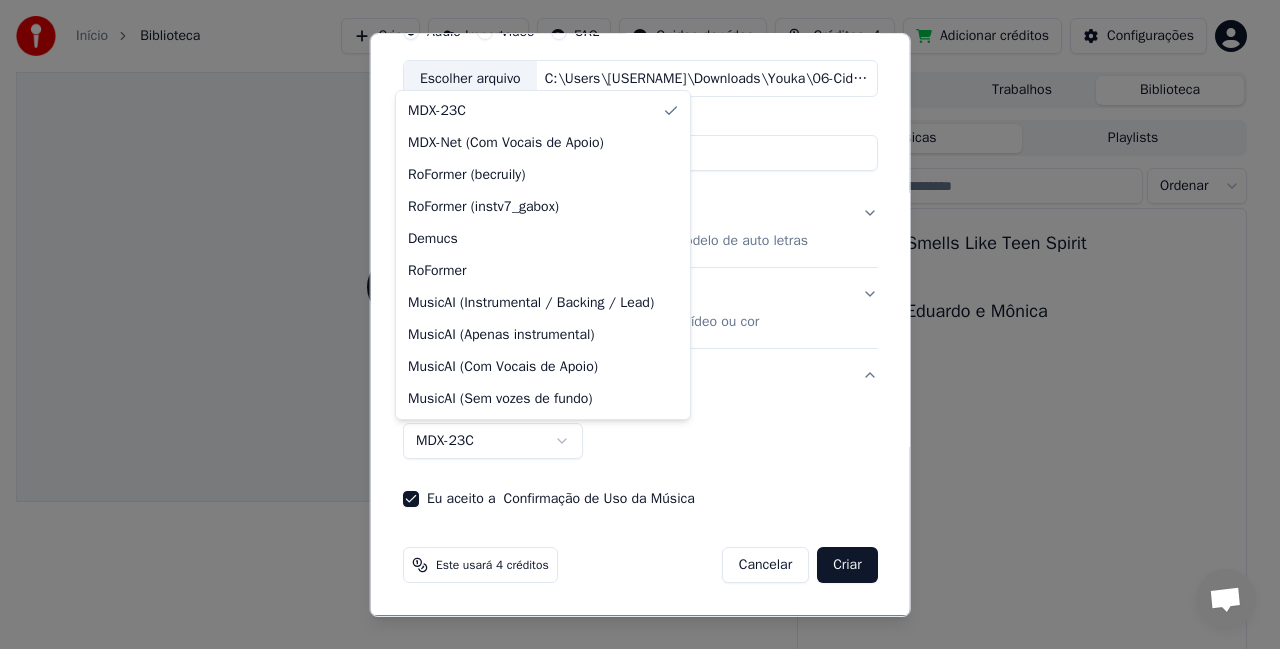 click on "**********" at bounding box center [631, 324] 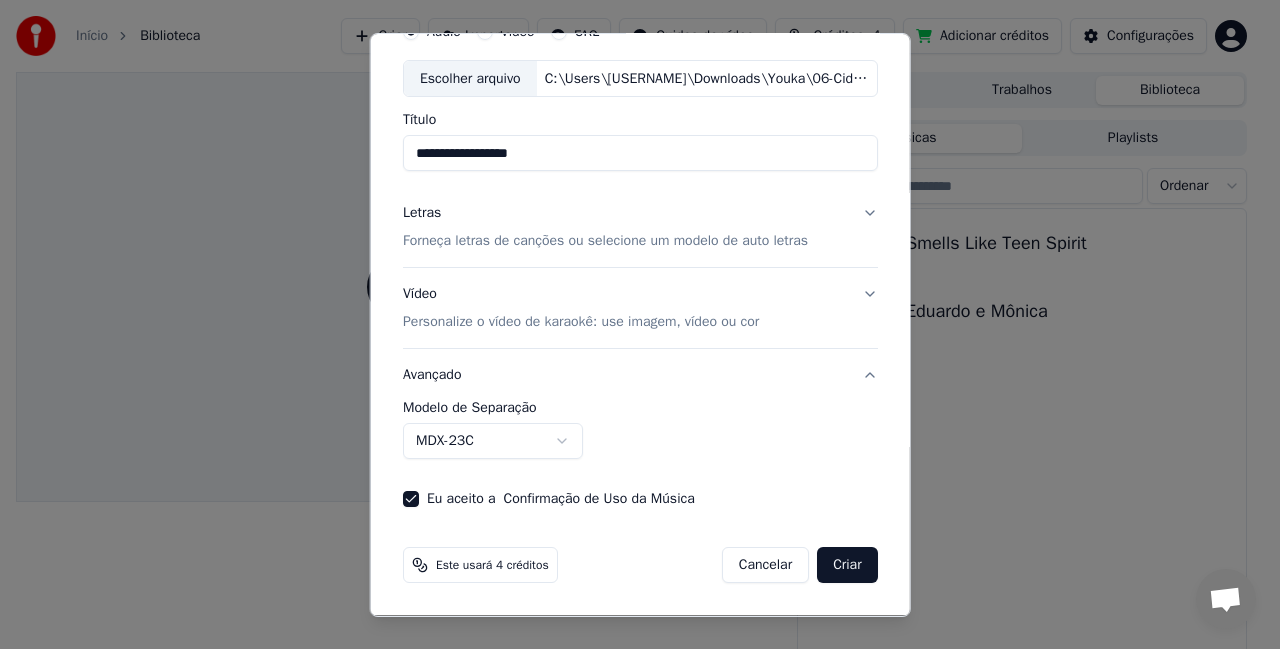 click on "**********" at bounding box center [631, 324] 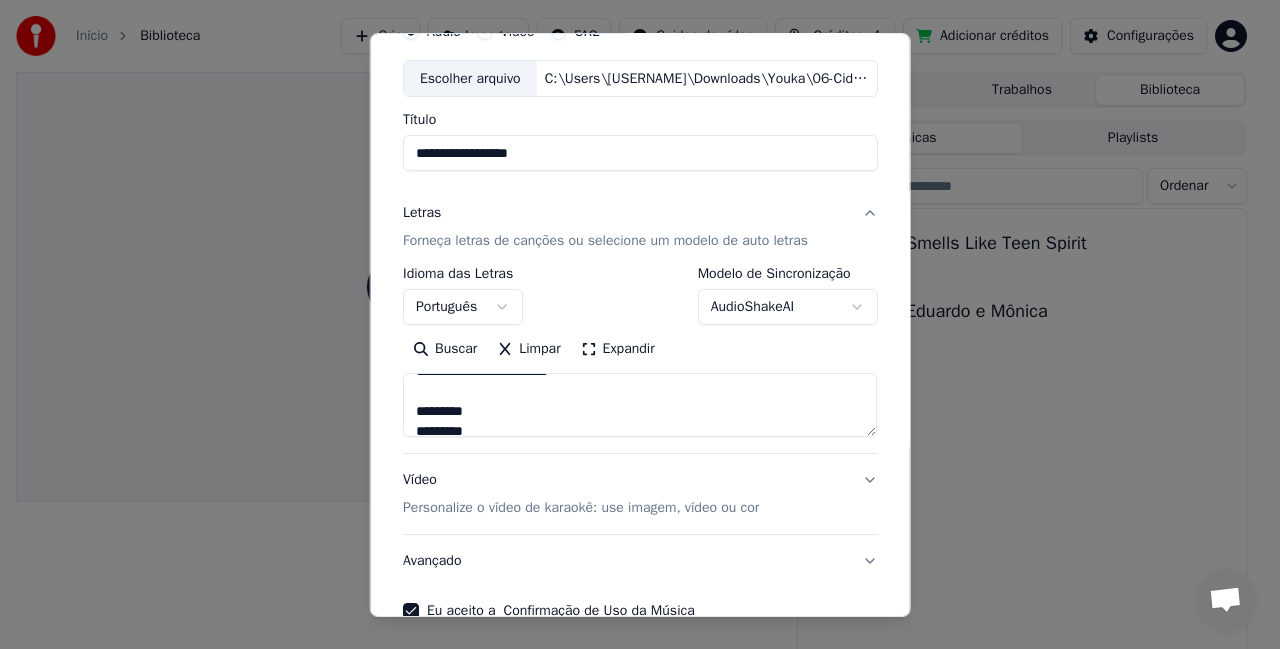 scroll, scrollTop: 1193, scrollLeft: 0, axis: vertical 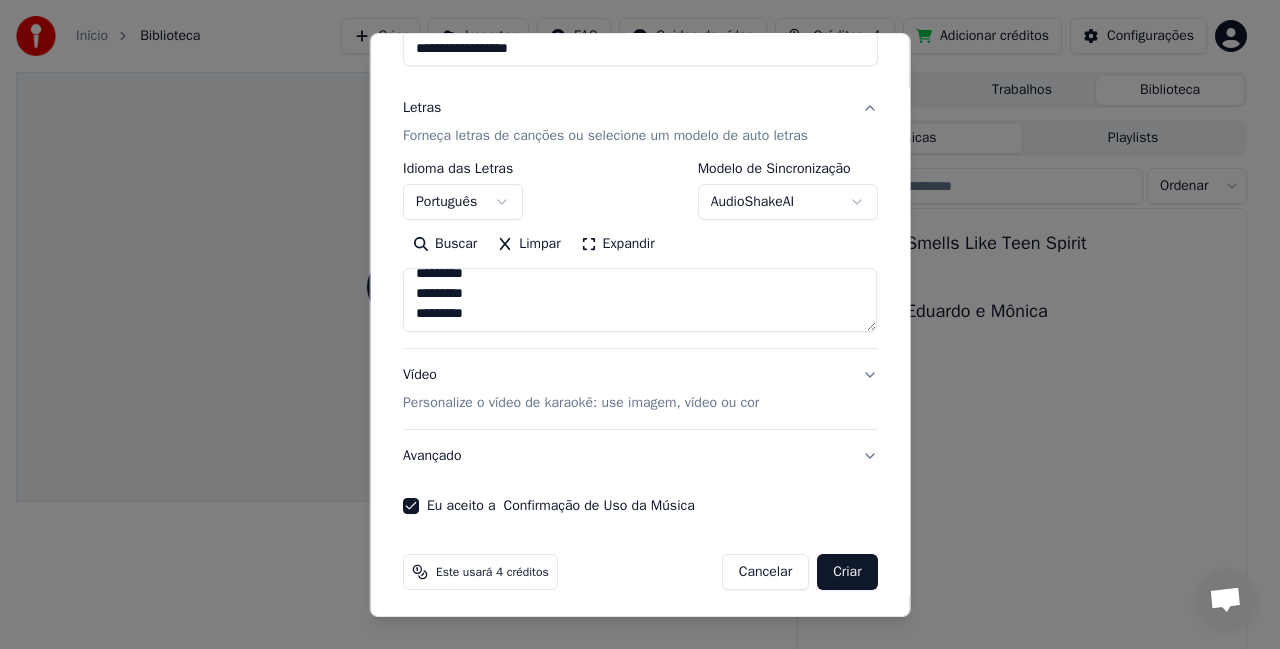 click on "Vídeo Personalize o vídeo de karaokê: use imagem, vídeo ou cor" at bounding box center [640, 389] 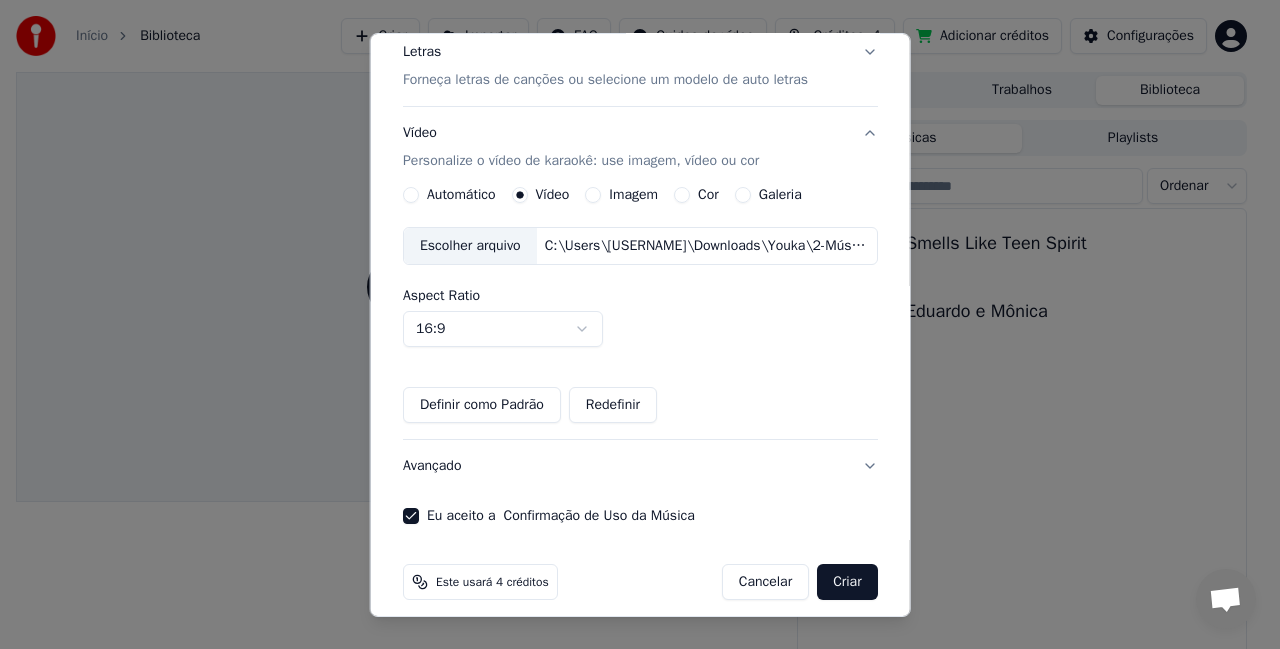 scroll, scrollTop: 273, scrollLeft: 0, axis: vertical 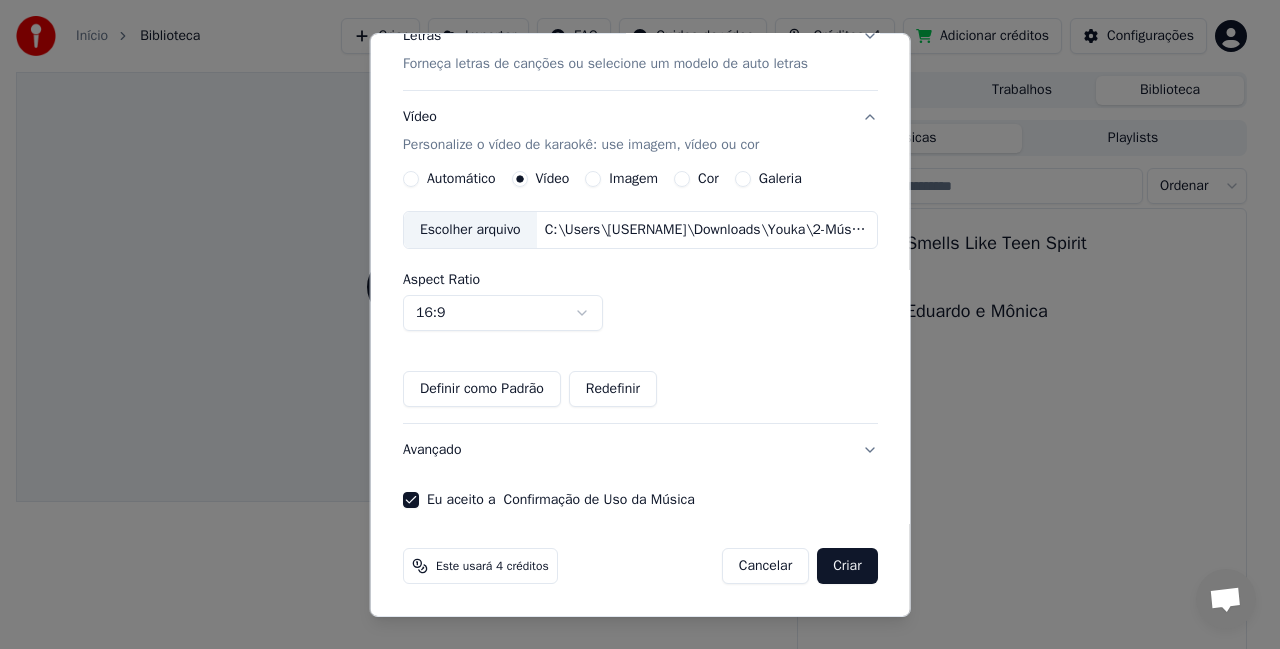 click on "Criar" at bounding box center [847, 566] 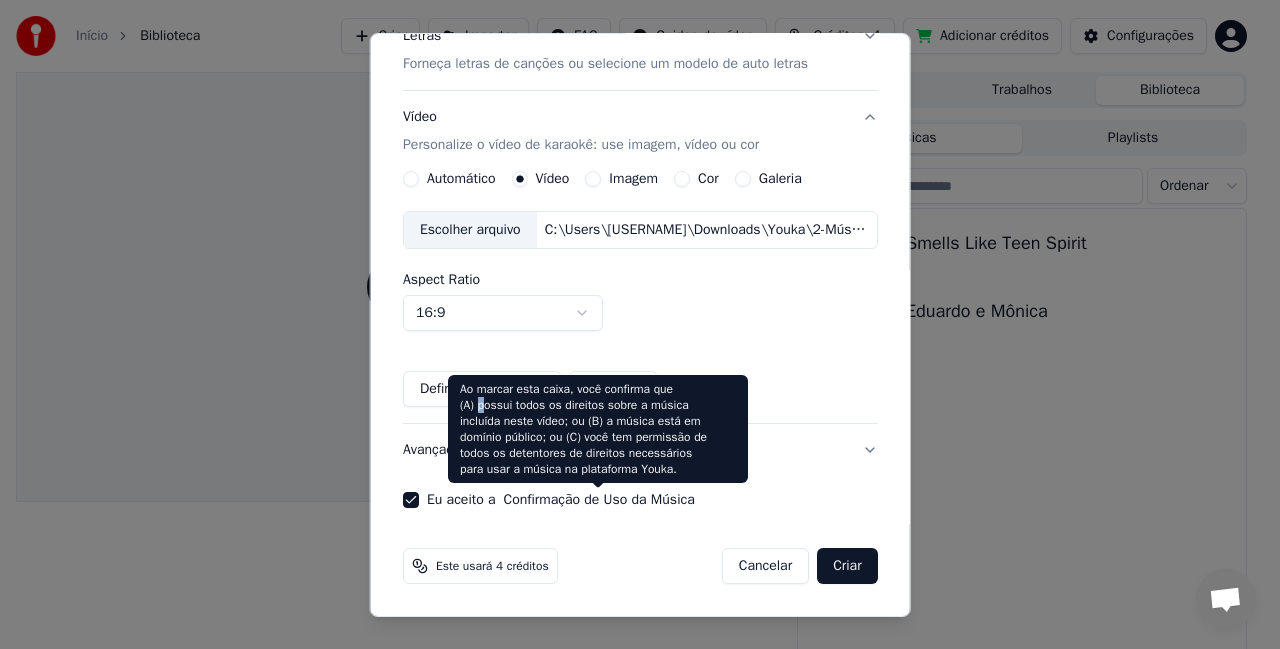 click on "Ao marcar esta caixa, você confirma que (A) possui todos os direitos sobre a música incluída neste vídeo; ou (B) a música está em domínio público; ou (C) você tem permissão de todos os detentores de direitos necessários para usar a música na plataforma Youka. Ao marcar esta caixa, você confirma que (A) possui todos os direitos sobre a música incluída neste vídeo; ou (B) a música está em domínio público; ou (C) você tem permissão de todos os detentores de direitos necessários para usar a música na plataforma Youka." at bounding box center [598, 429] 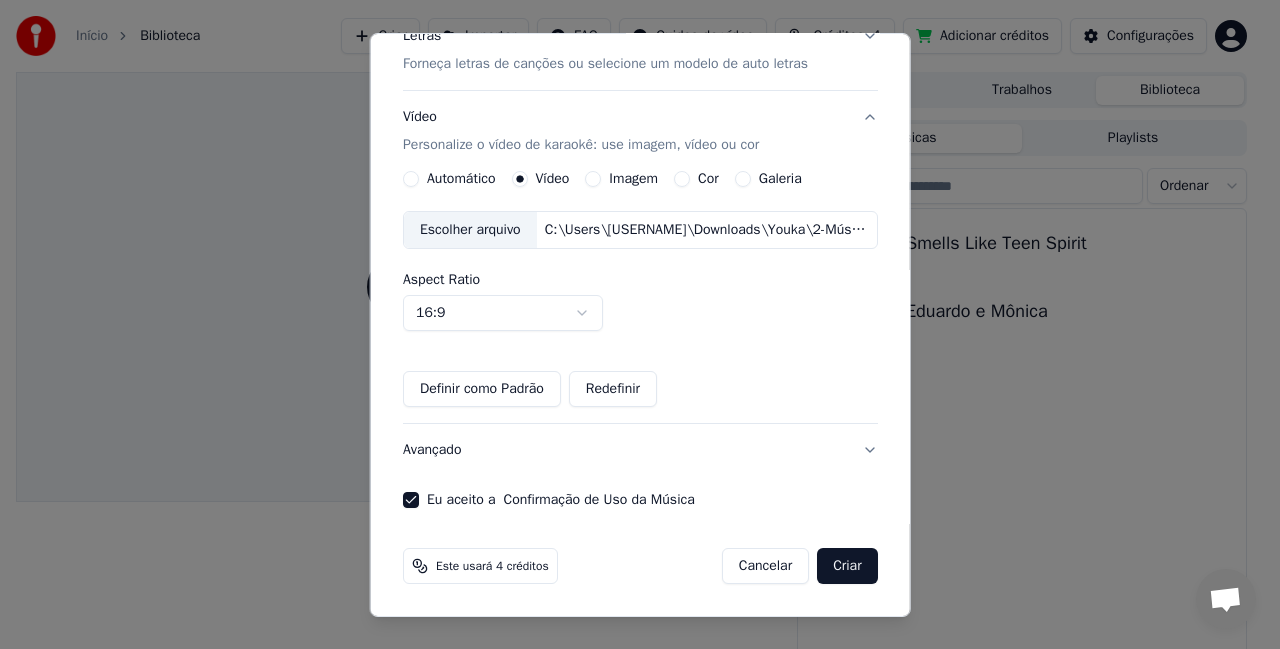 click on "Definir como Padrão" at bounding box center (482, 389) 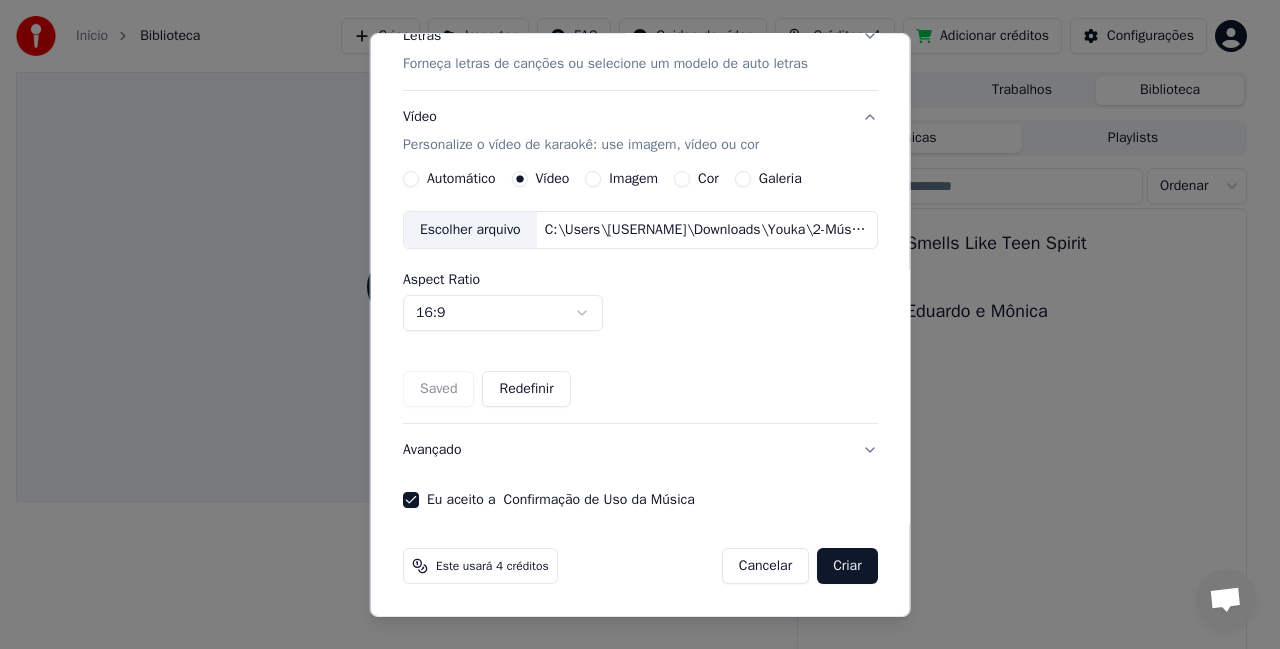 click on "Criar" at bounding box center (847, 566) 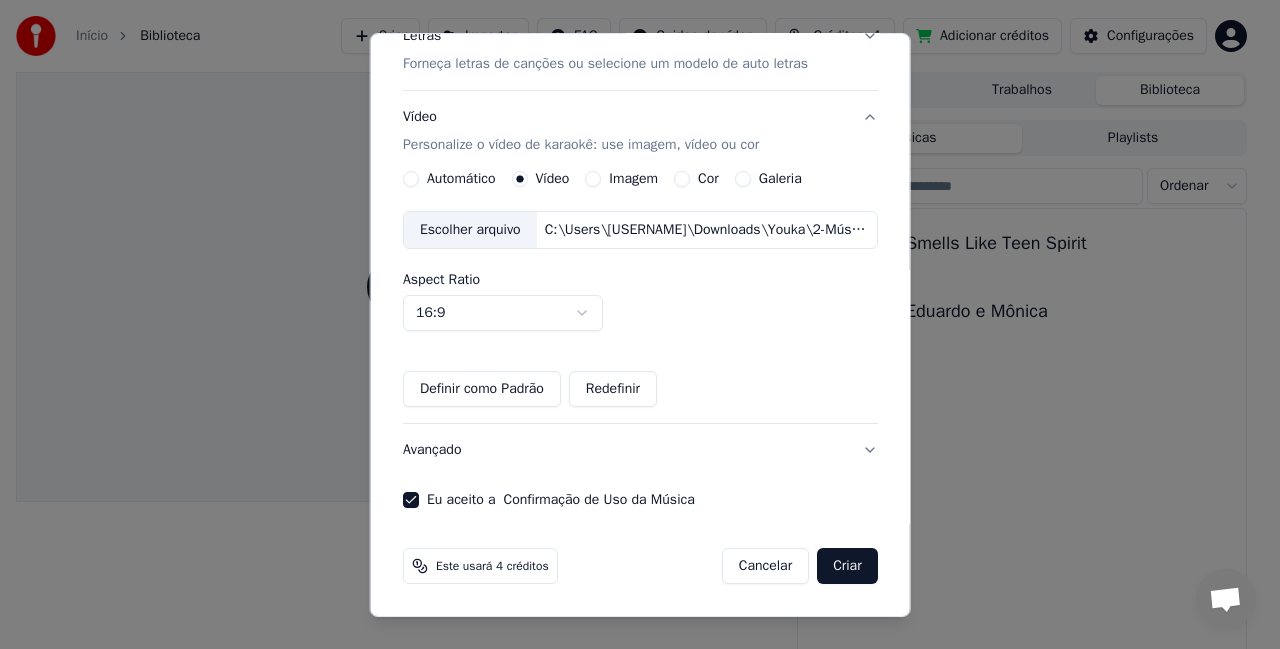 click on "Avançado" at bounding box center (640, 450) 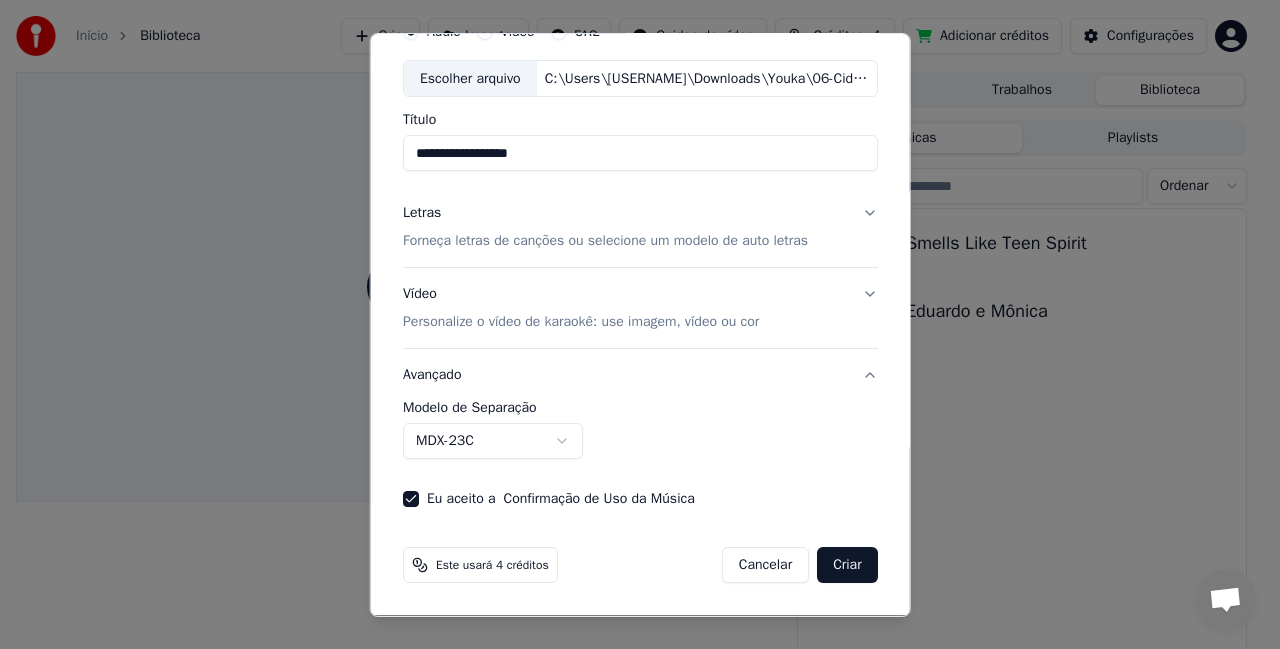 scroll, scrollTop: 96, scrollLeft: 0, axis: vertical 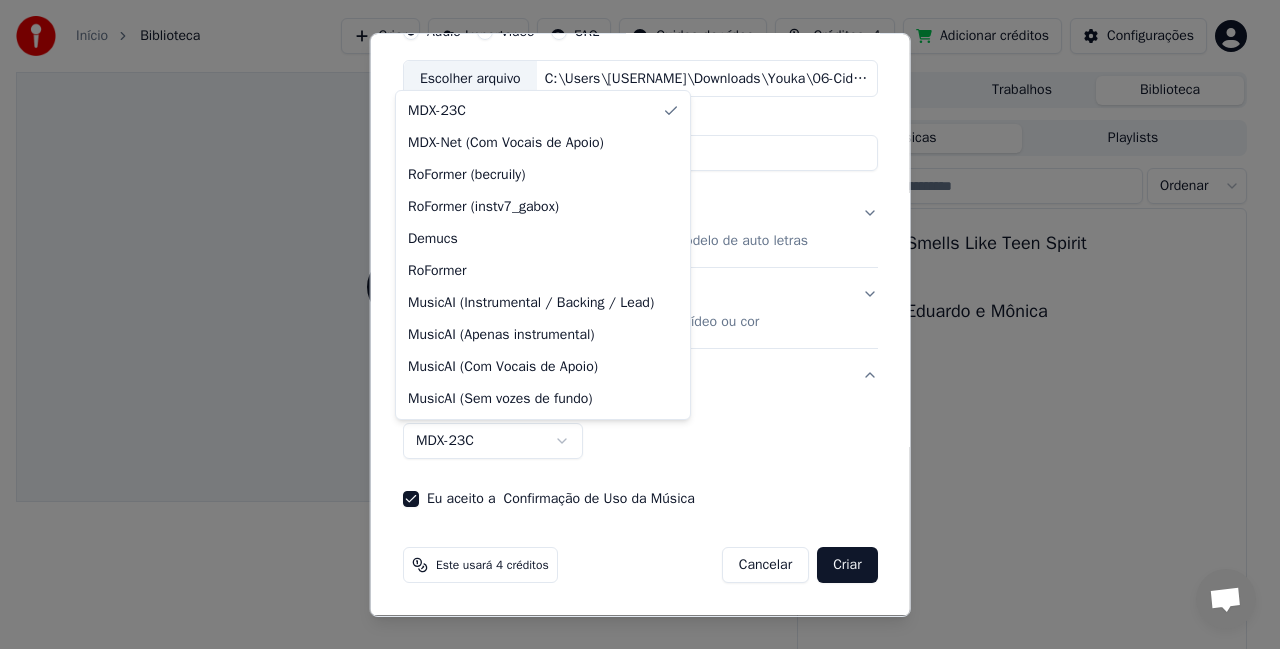 click on "**********" at bounding box center [631, 324] 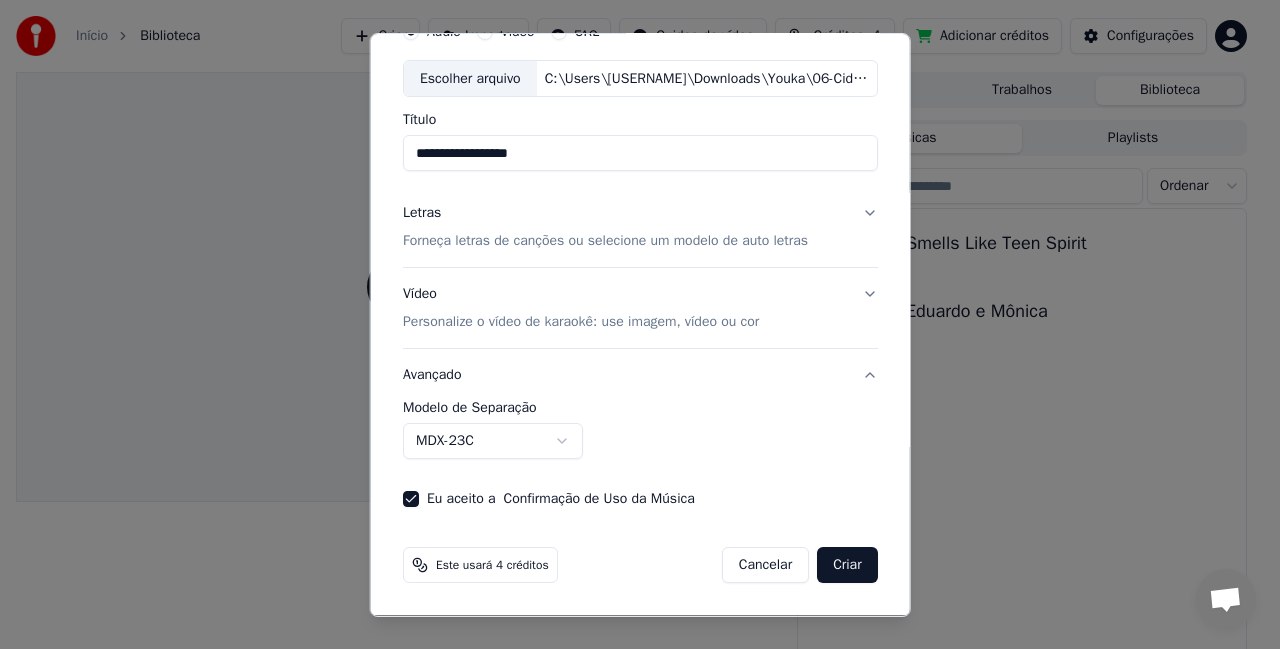 click on "Criar" at bounding box center [847, 565] 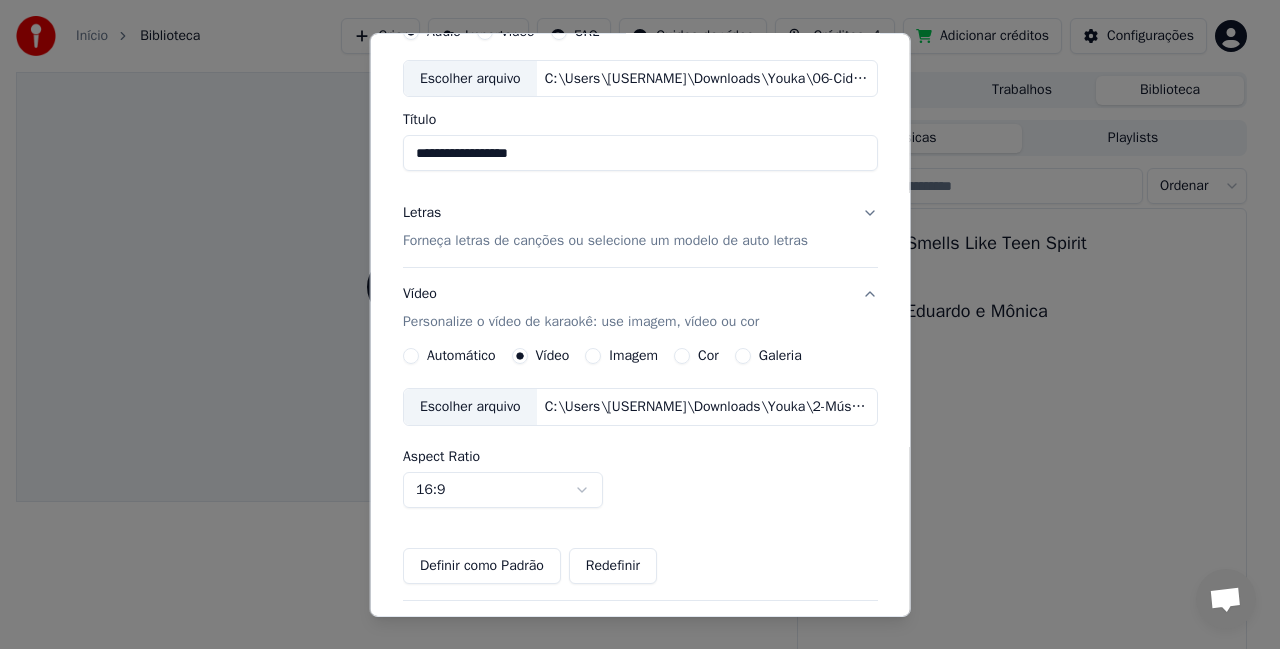 click on "**********" at bounding box center [640, 457] 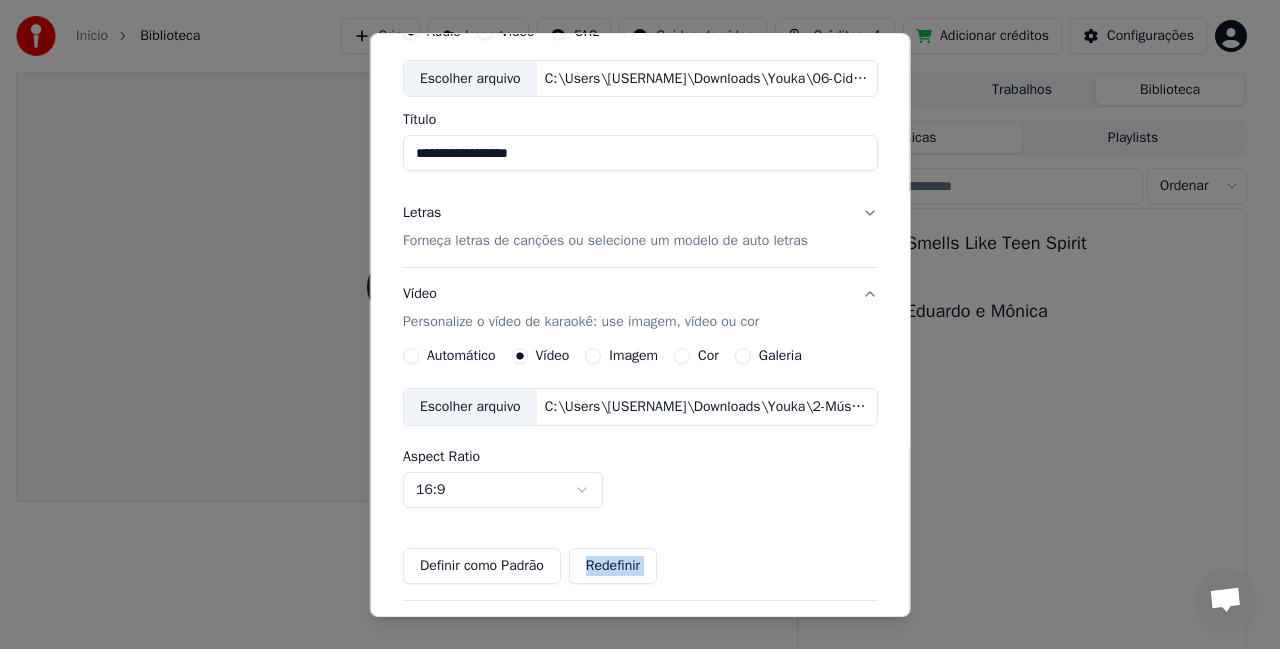 click on "Definir como Padrão Redefinir" at bounding box center [640, 566] 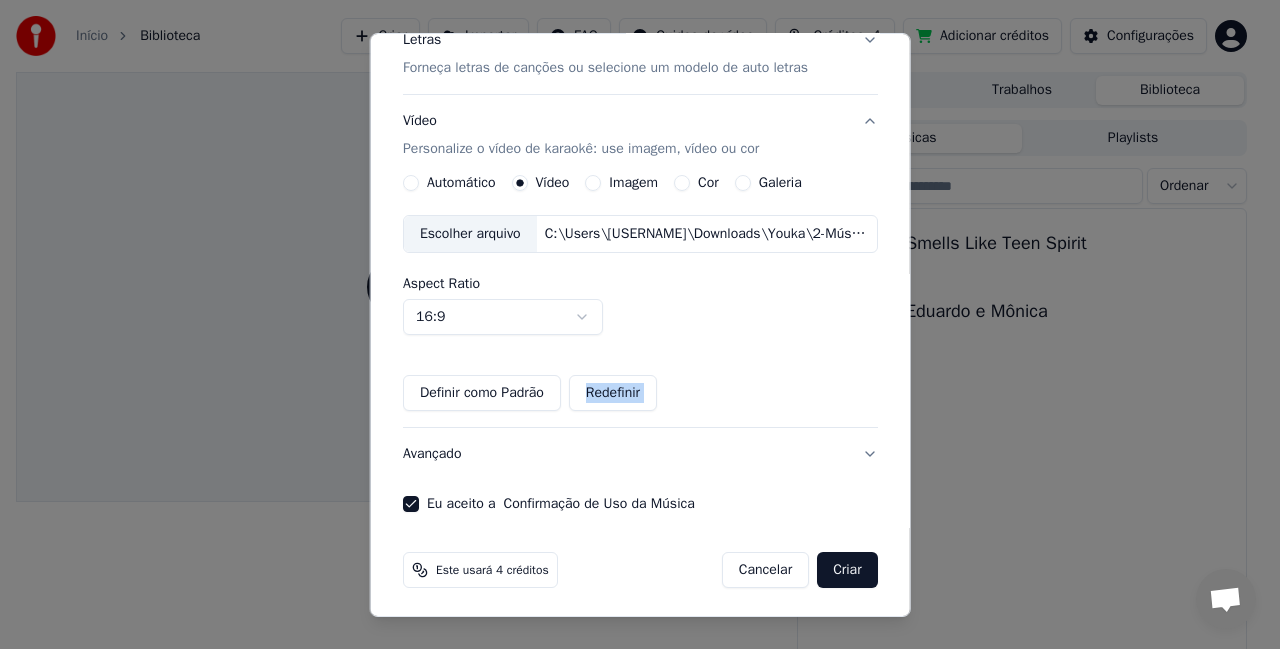 scroll, scrollTop: 273, scrollLeft: 0, axis: vertical 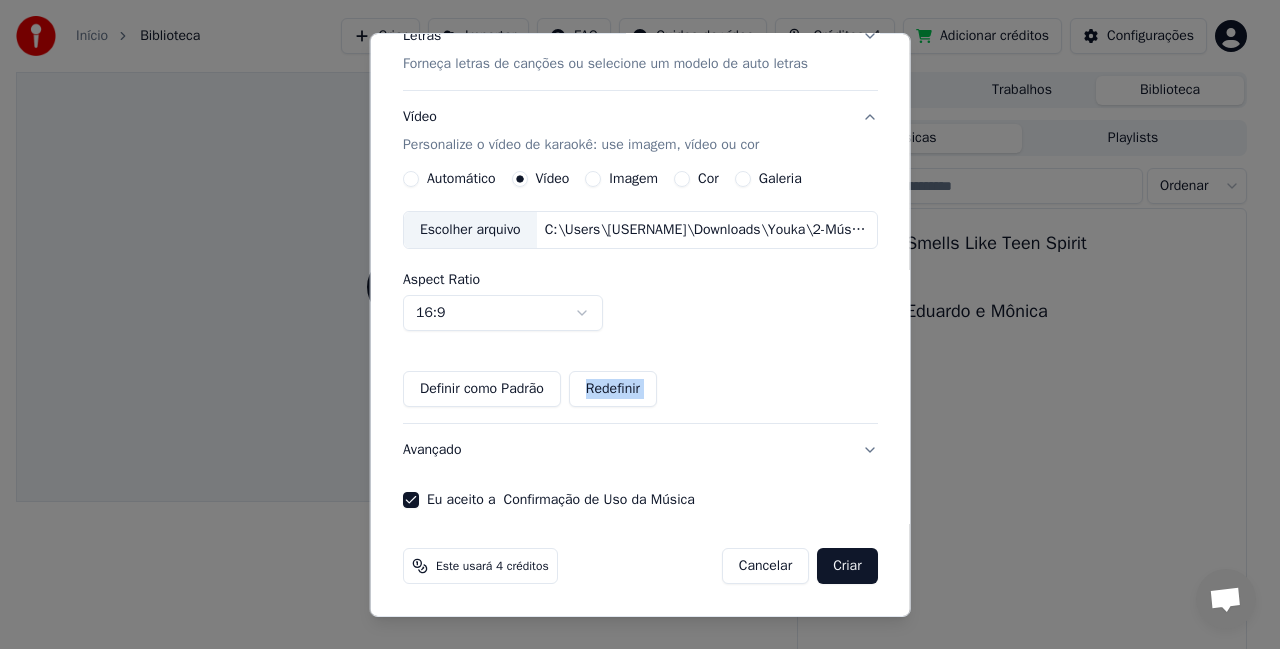 click on "Criar" at bounding box center (847, 566) 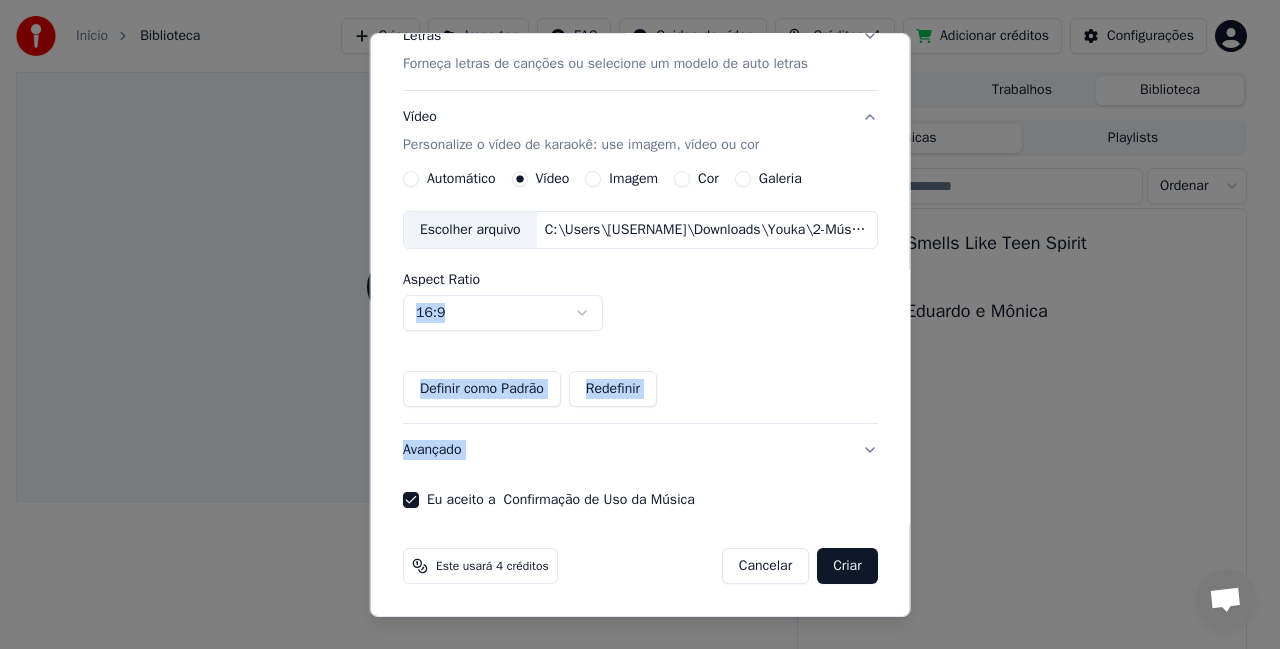 drag, startPoint x: 901, startPoint y: 483, endPoint x: 906, endPoint y: 341, distance: 142.088 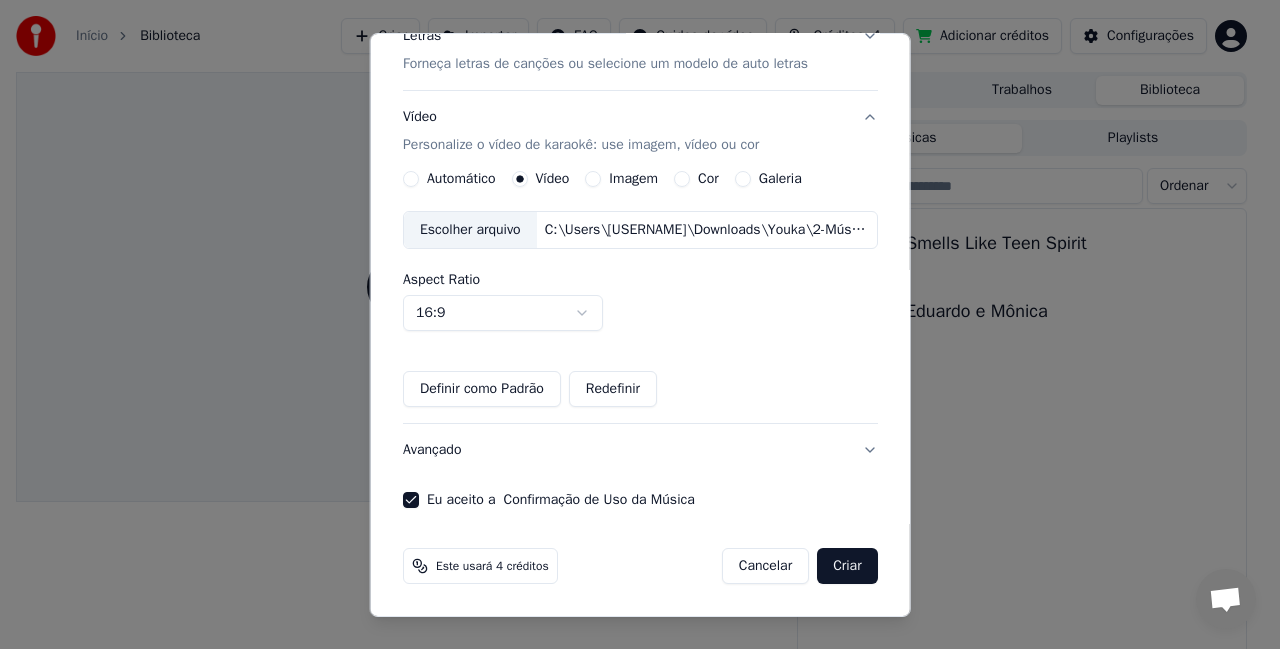 drag, startPoint x: 918, startPoint y: 320, endPoint x: 892, endPoint y: 249, distance: 75.61085 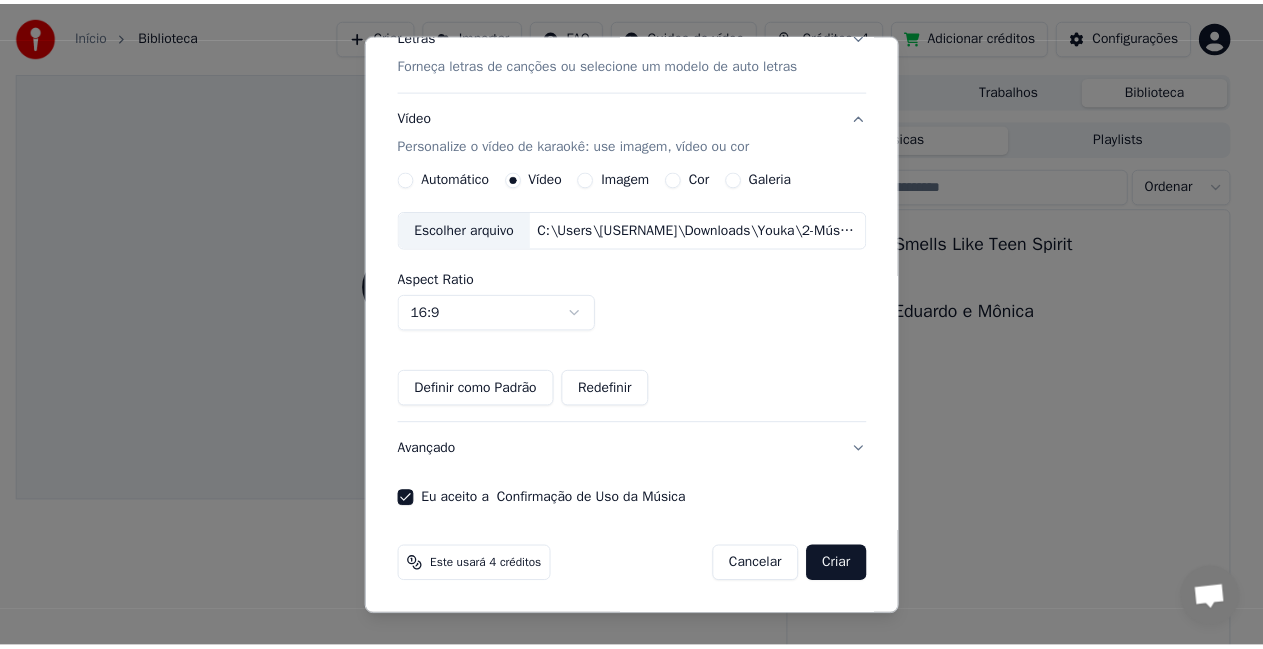 scroll, scrollTop: 154, scrollLeft: 0, axis: vertical 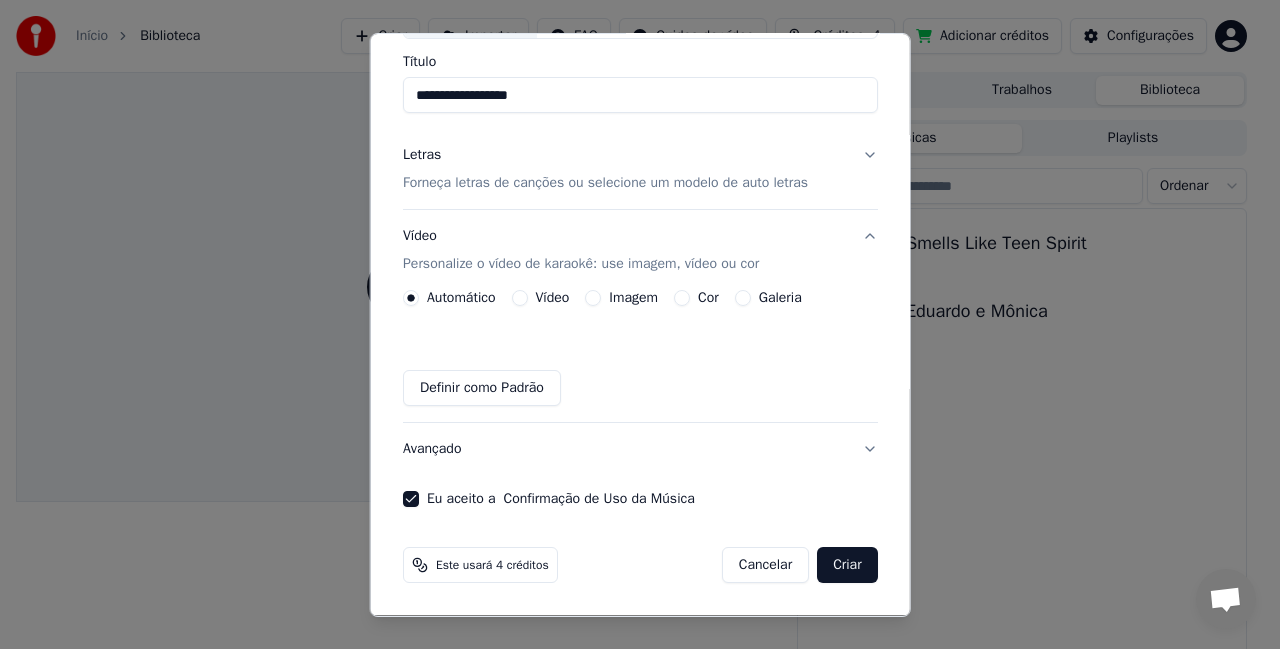 click on "Criar" at bounding box center [847, 565] 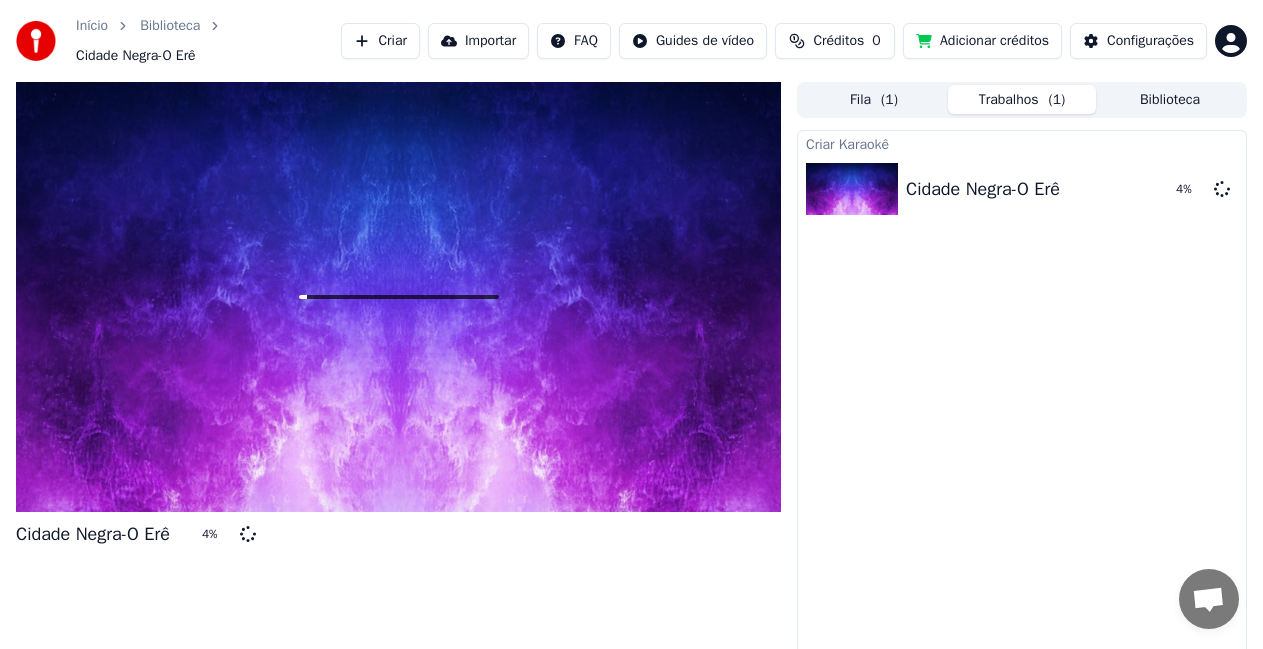 click on "Cidade Negra-O Erê 4 %" at bounding box center [398, 382] 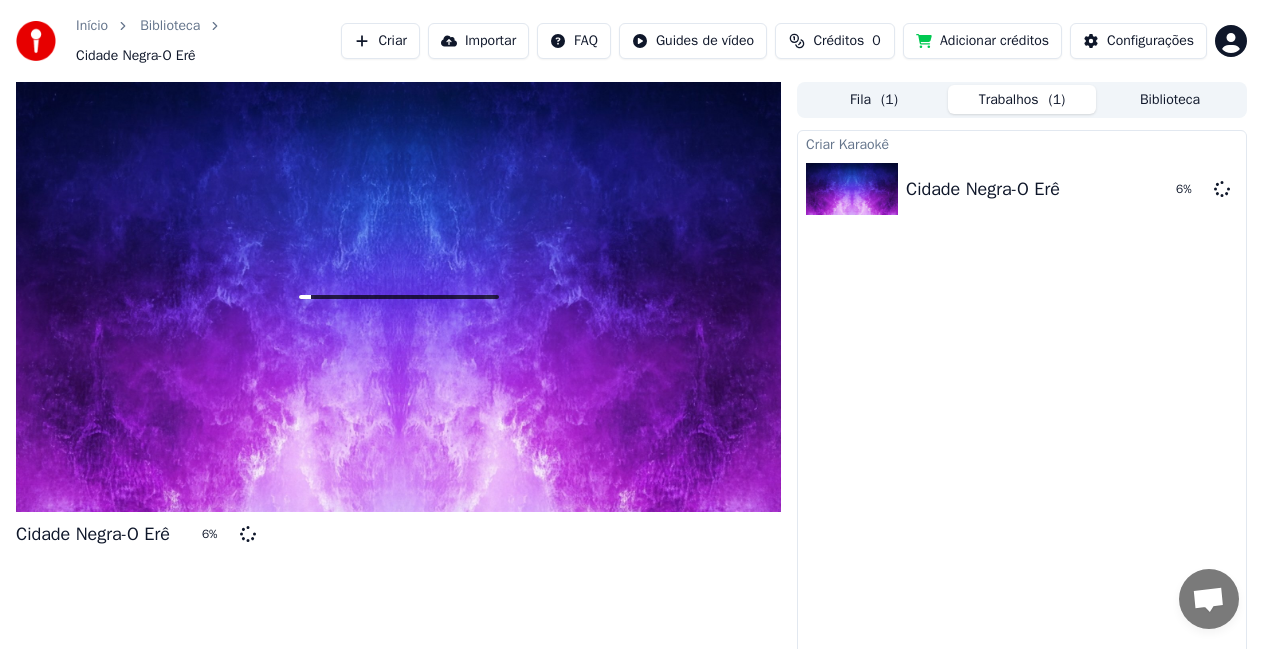 click on "Trabalhos ( 1 )" at bounding box center (1022, 99) 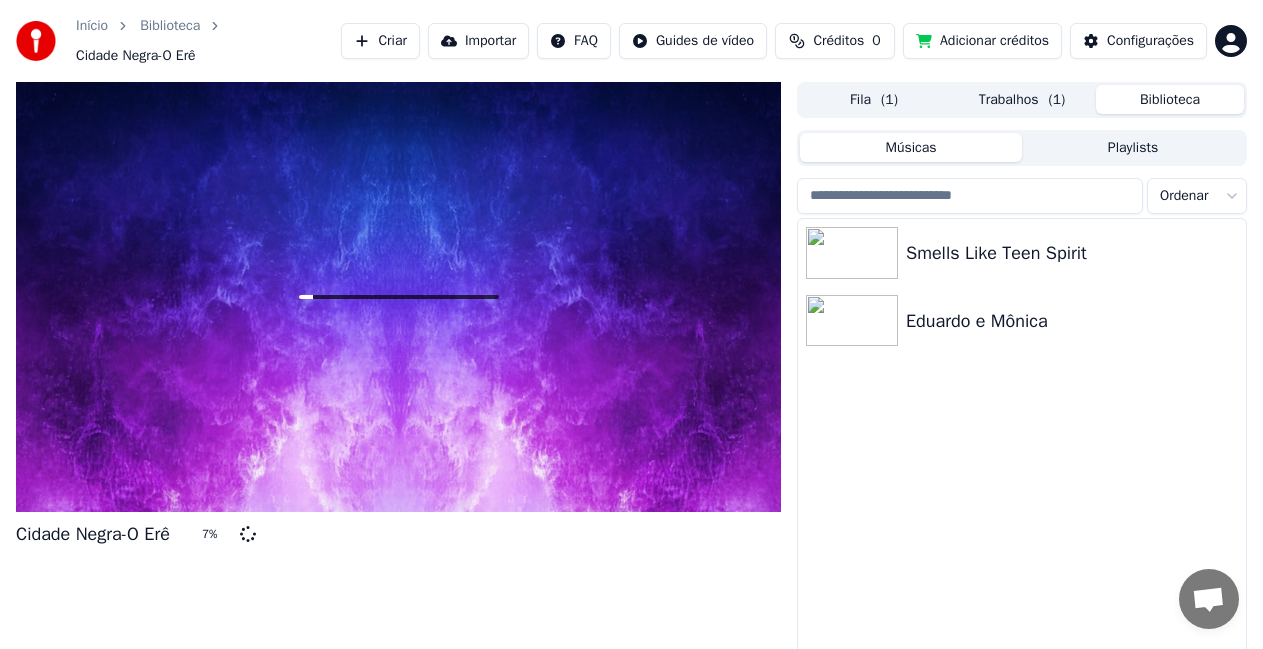 click on "Biblioteca" at bounding box center [1170, 99] 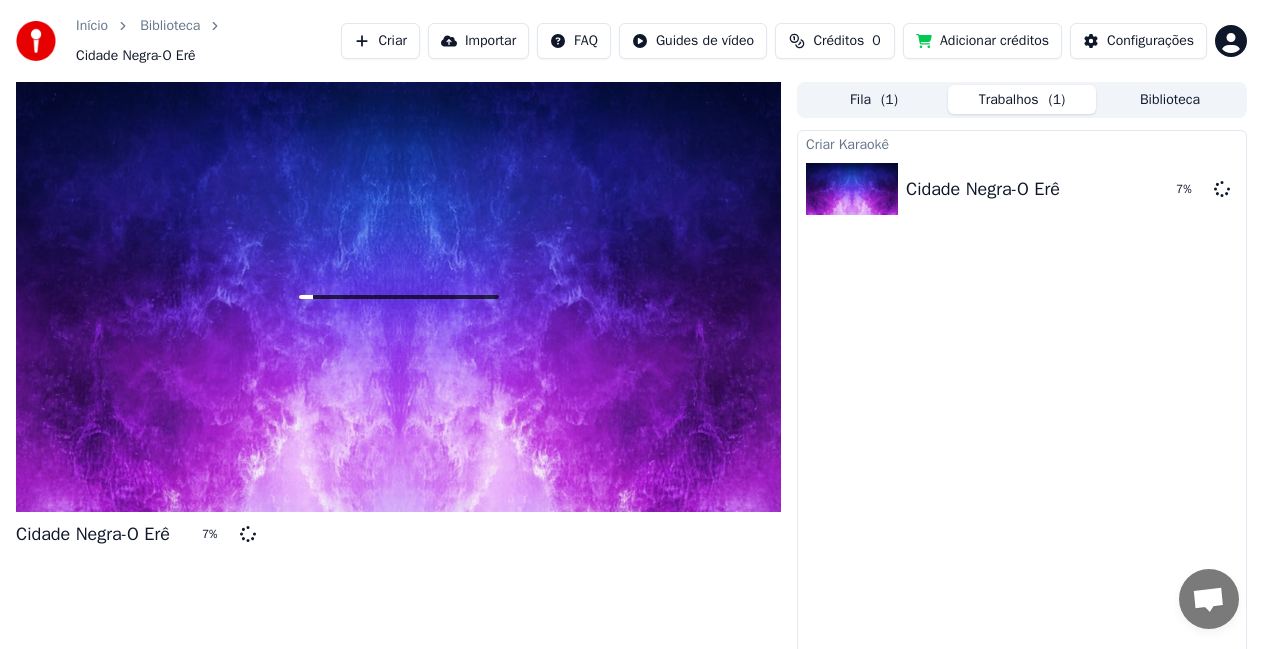 click on "( 1 )" at bounding box center [1057, 100] 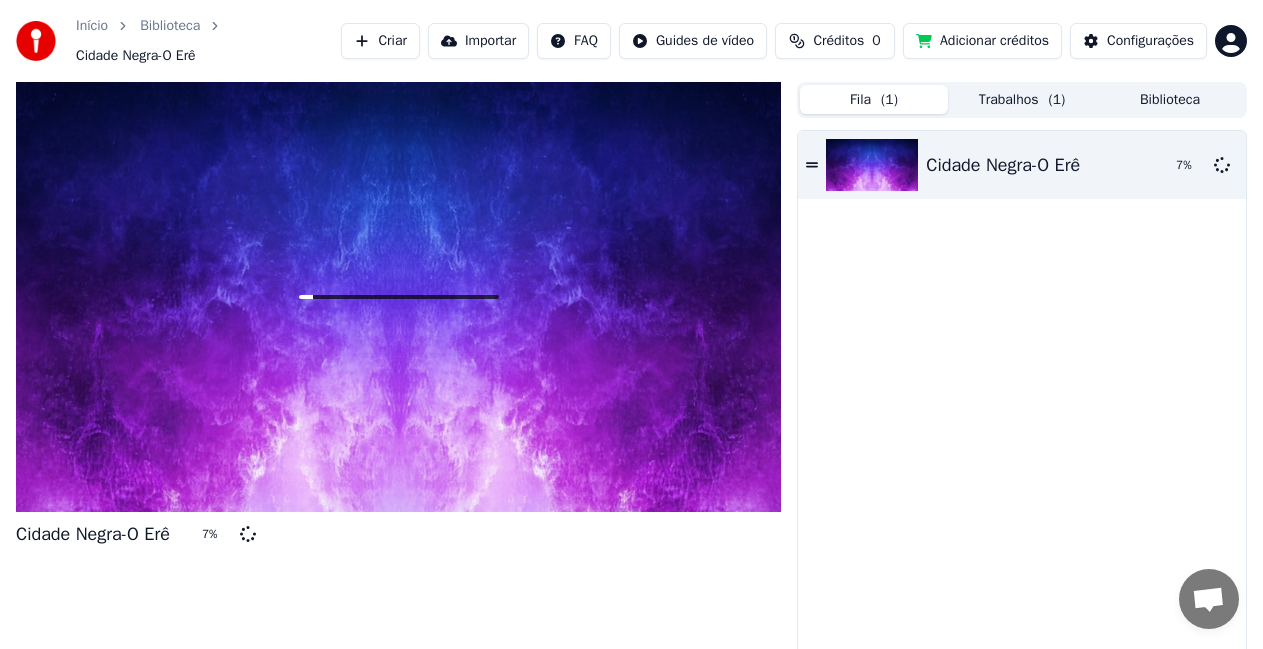 click on "Fila ( 1 )" at bounding box center (874, 99) 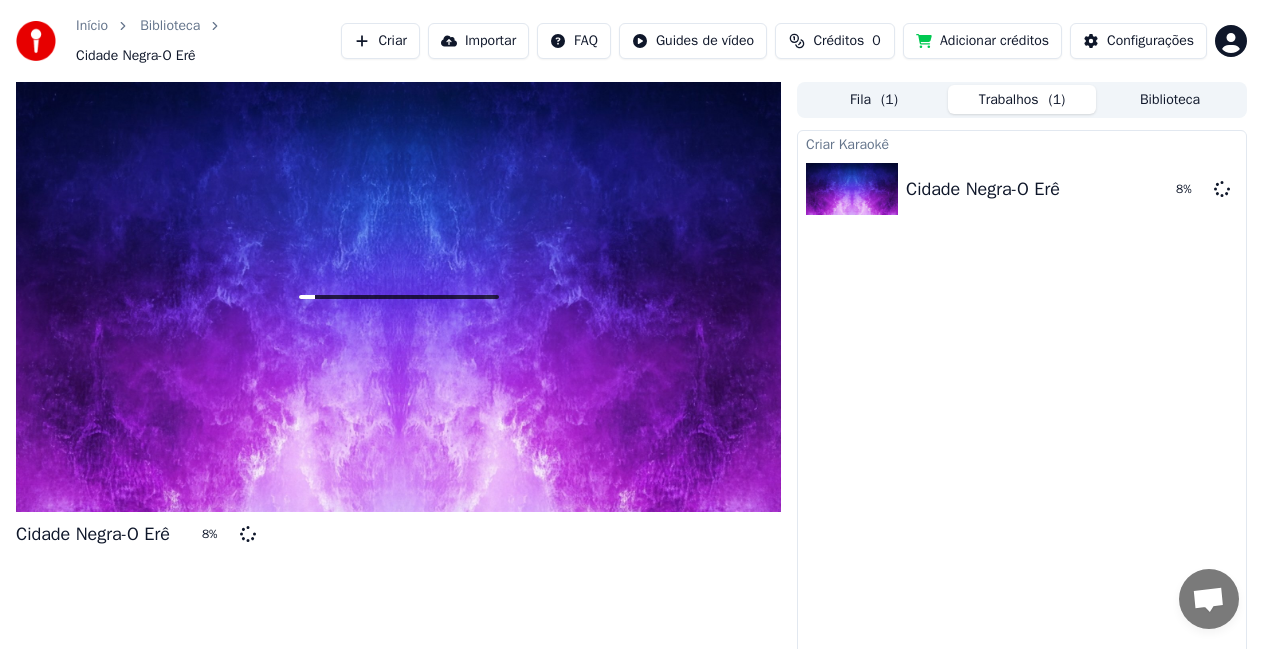 click on "Trabalhos ( 1 )" at bounding box center (1022, 99) 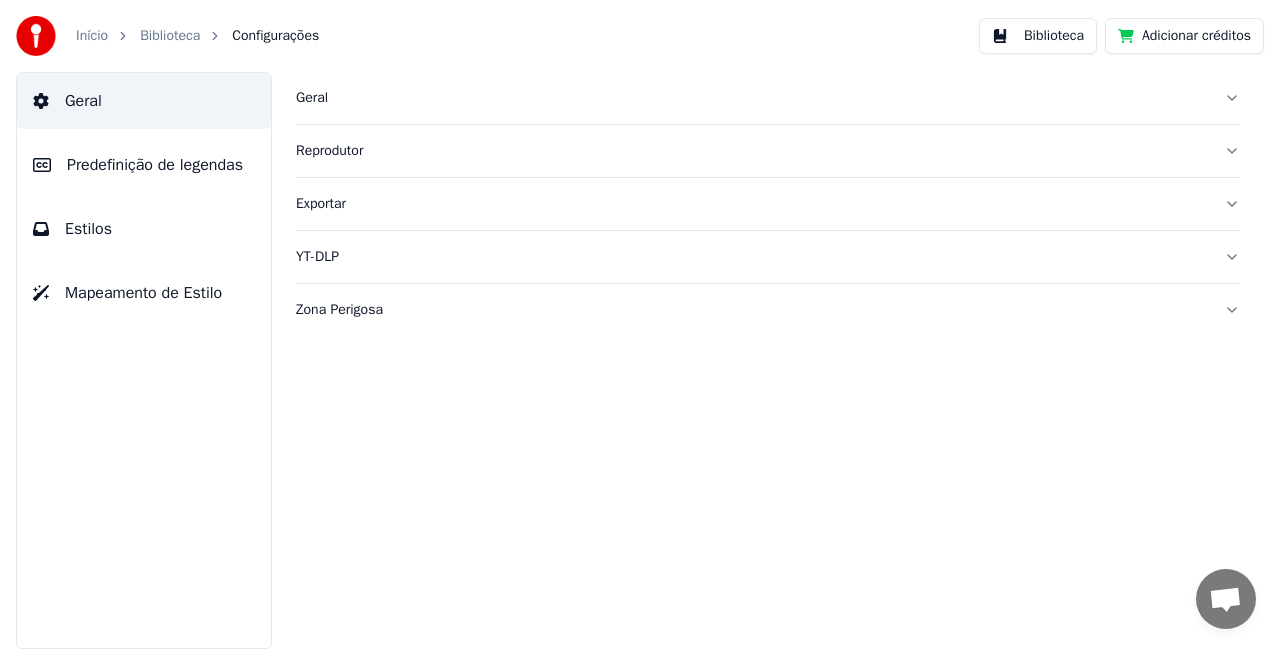 click on "Geral Reprodutor Exportar YT-DLP Zona Perigosa" at bounding box center (768, 360) 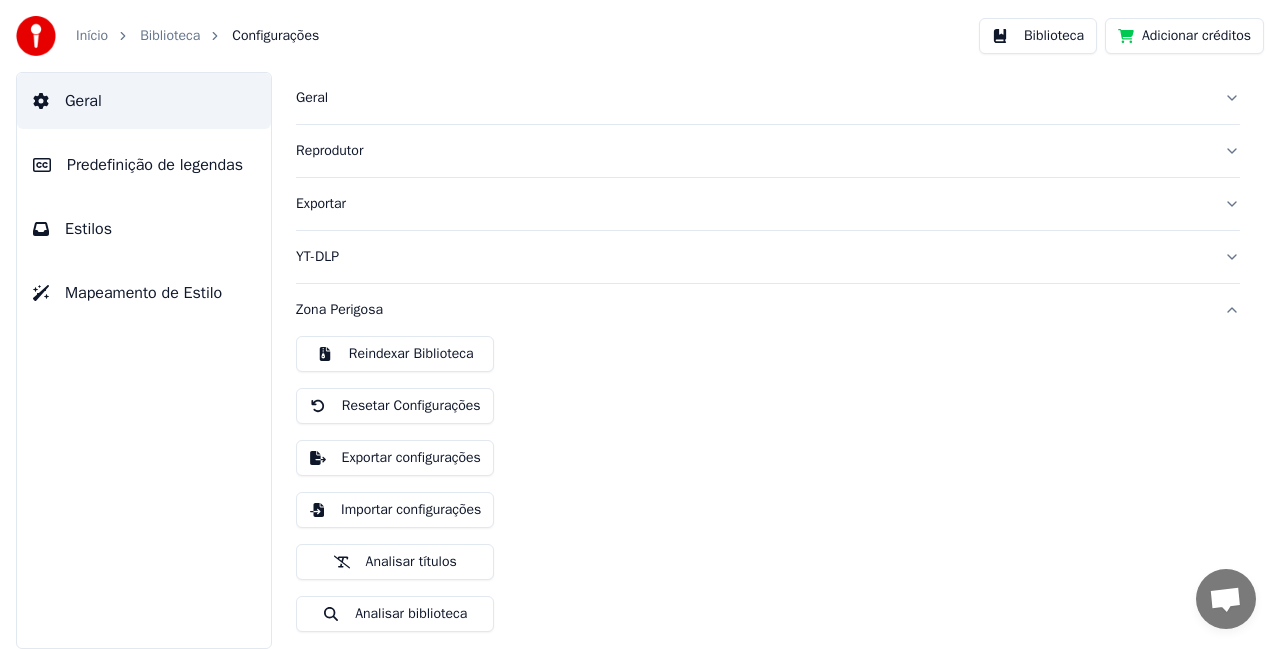 click on "Zona Perigosa" at bounding box center [768, 310] 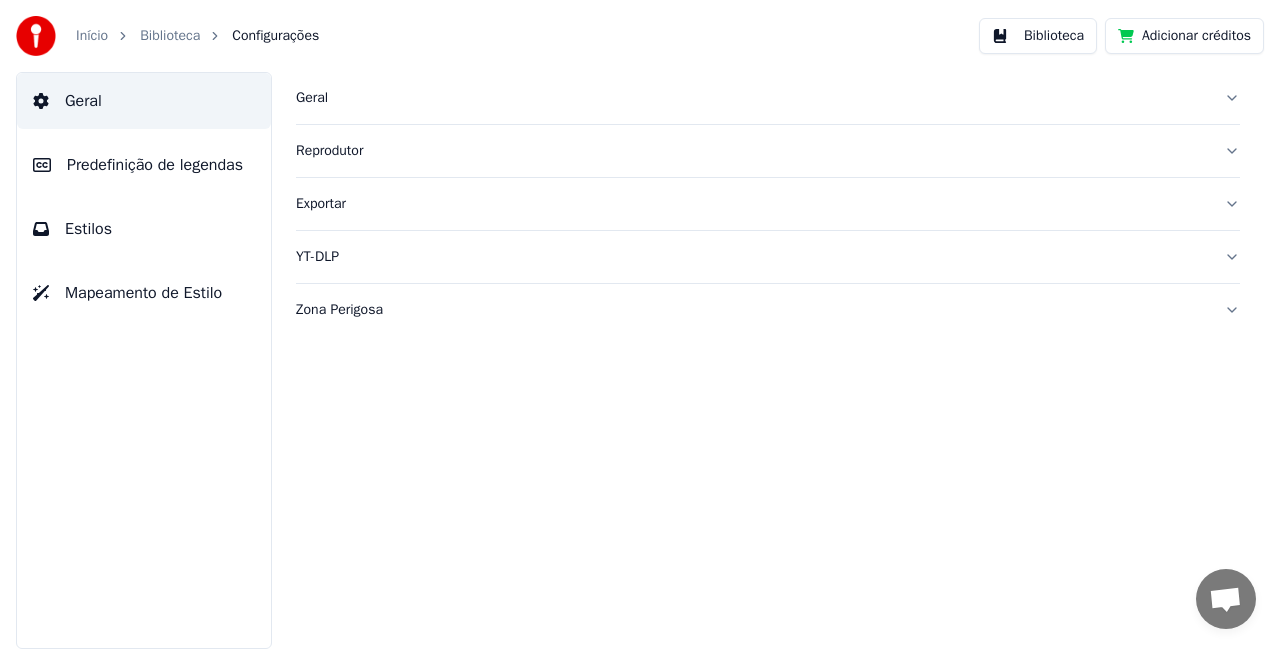 click on "Biblioteca" at bounding box center (1038, 36) 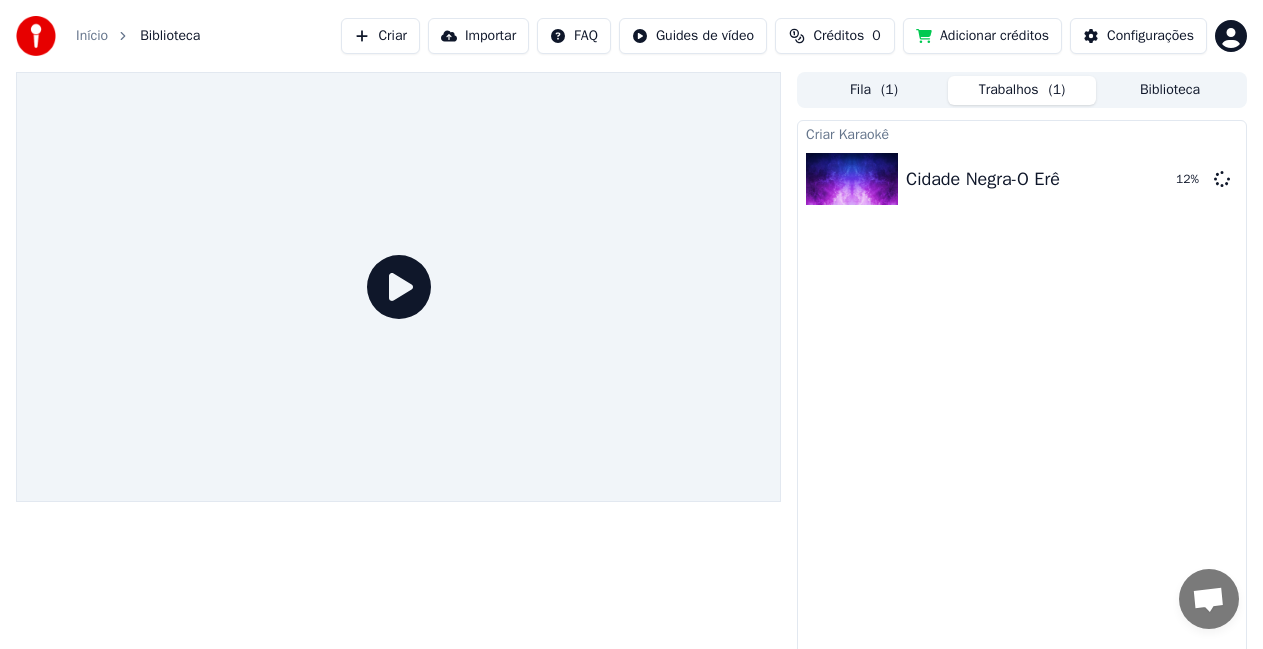 click on "Trabalhos ( 1 )" at bounding box center (1022, 90) 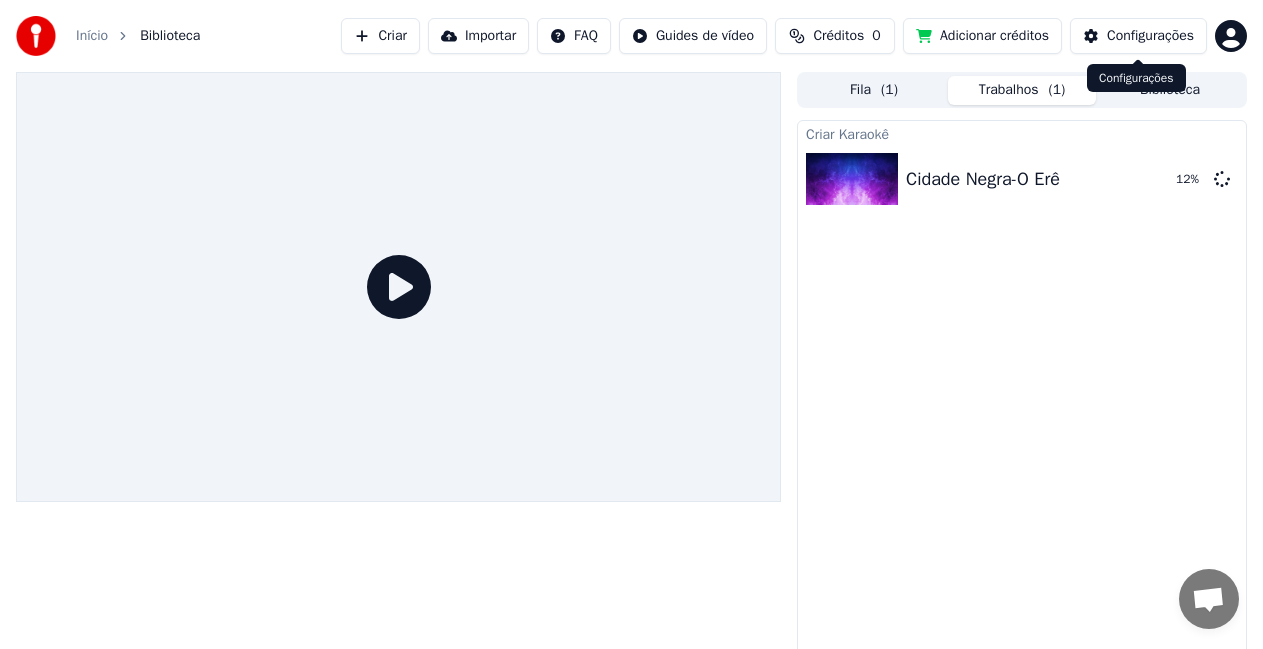 click on "Configurações" at bounding box center (1150, 36) 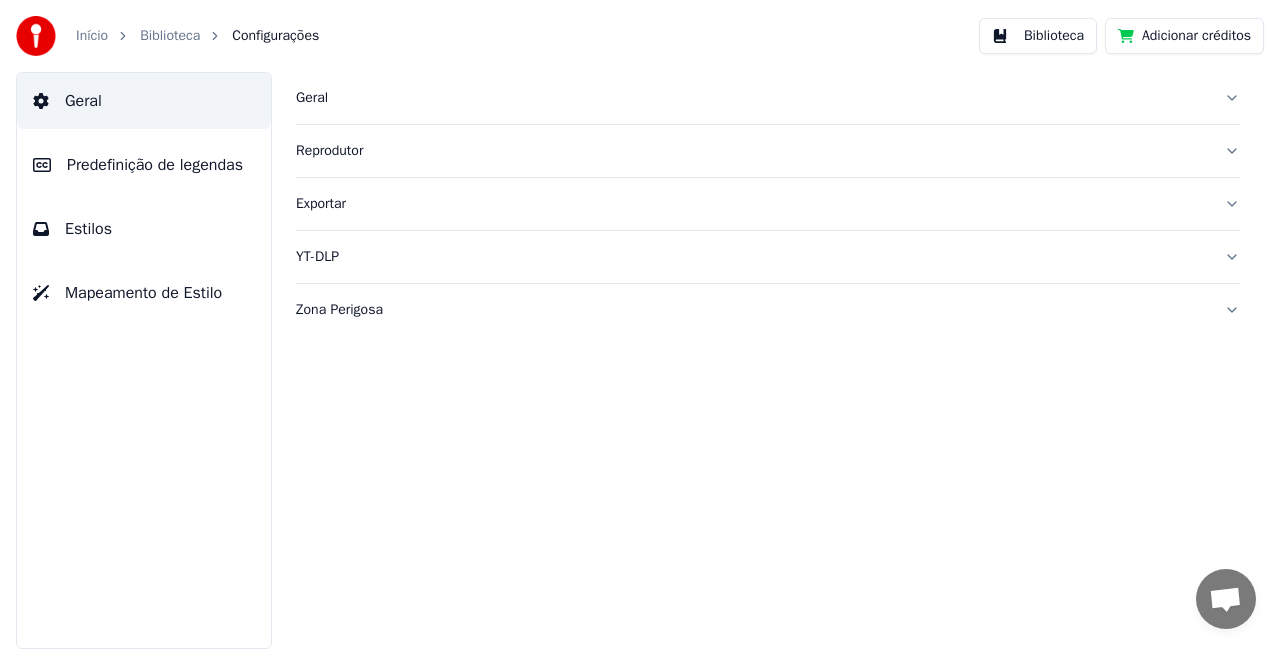 click on "Adicionar créditos" at bounding box center (1184, 36) 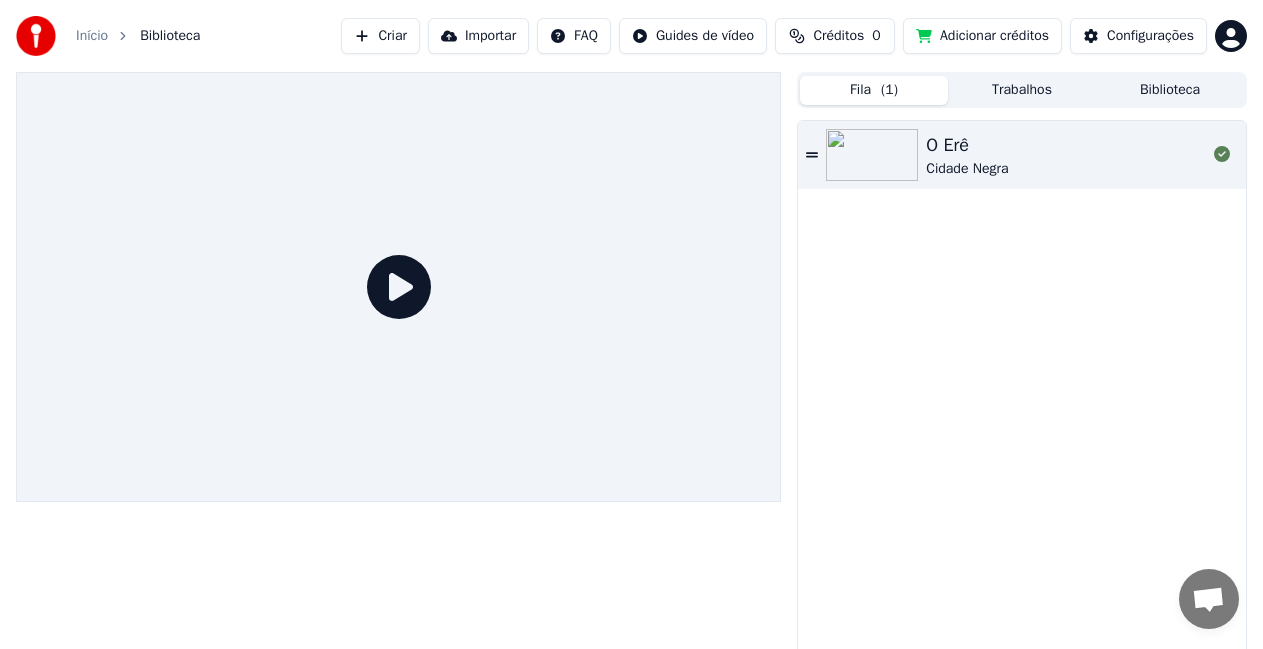 click on "( 1 )" at bounding box center (889, 90) 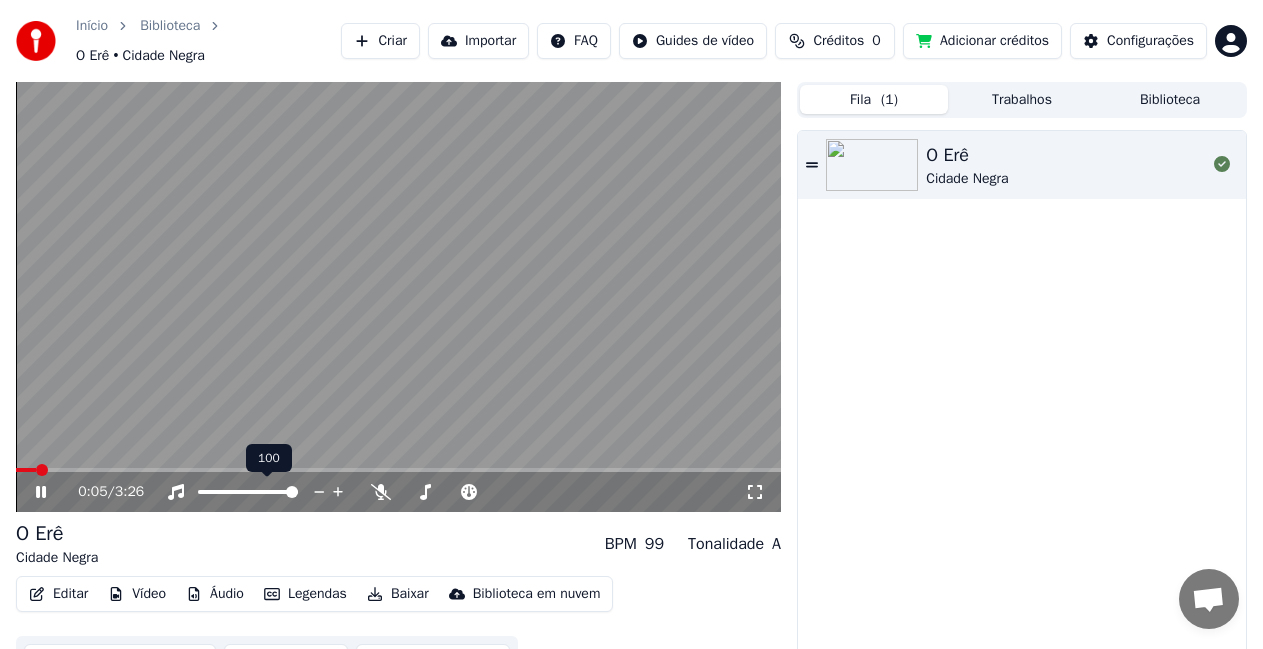 click at bounding box center (266, 492) 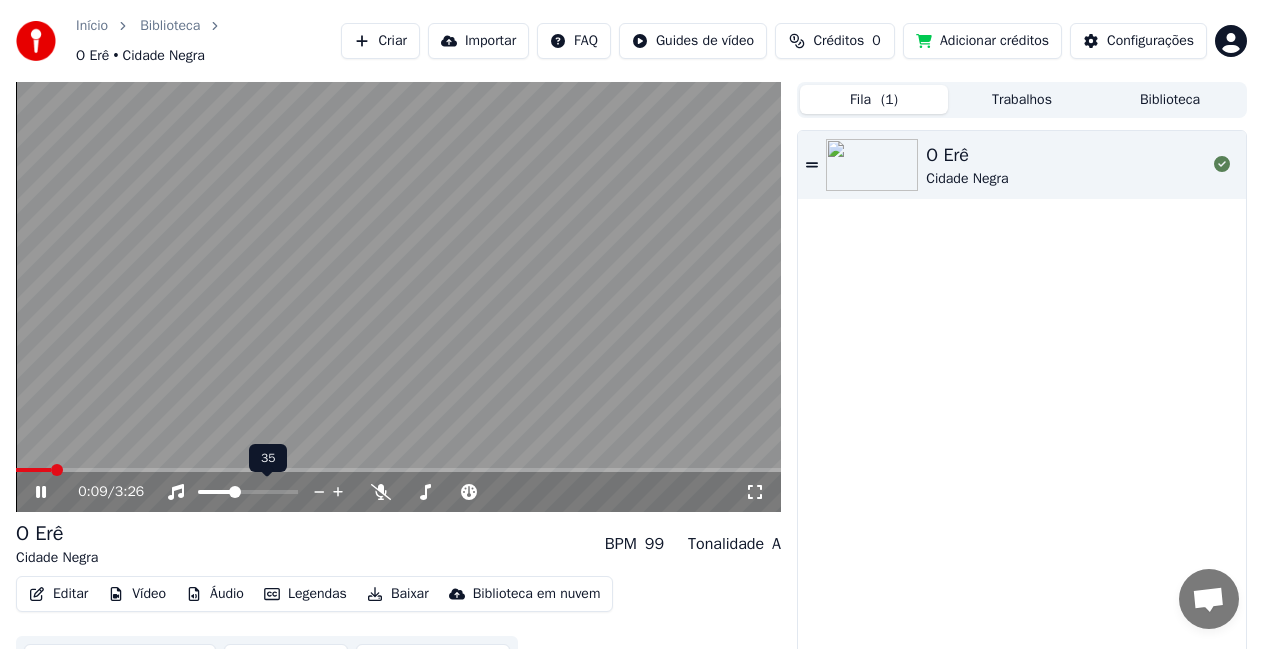 click at bounding box center [235, 492] 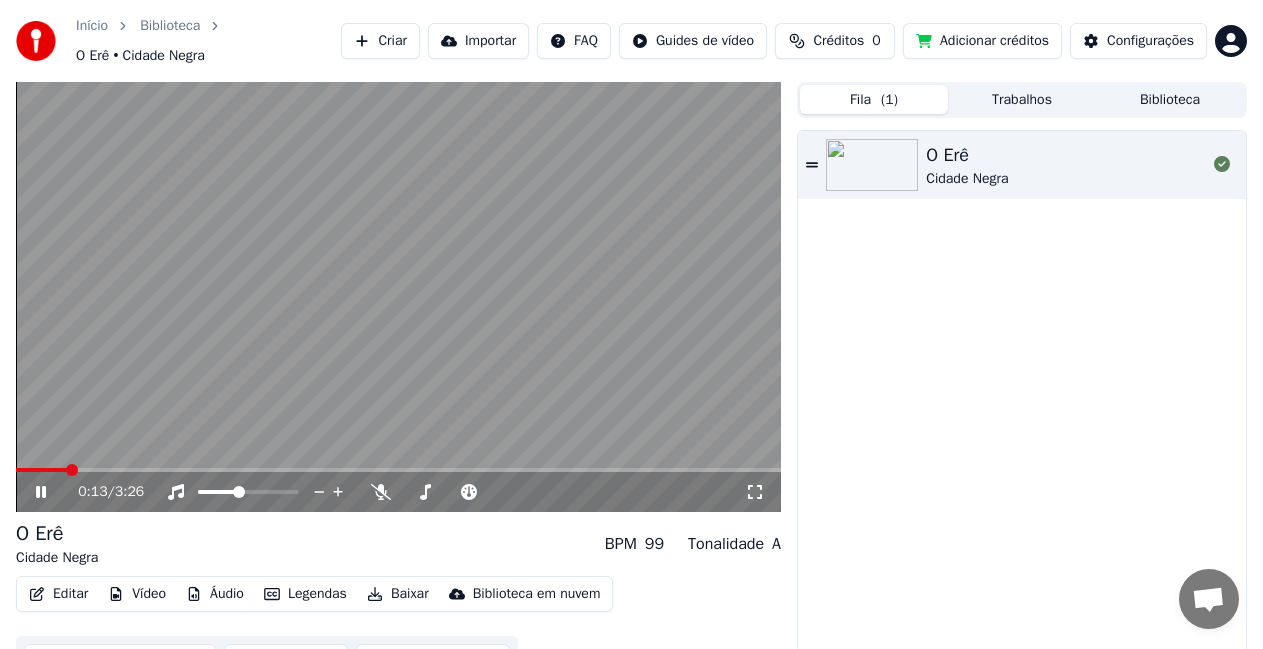 click 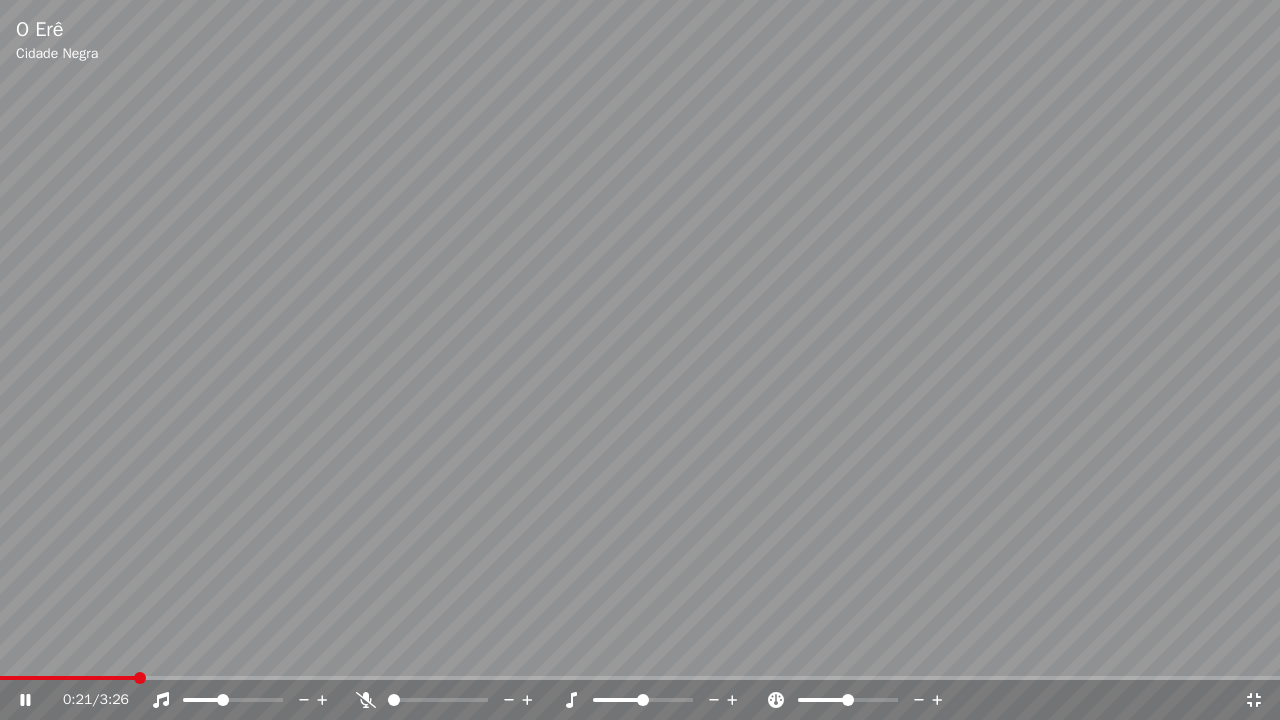 click at bounding box center (640, 360) 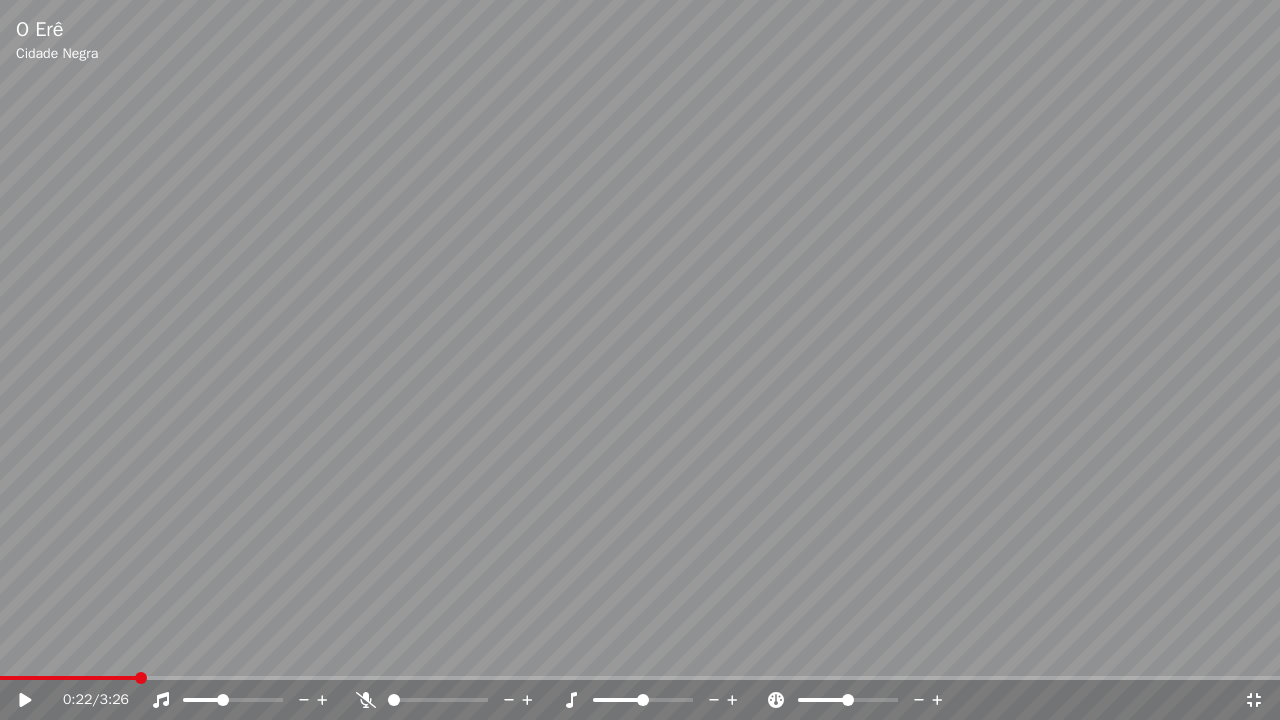 click 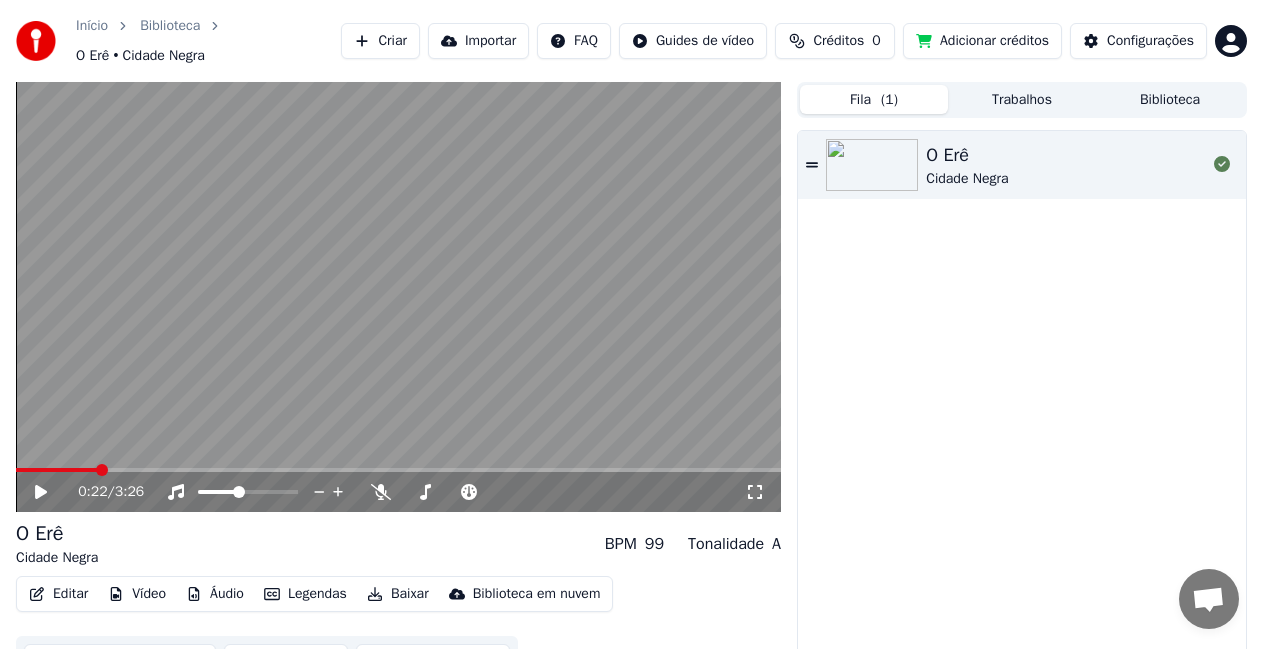 click 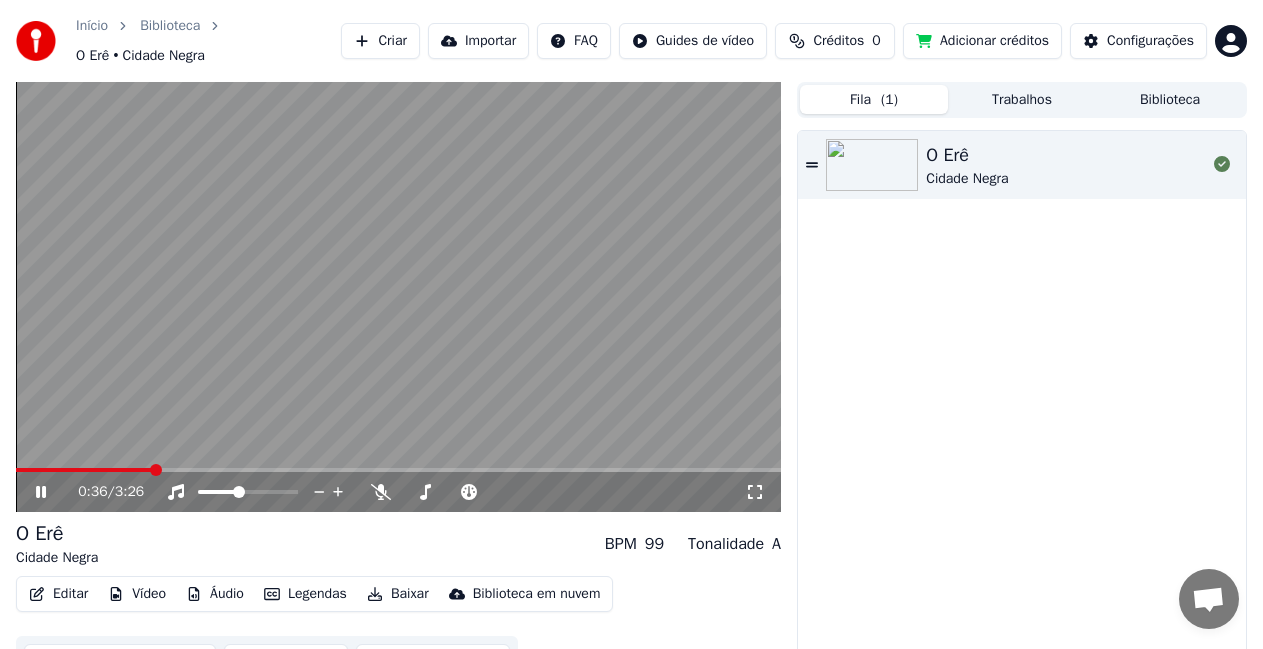 click 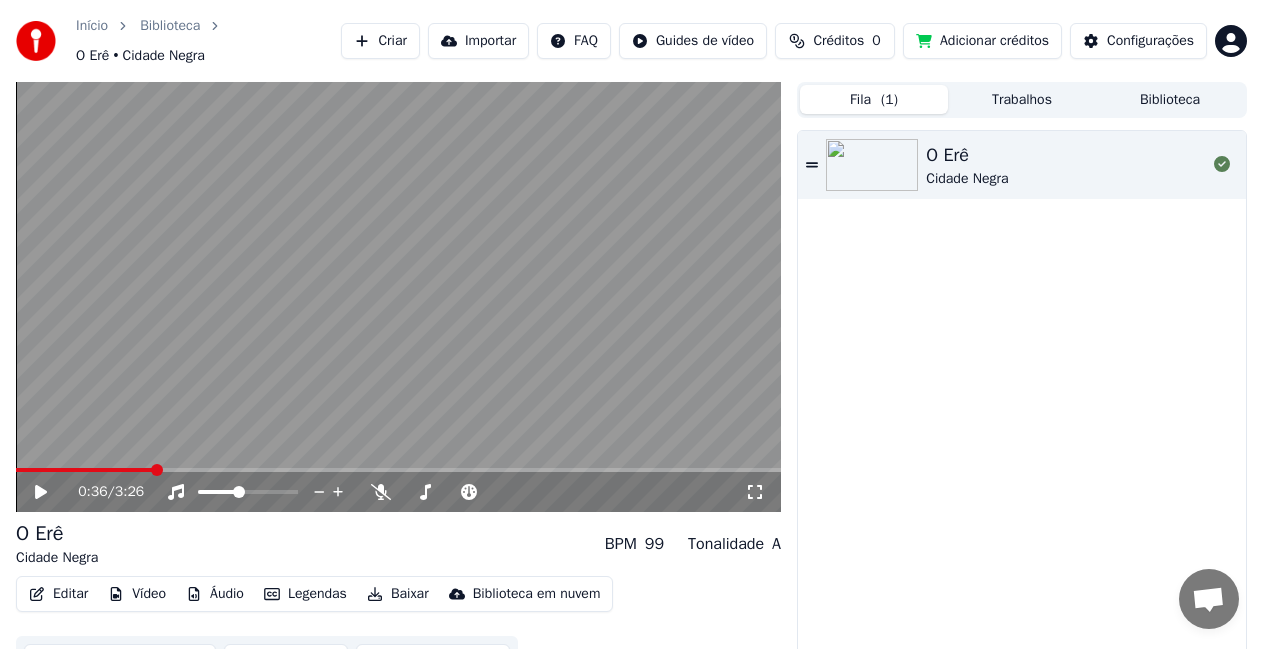 click 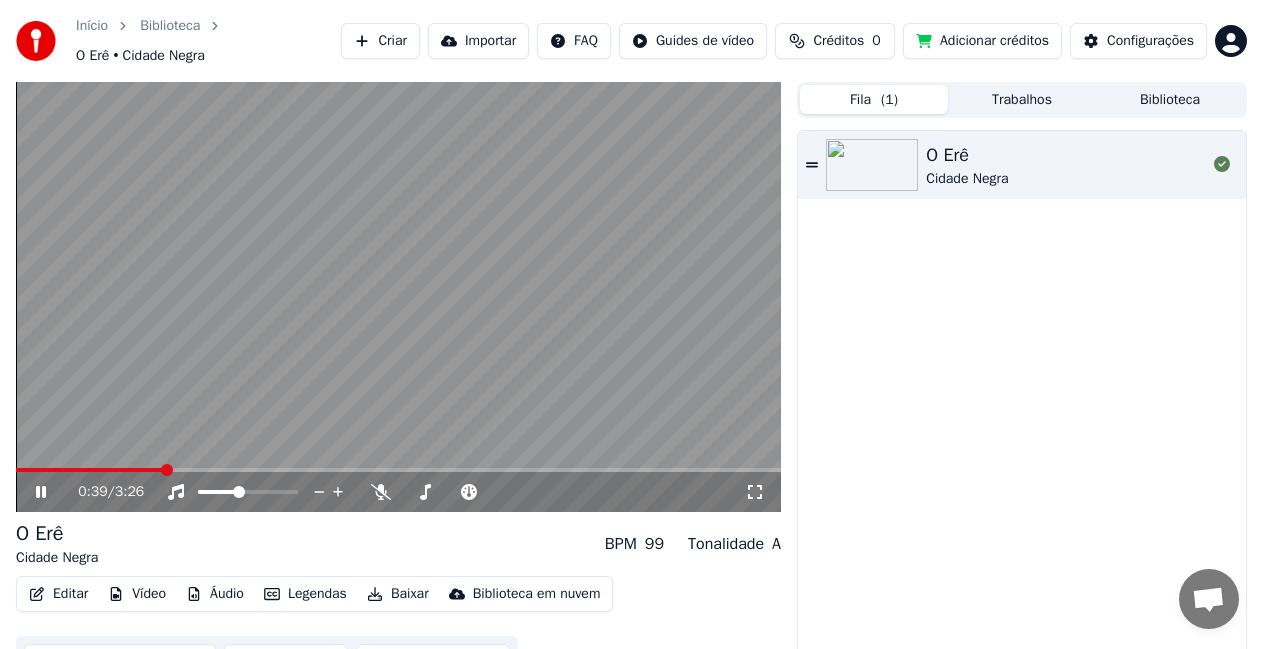 click 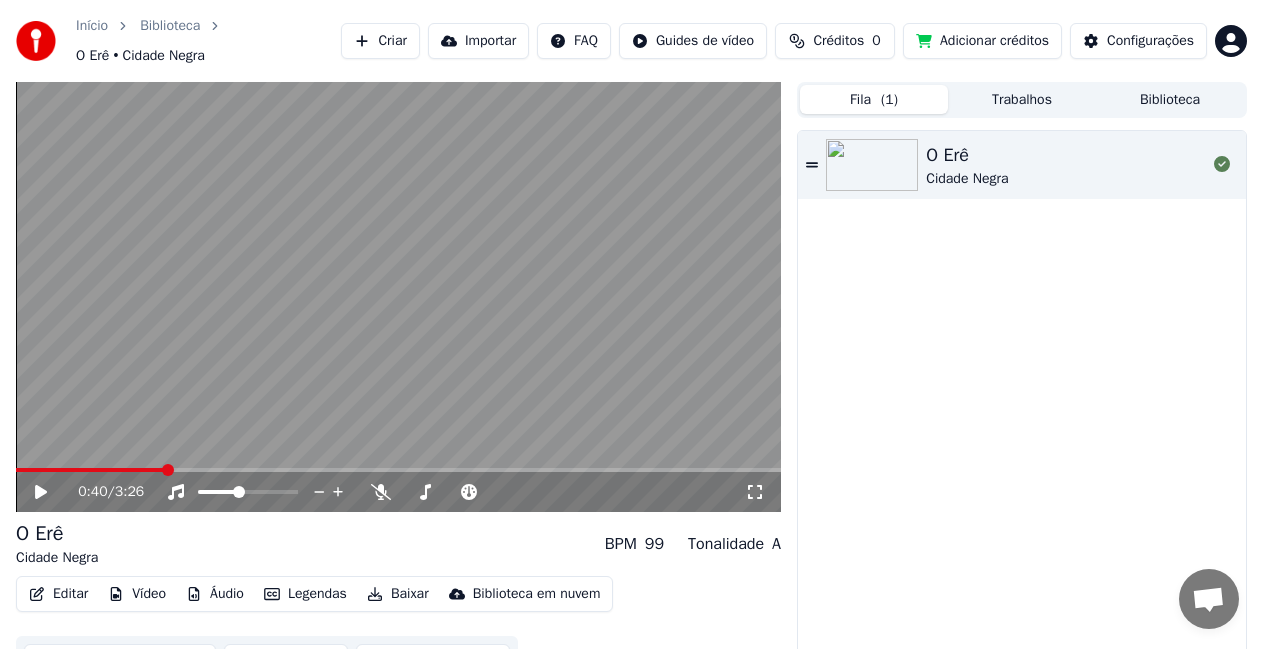 click 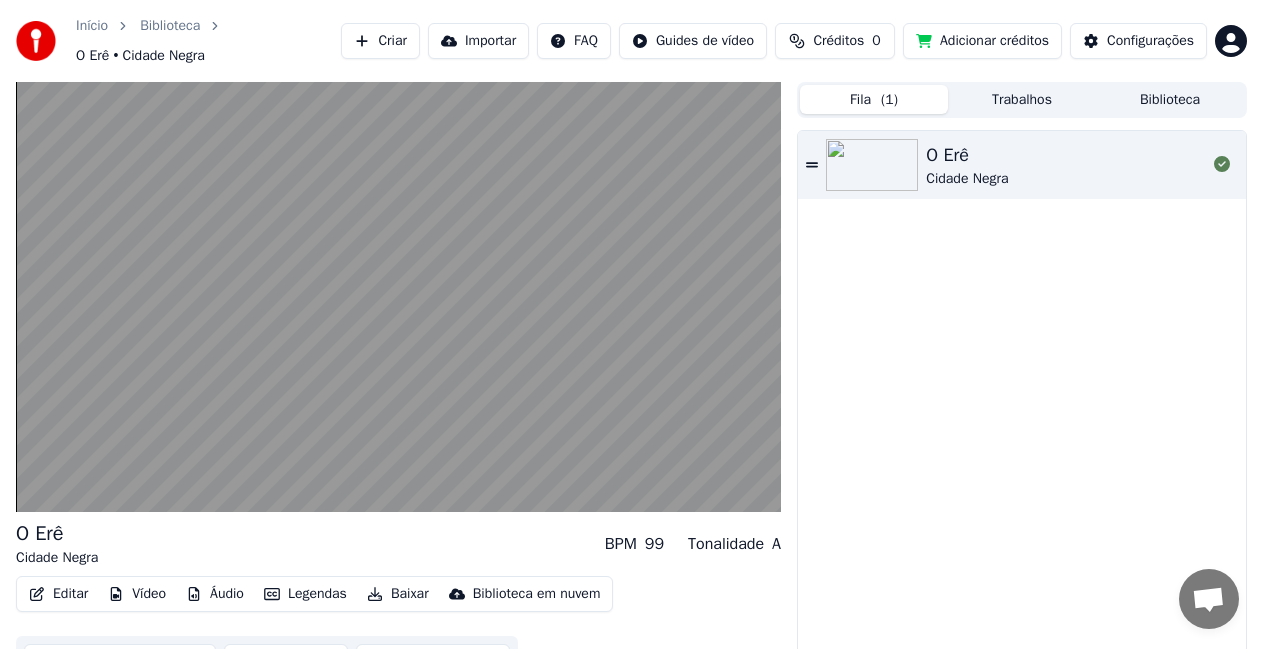 click on "Adicionar créditos" at bounding box center [982, 41] 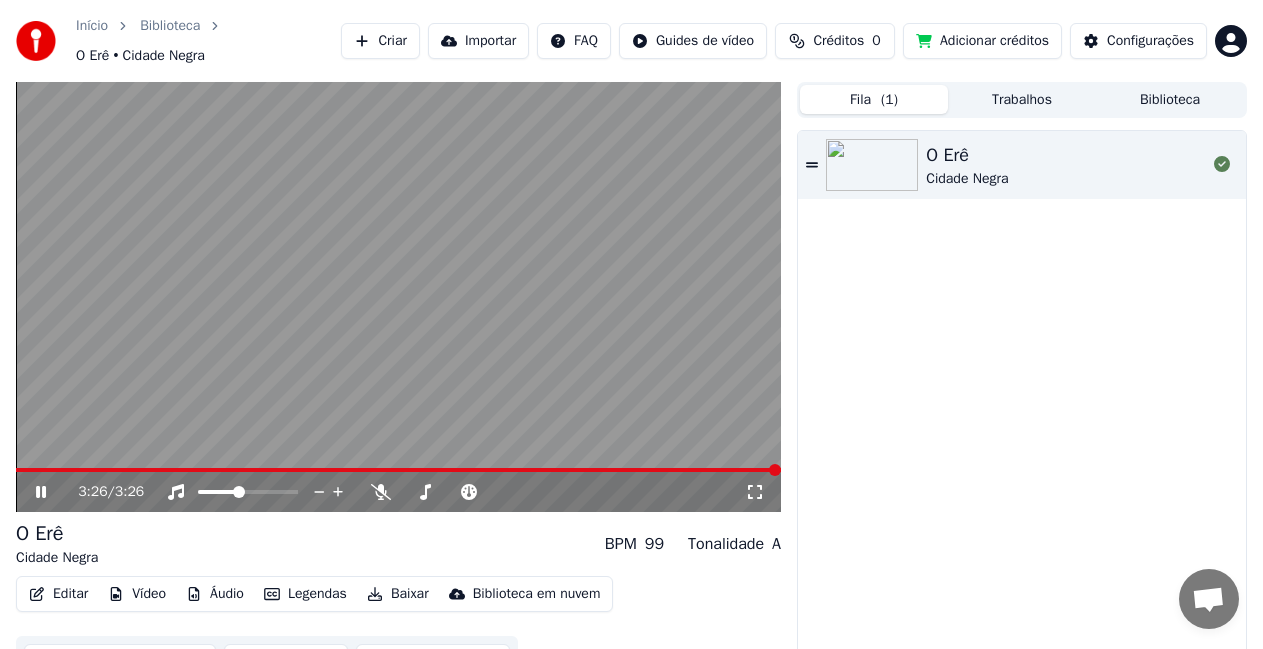 click at bounding box center (775, 470) 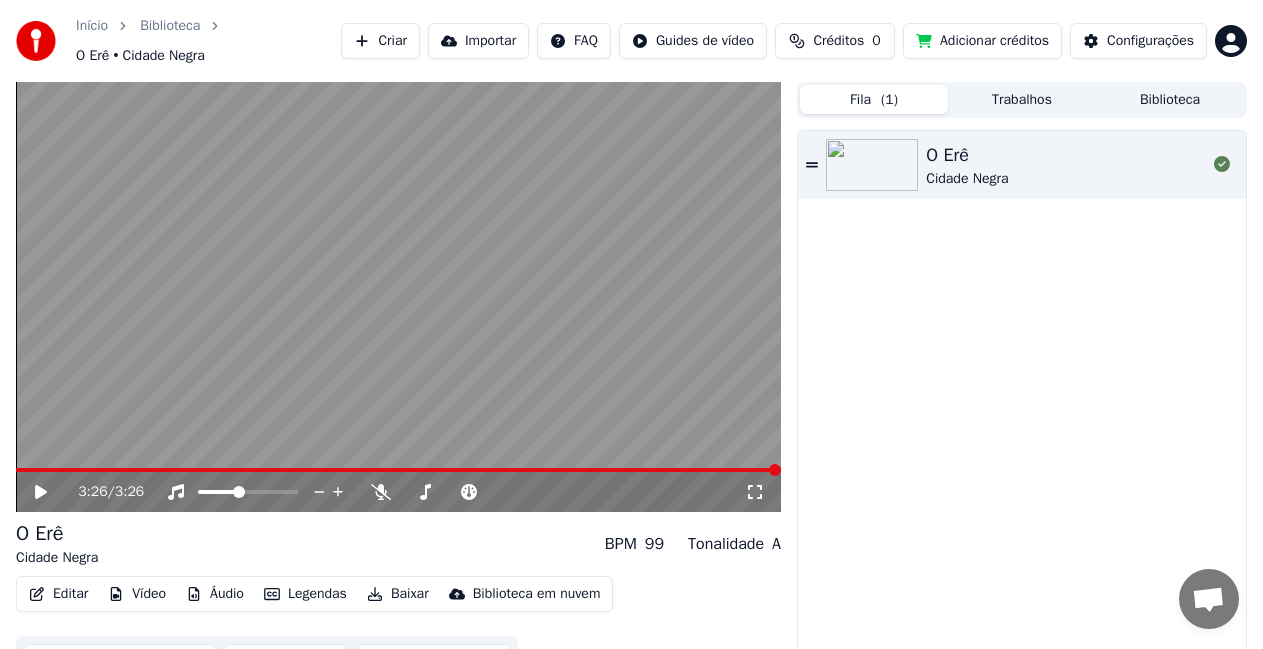 click on "O Erê Cidade Negra" at bounding box center [1066, 165] 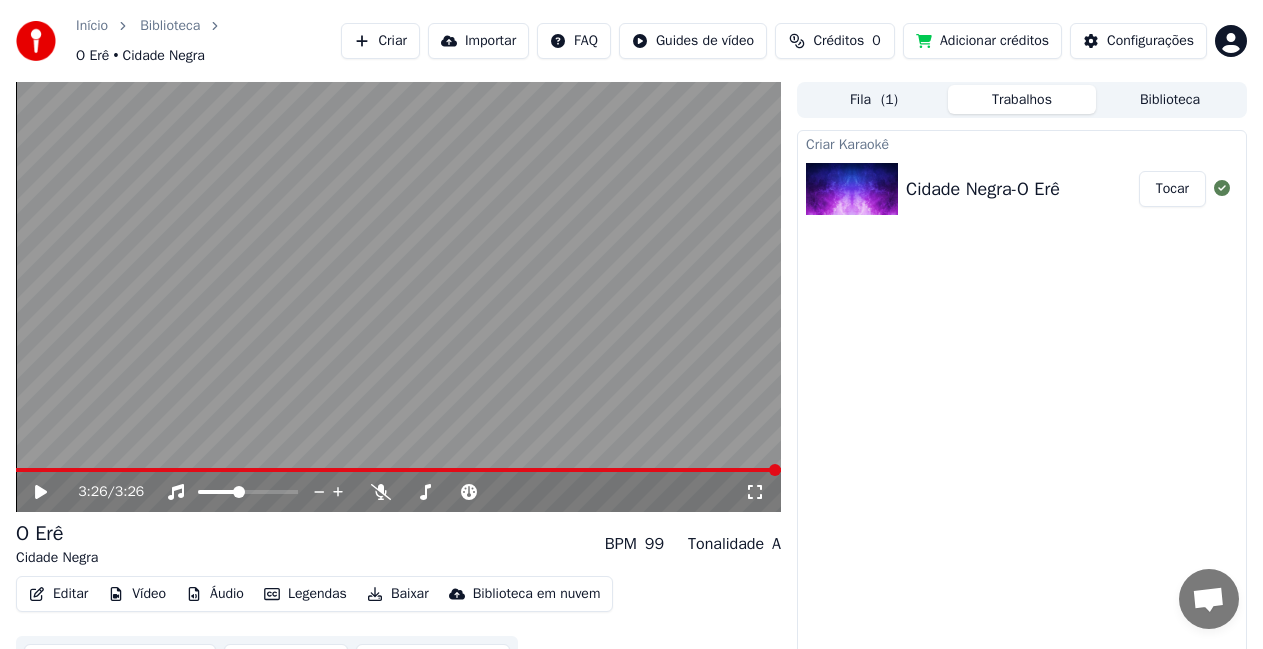 click on "Trabalhos" at bounding box center (1022, 99) 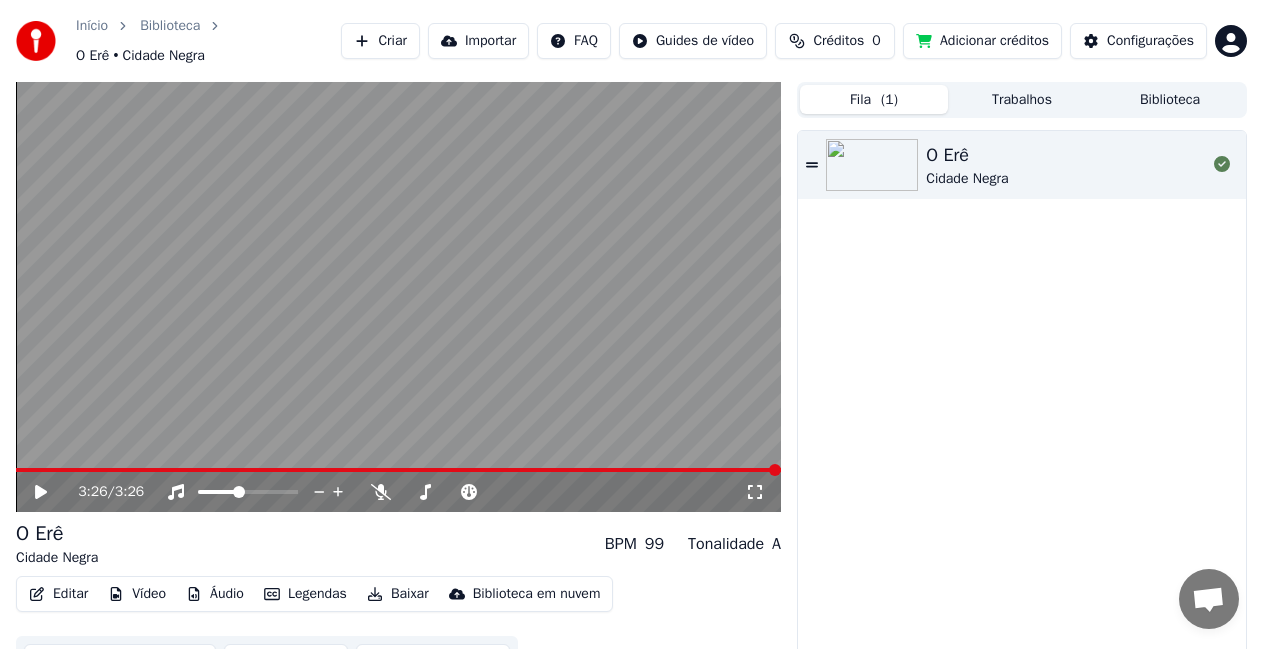 click on "Fila ( 1 )" at bounding box center (874, 99) 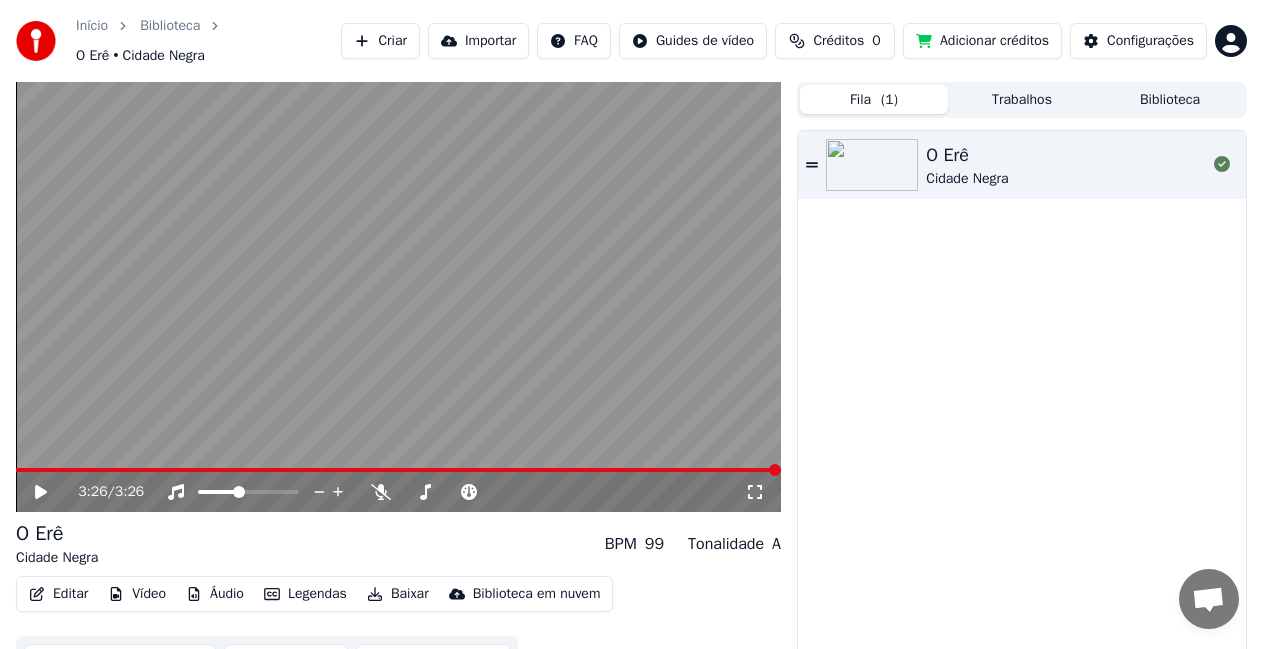 click 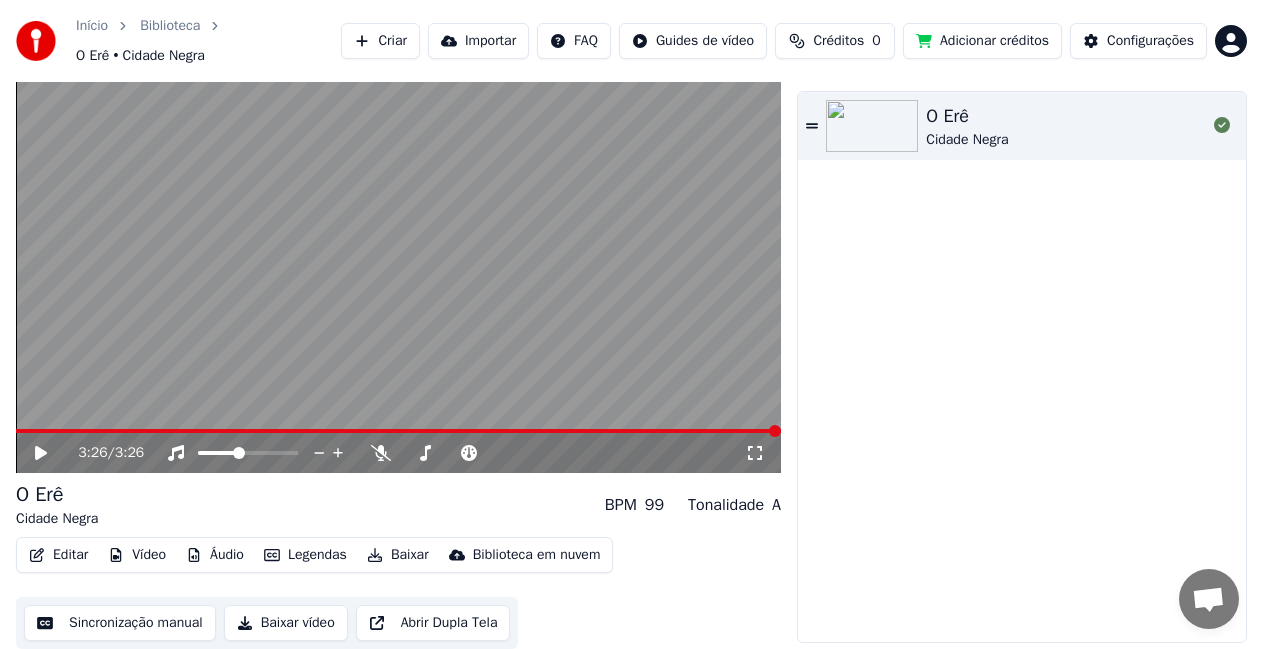 click on "Baixar vídeo" at bounding box center [286, 623] 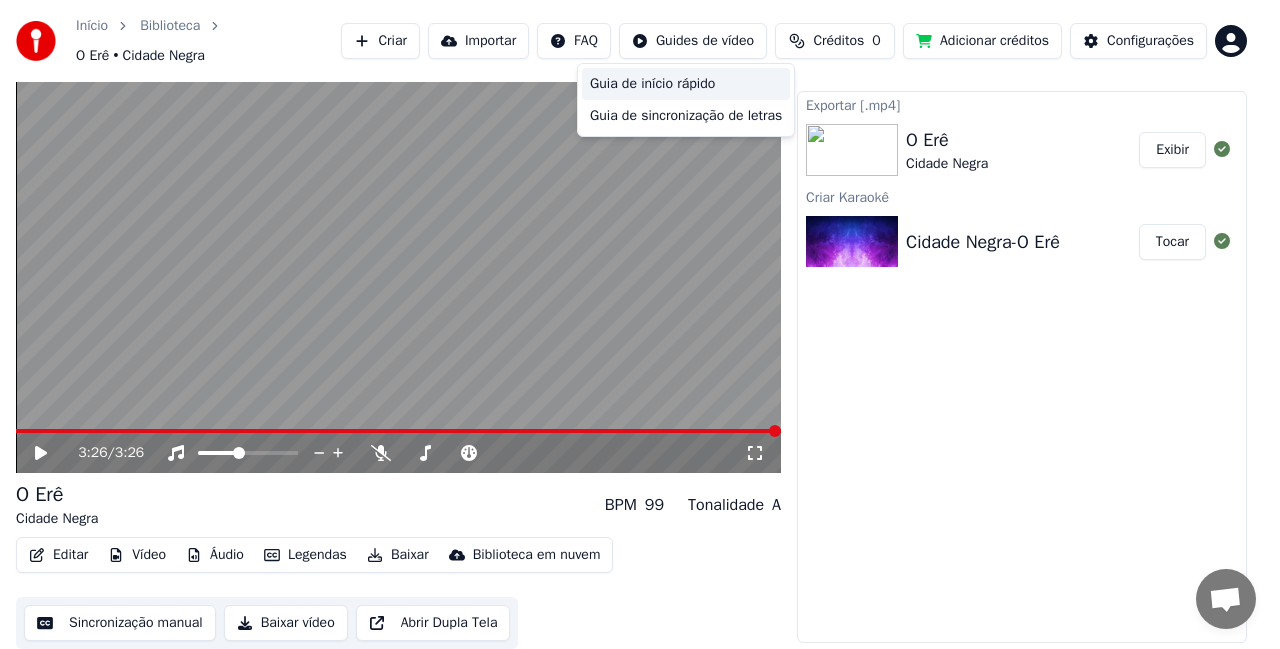 click on "Início Biblioteca O Erê • Cidade Negra Criar Importar FAQ Guides de vídeo Créditos 0 Adicionar créditos Configurações 3:26  /  3:26 O Erê Cidade Negra BPM 99 Tonalidade A Editar Vídeo Áudio Legendas Baixar Biblioteca em nuvem Sincronização manual Baixar vídeo Abrir Dupla Tela Fila ( 1 ) Trabalhos Biblioteca Exportar [.mp4] O Erê Cidade Negra Exibir Criar Karaokê Cidade Negra-O Erê Tocar Guia de início rápido Guia de sincronização de letras" at bounding box center (631, 285) 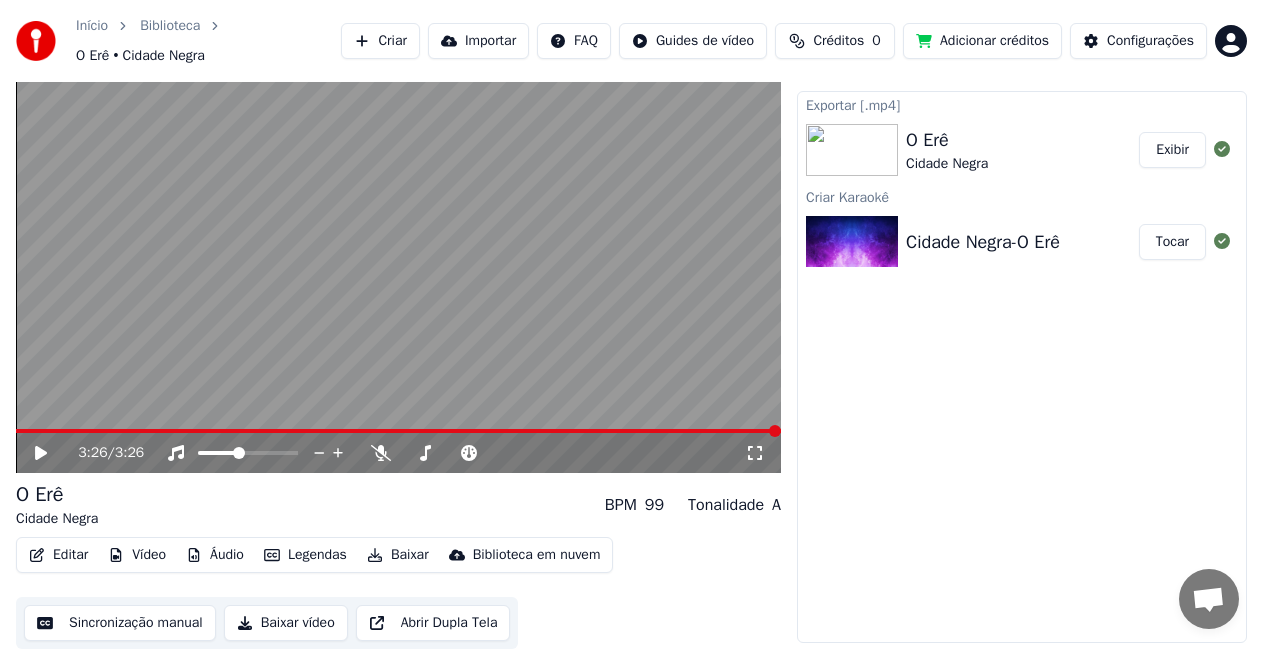click on "Exibir" at bounding box center [1172, 150] 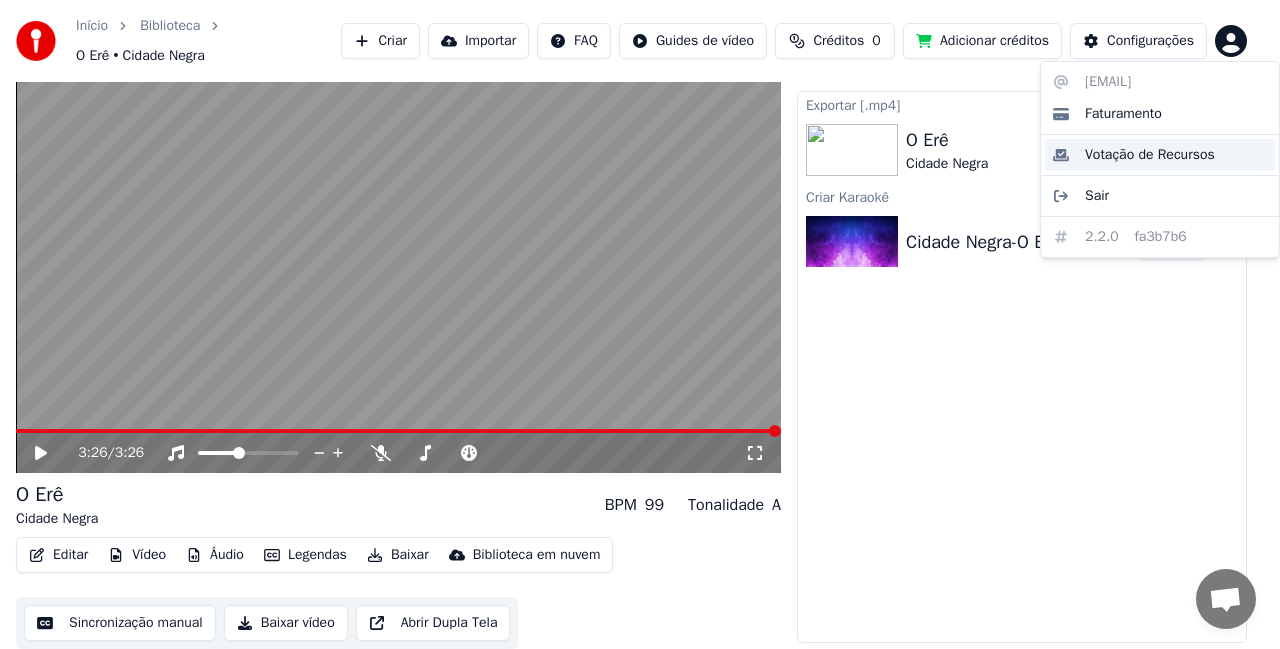 click on "Votação de Recursos" at bounding box center (1150, 155) 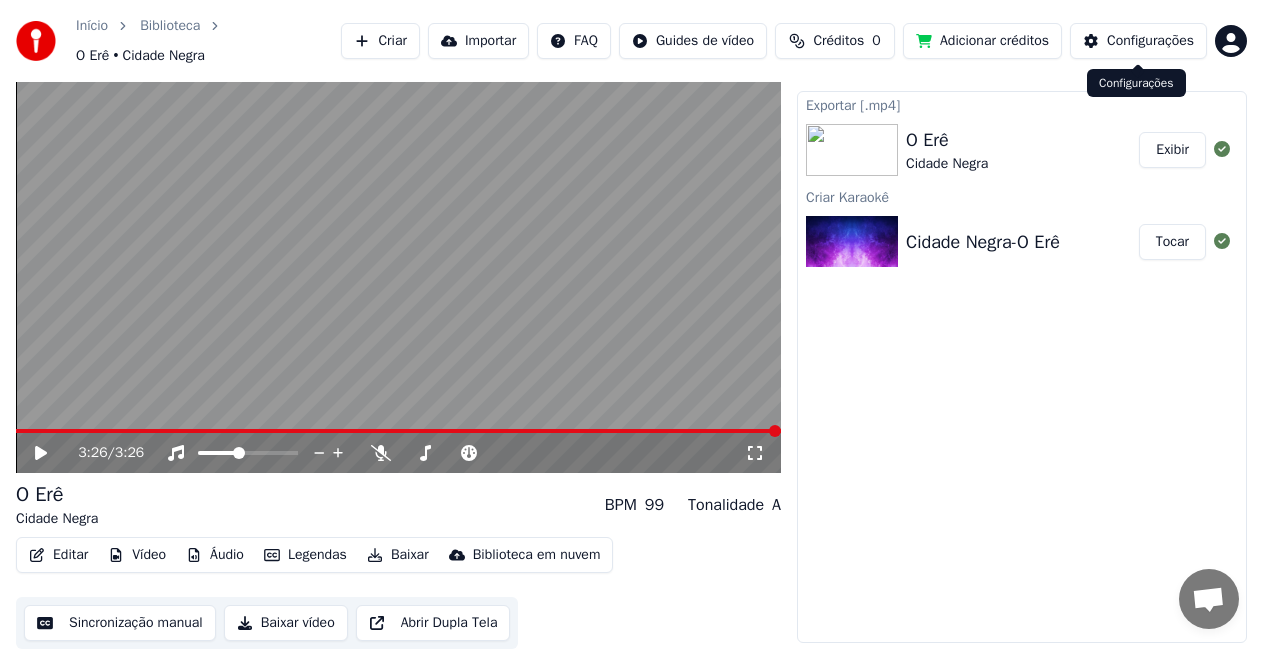 click on "Criar Importar FAQ Guides de vídeo Créditos 0 Adicionar créditos Configurações" at bounding box center [794, 41] 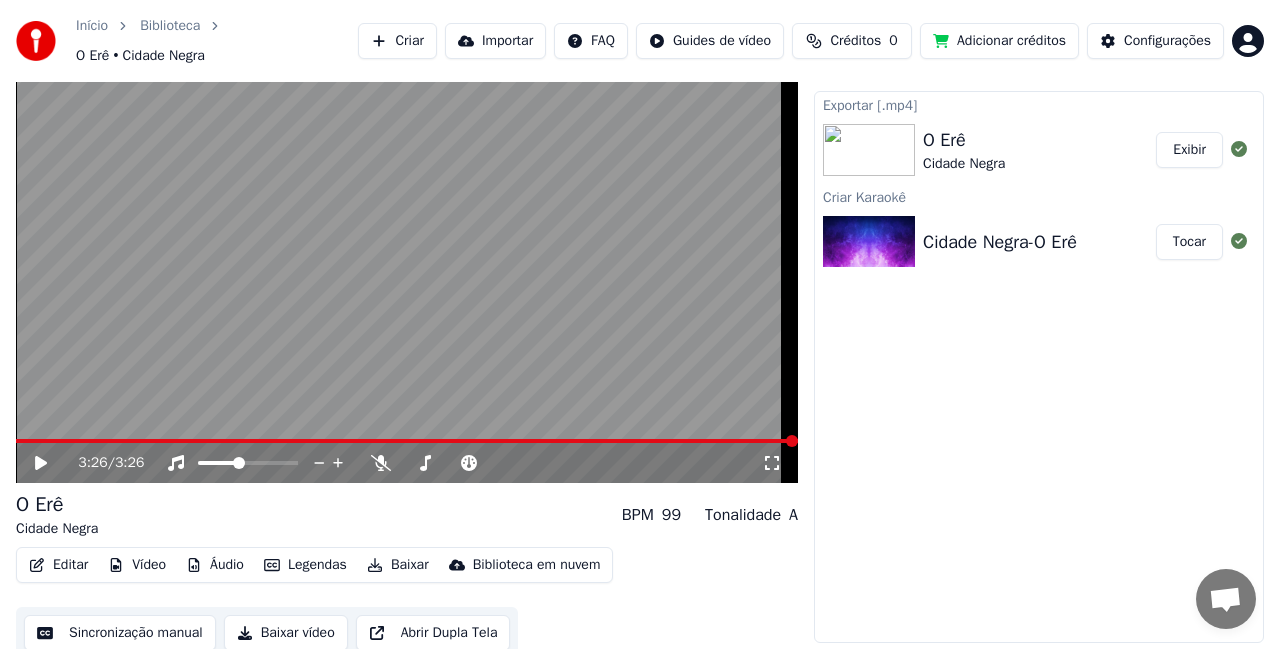 click on "Início Biblioteca O Erê • Cidade Negra Criar Importar FAQ Guides de vídeo Créditos 0 Adicionar créditos Configurações 3:26  /  3:26 O Erê Cidade Negra BPM 99 Tonalidade A Editar Vídeo Áudio Legendas Baixar Biblioteca em nuvem Sincronização manual Baixar vídeo Abrir Dupla Tela Fila ( 1 ) Trabalhos Biblioteca Exportar [.mp4] O Erê Cidade Negra Exibir Criar Karaokê Cidade Negra-O Erê Tocar" at bounding box center (640, 285) 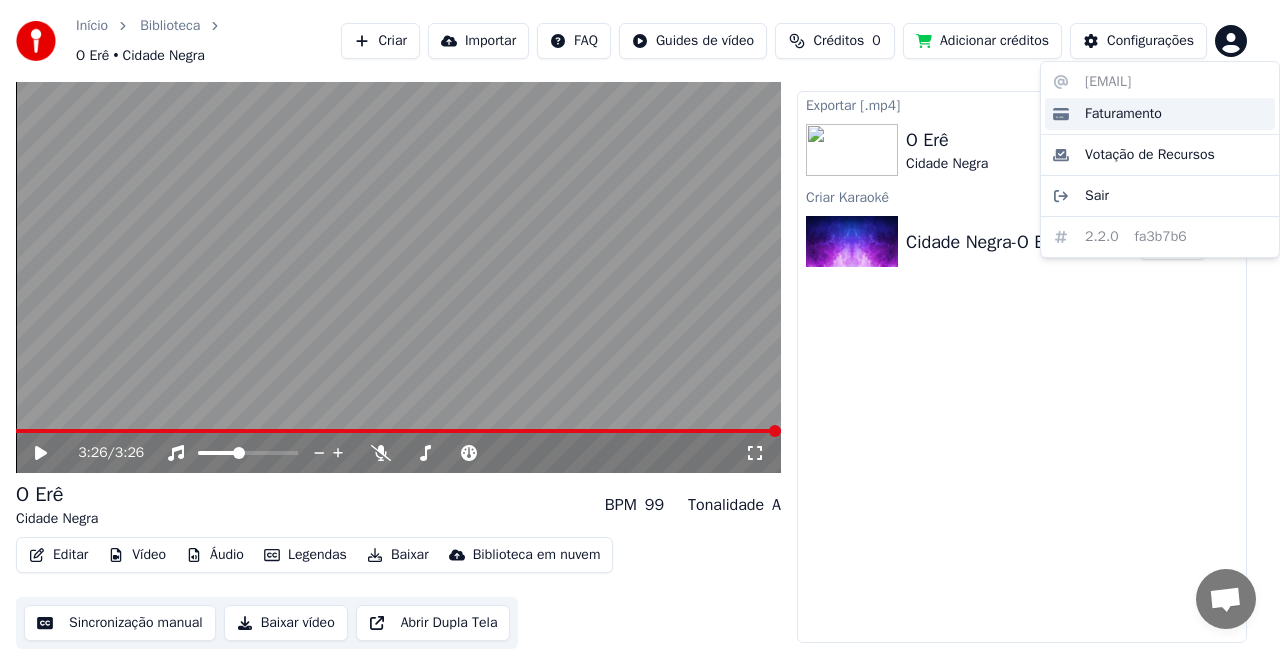click on "Faturamento" at bounding box center [1160, 114] 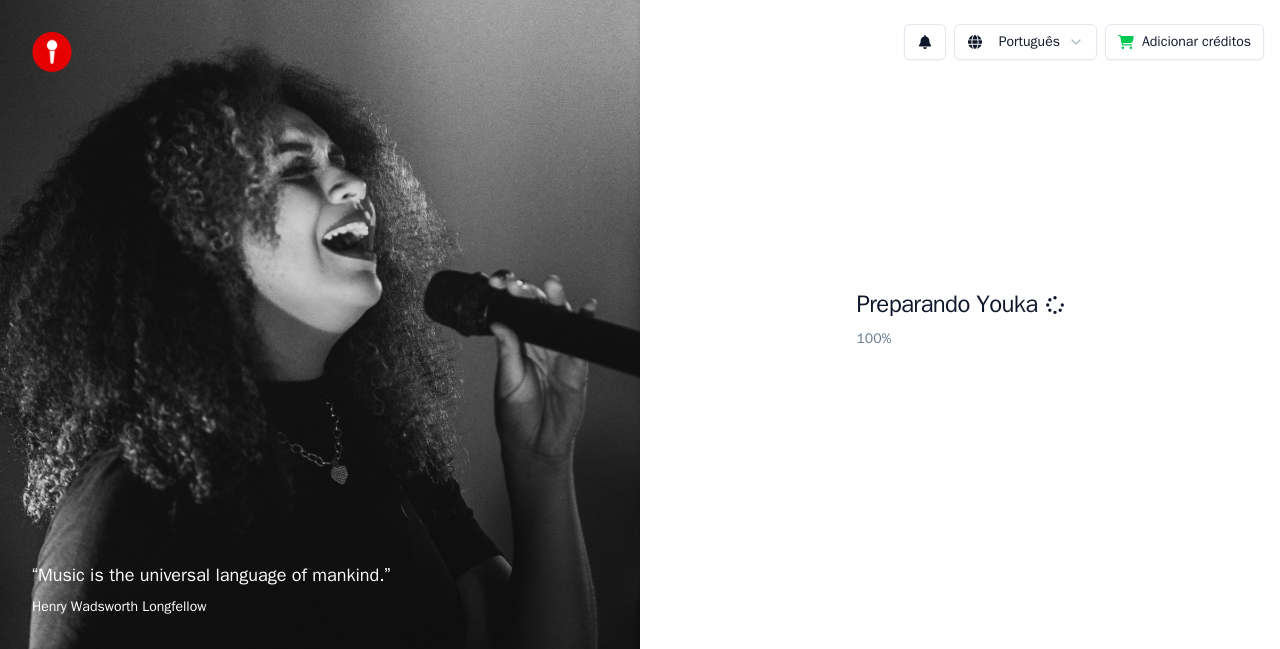 scroll, scrollTop: 0, scrollLeft: 0, axis: both 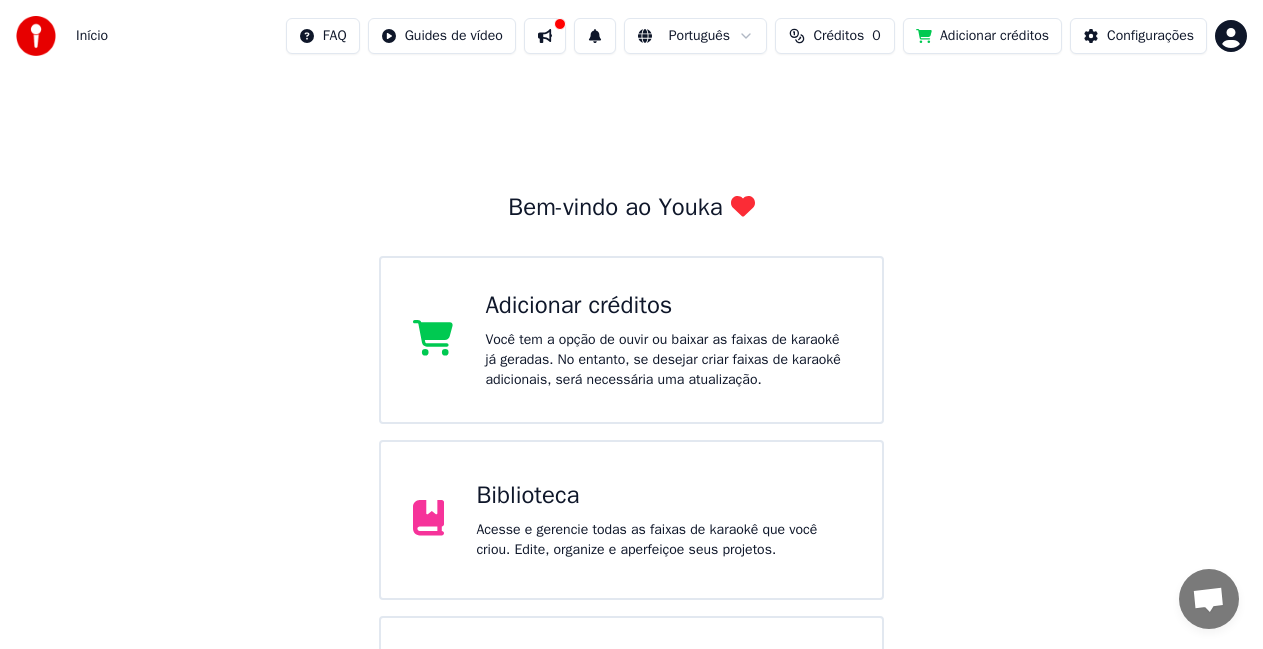 click on "Acesse e gerencie todas as faixas de karaokê que você criou. Edite, organize e aperfeiçoe seus projetos." at bounding box center [663, 540] 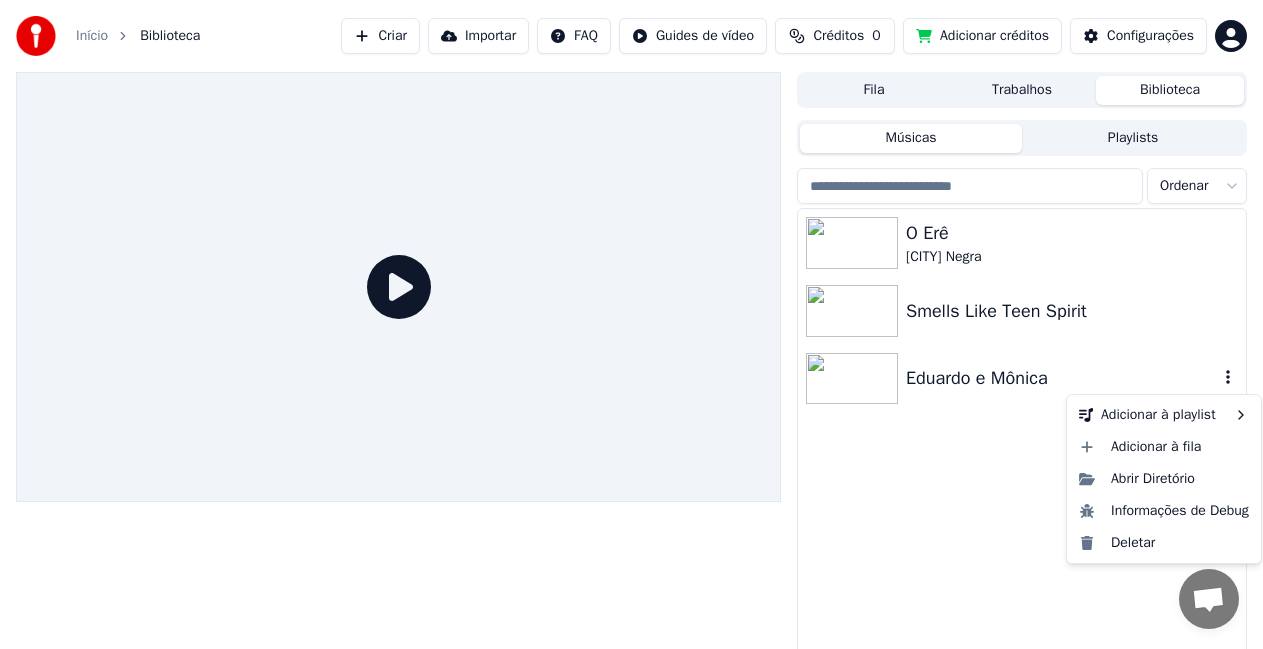 click 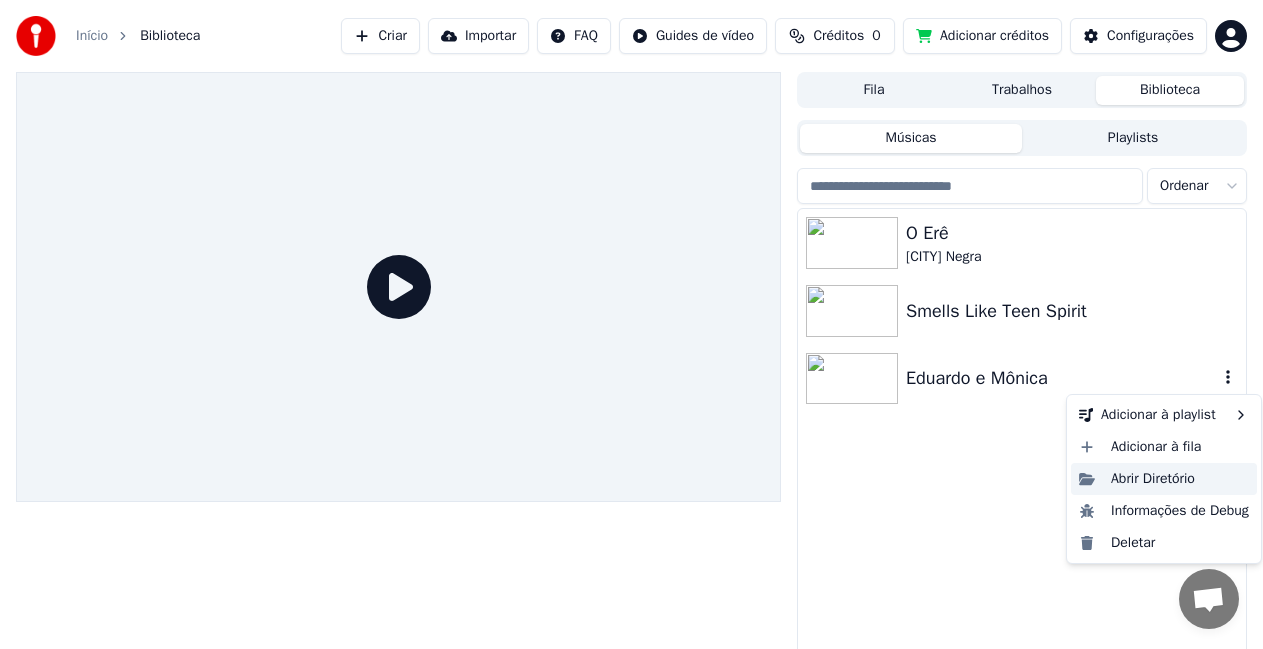 click on "Abrir Diretório" at bounding box center (1164, 479) 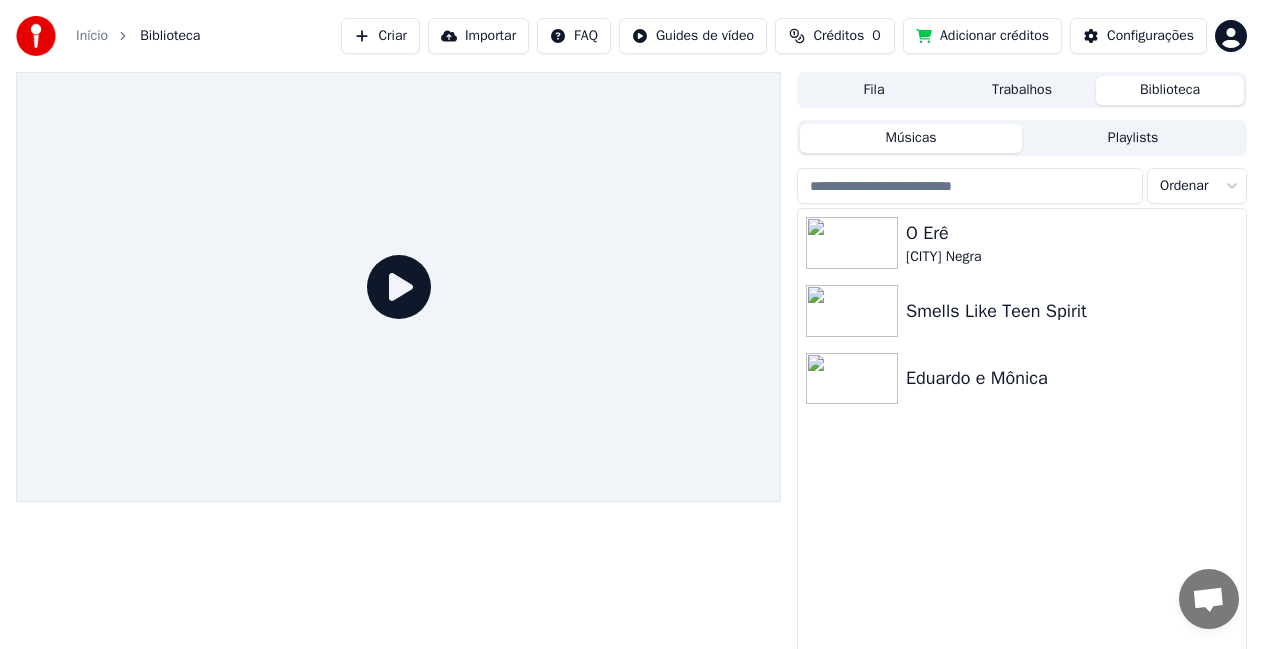 click on "Biblioteca" at bounding box center (170, 36) 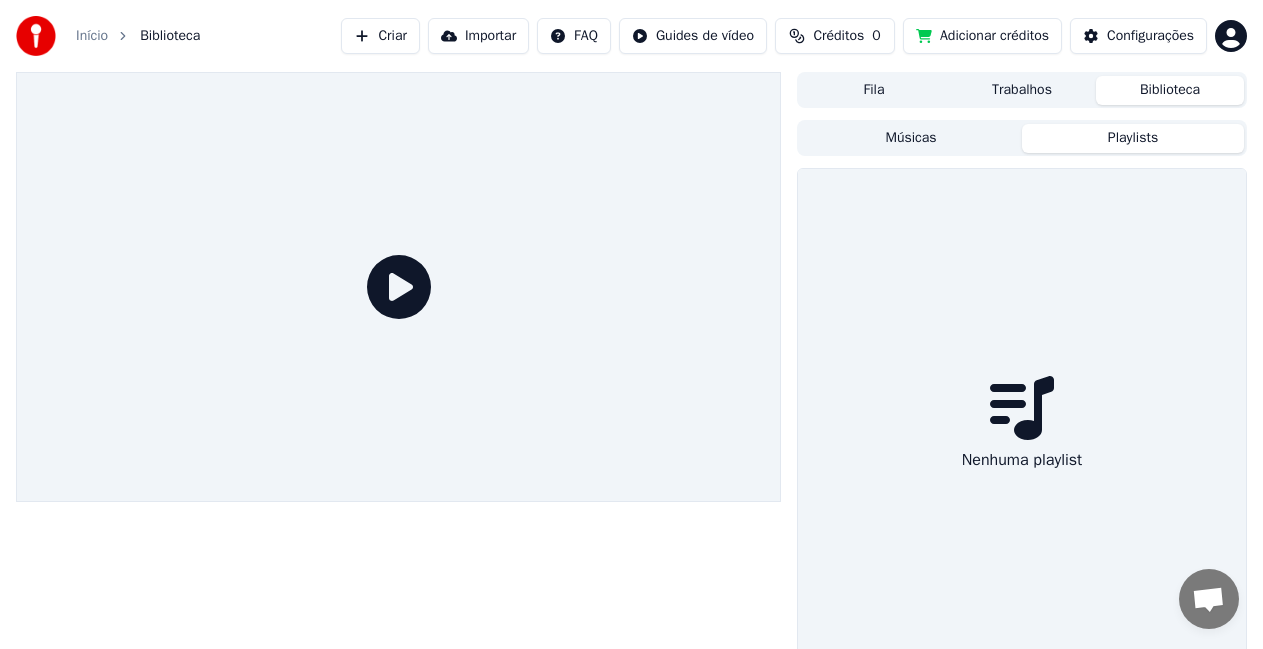 click on "Playlists" at bounding box center [1133, 138] 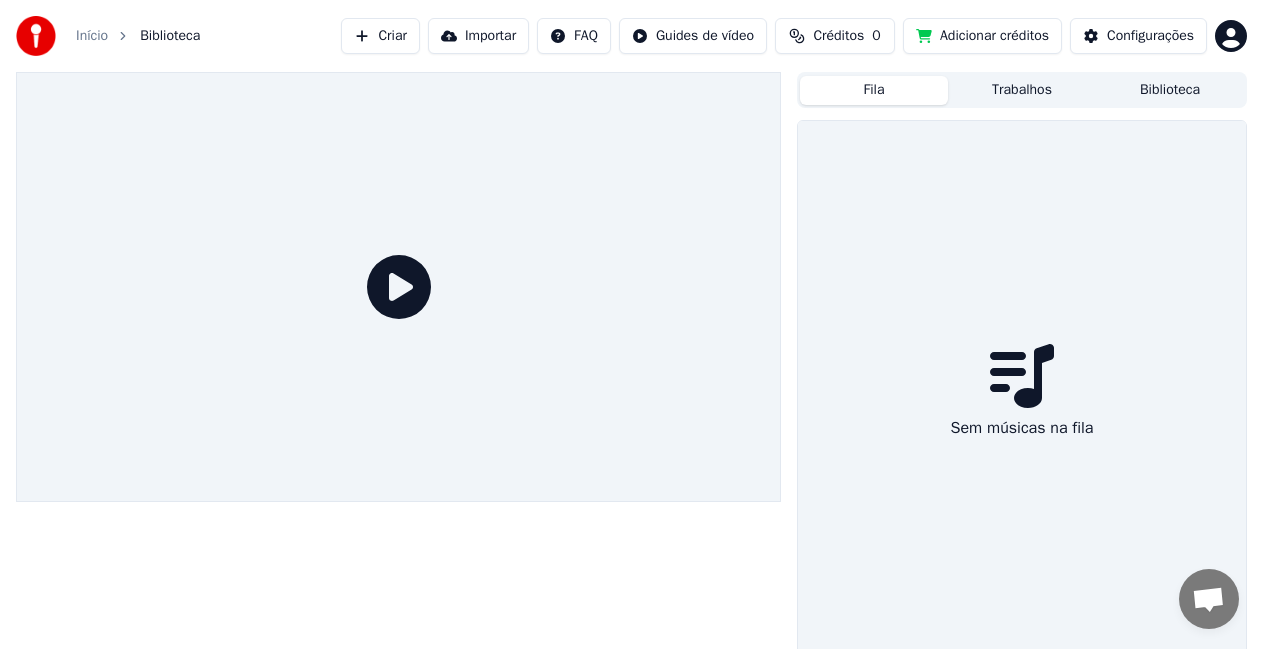 click on "Fila" at bounding box center [874, 90] 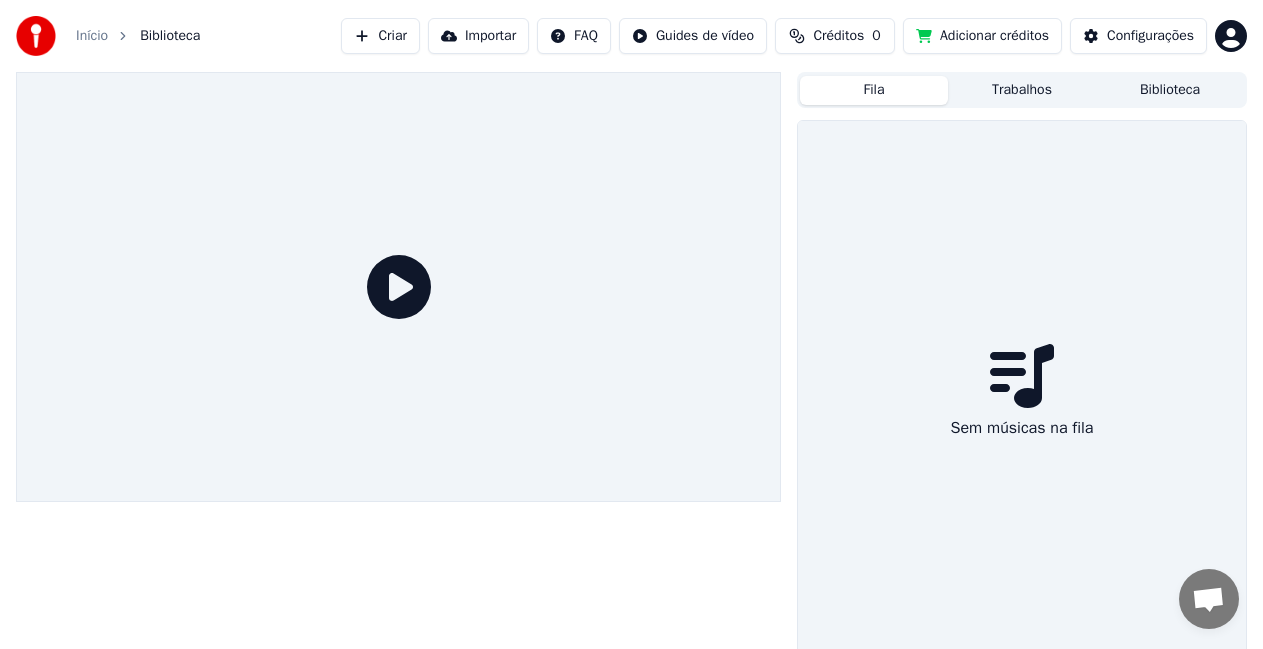click on "Importar" at bounding box center [478, 36] 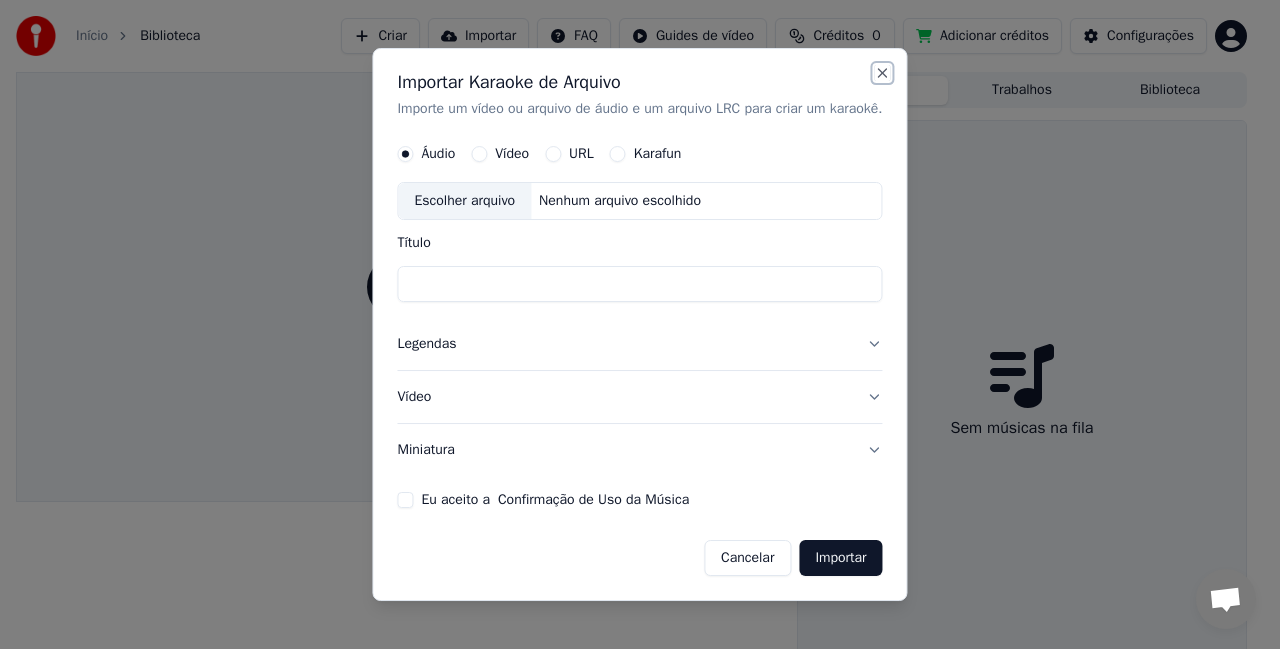 click on "Close" at bounding box center (883, 73) 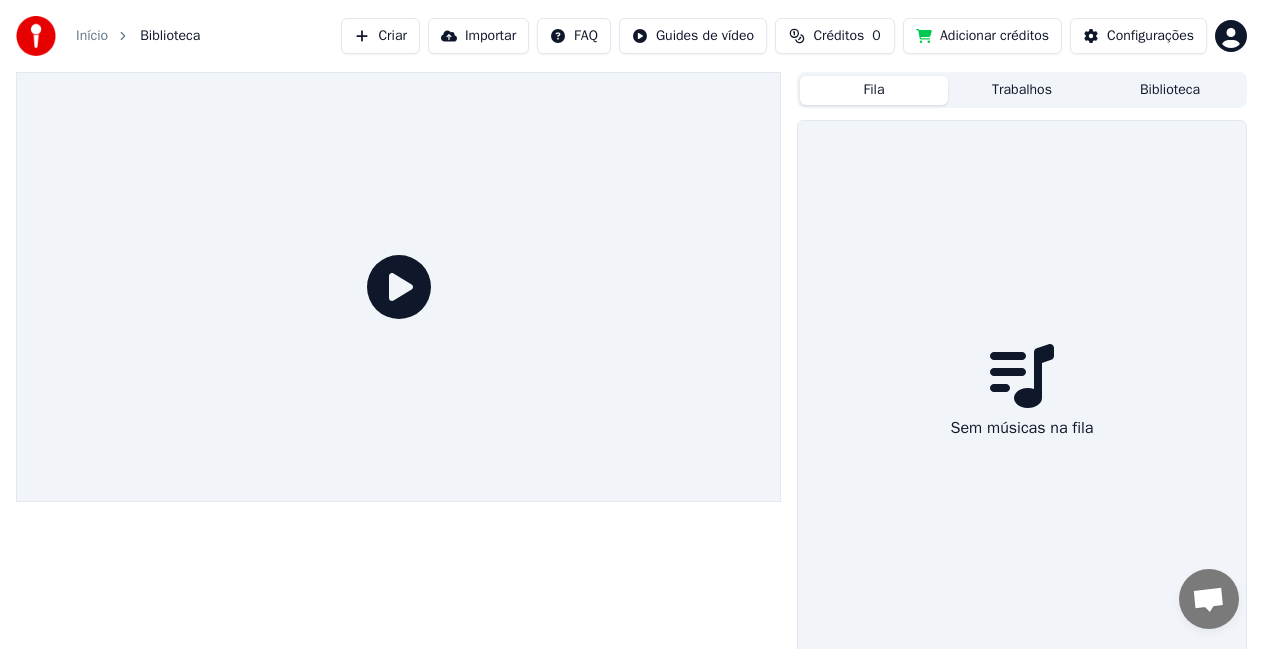click on "Importar" at bounding box center [478, 36] 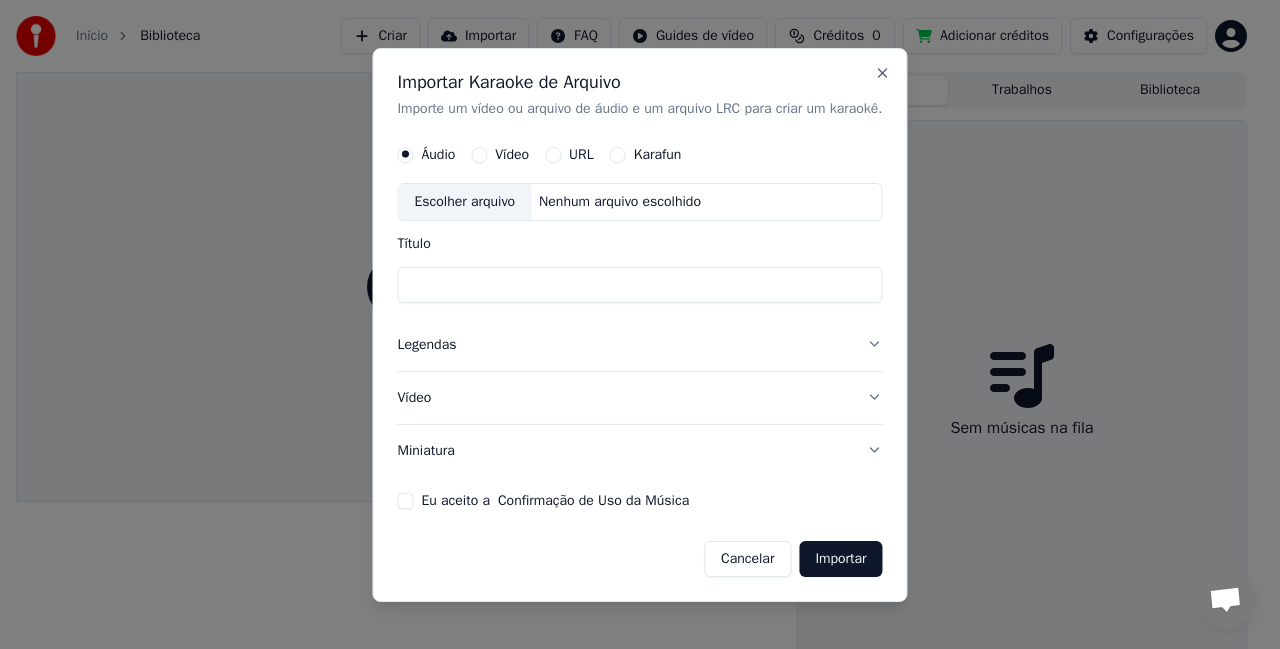 click on "Karafun" at bounding box center [646, 155] 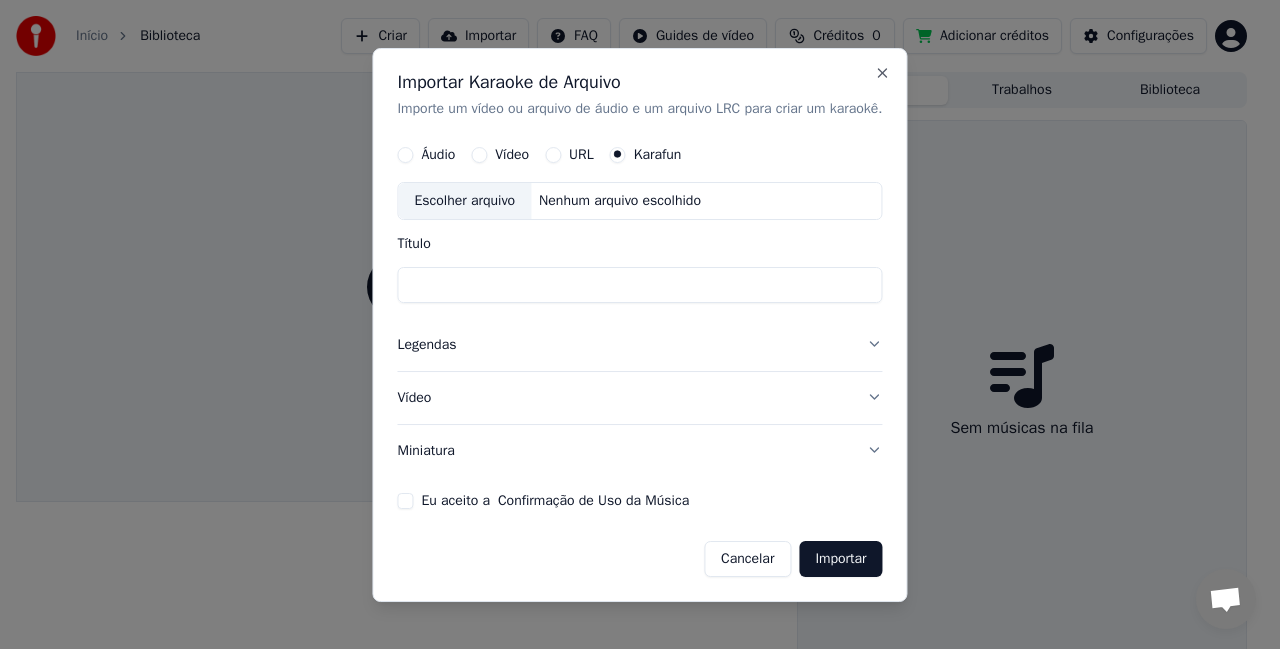 click on "URL" at bounding box center (581, 155) 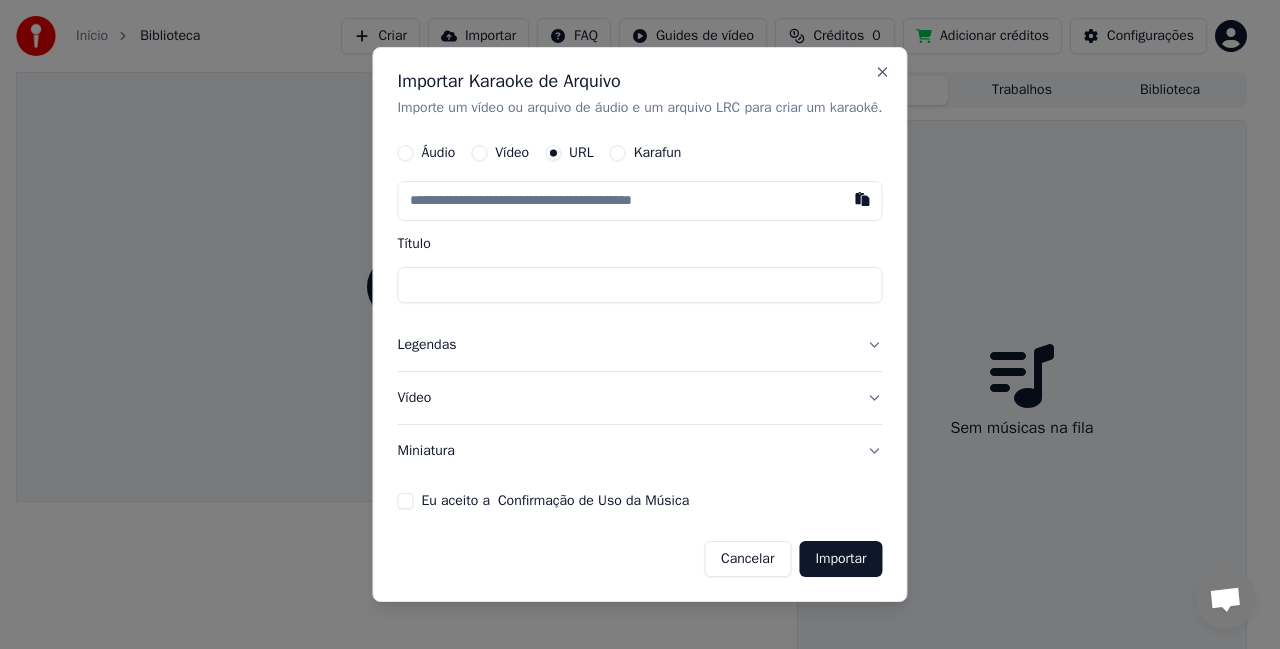 click on "Vídeo" at bounding box center (512, 154) 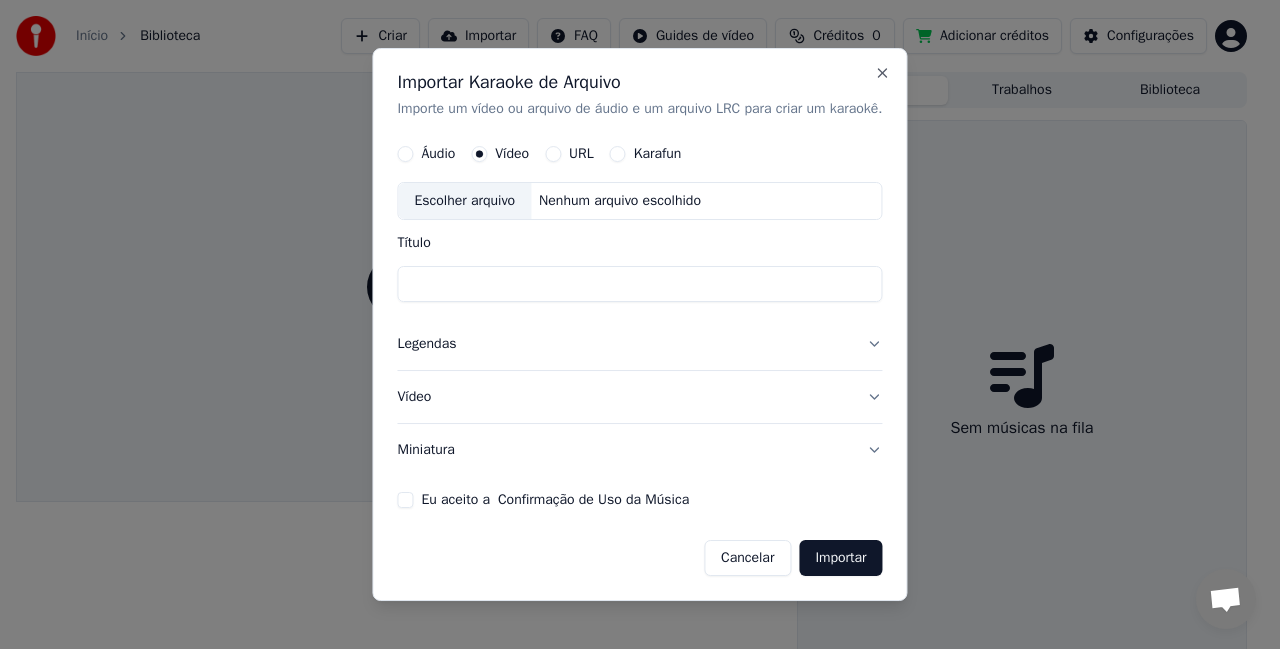 click on "Áudio" at bounding box center [438, 155] 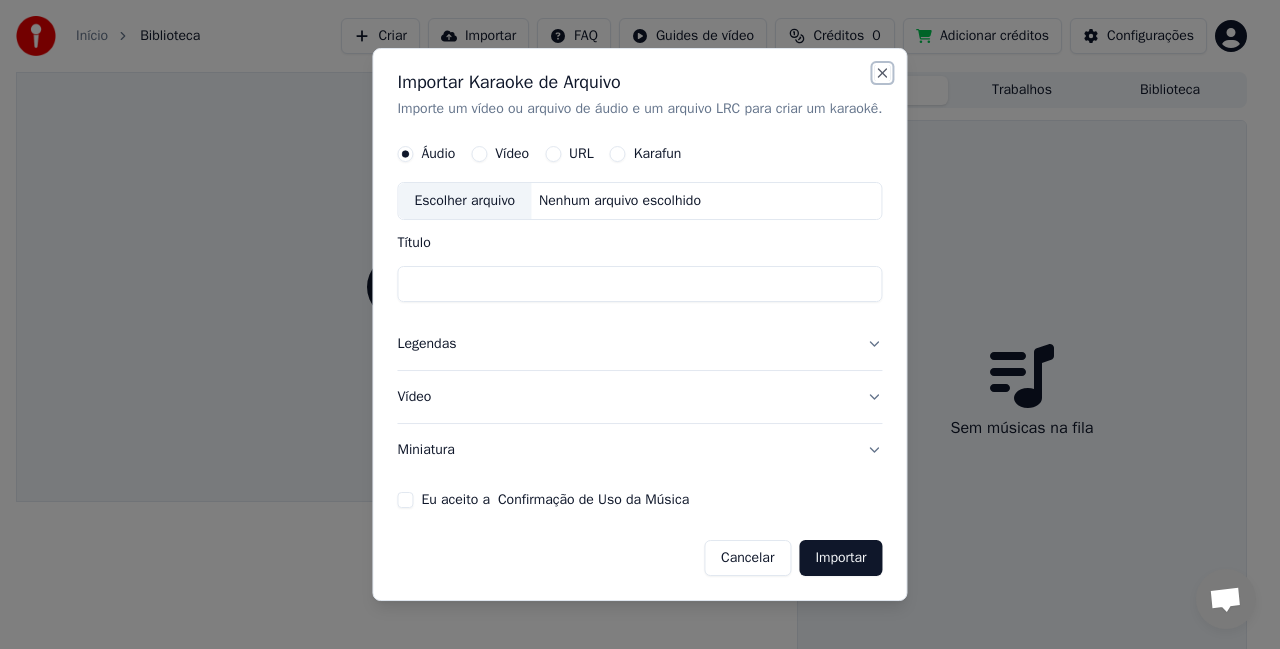 click on "Close" at bounding box center [883, 73] 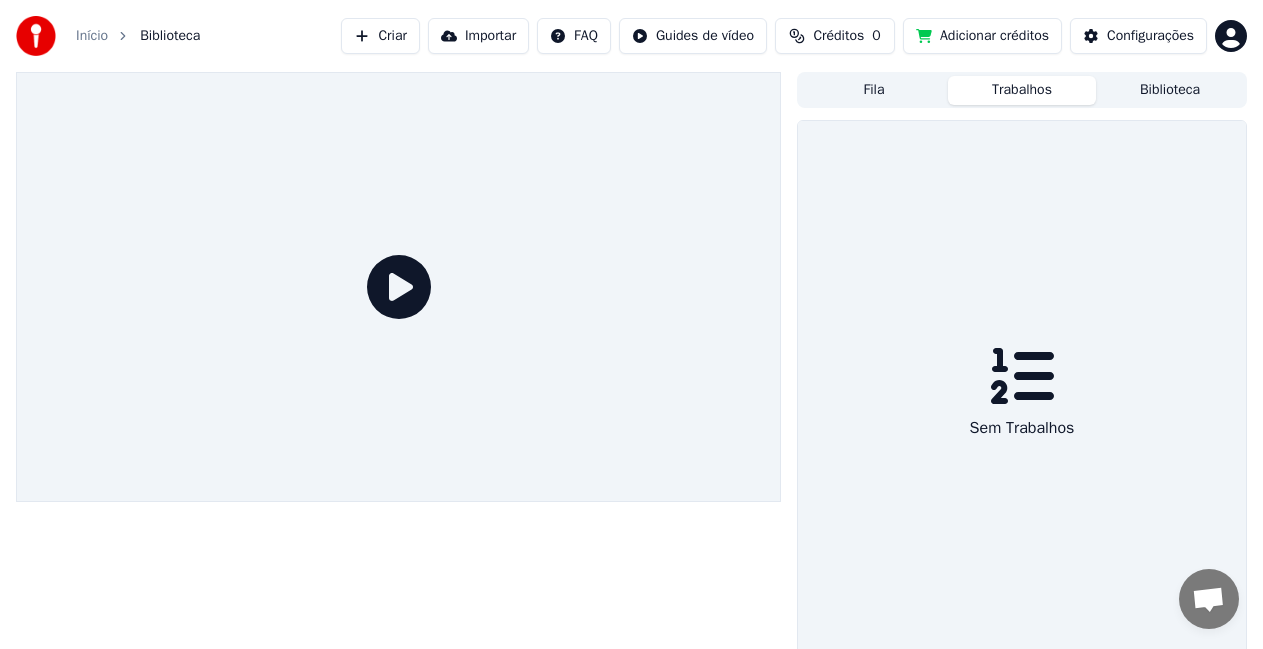 click on "Trabalhos" at bounding box center (1022, 90) 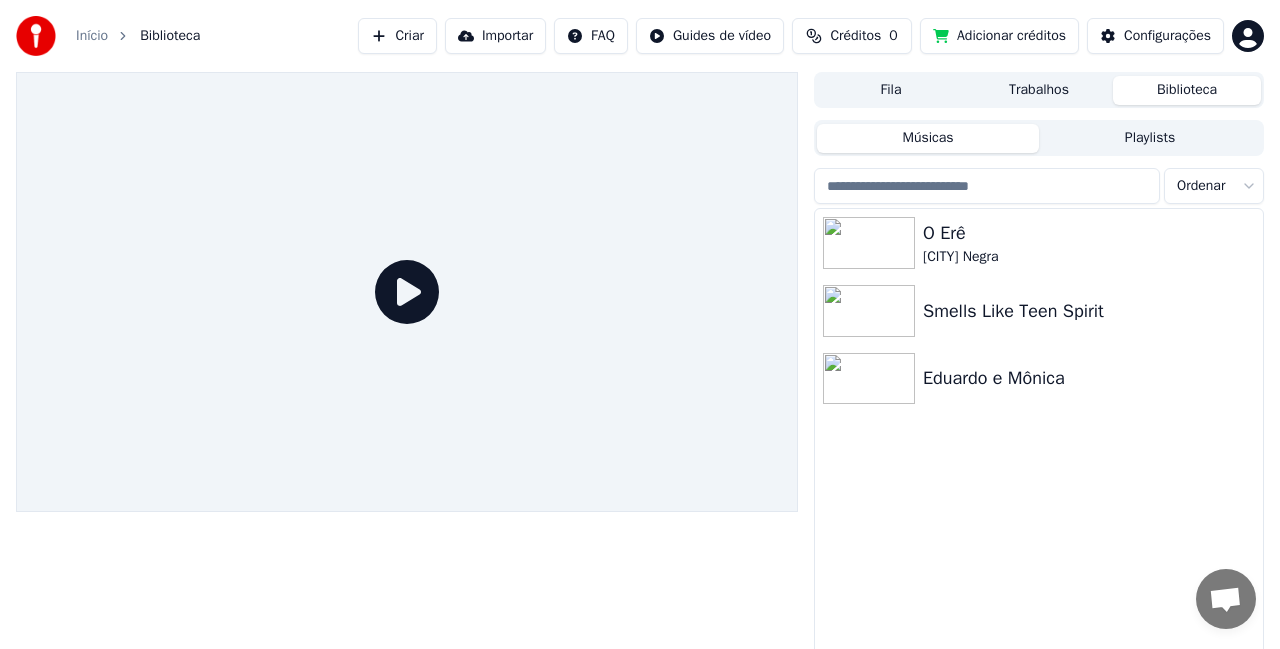 click on "Início Biblioteca Criar Importar FAQ Guides de vídeo Créditos 0 Adicionar créditos Configurações Fila Trabalhos Biblioteca Músicas Playlists Ordenar O Erê Cidade Negra Smells Like Teen Spirit Eduardo e Mônica" at bounding box center (640, 324) 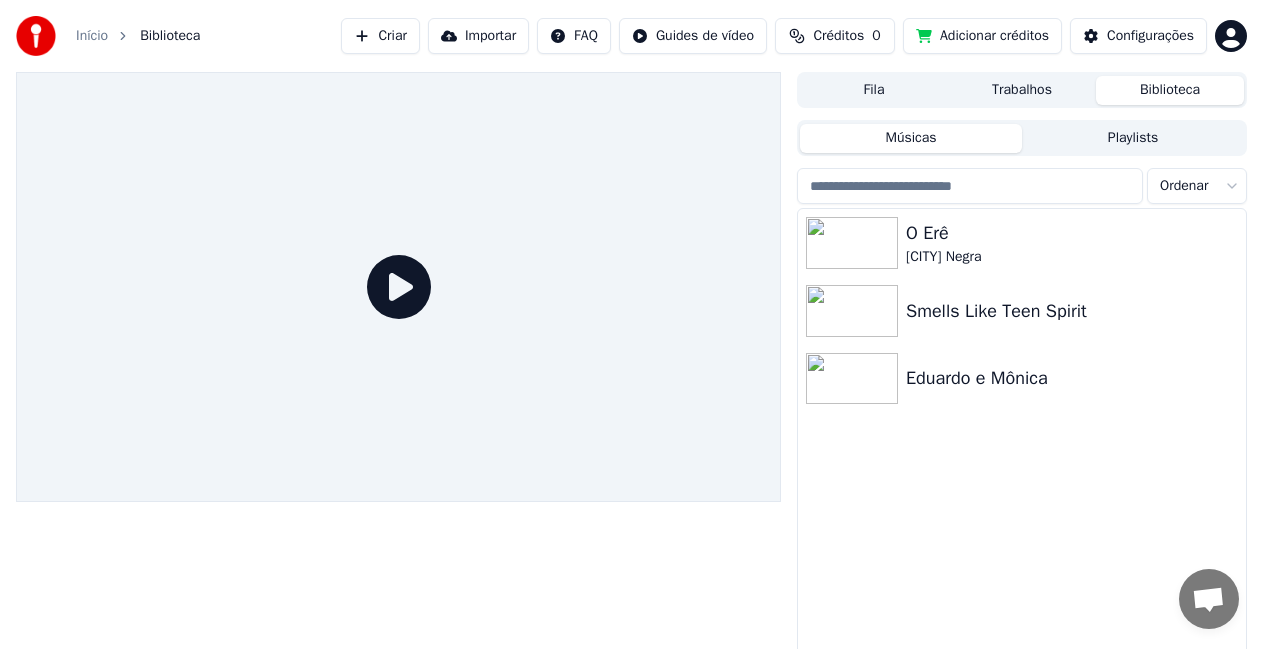 click on "Início Biblioteca Criar Importar FAQ Guides de vídeo Créditos 0 Adicionar créditos Configurações Fila Trabalhos Biblioteca Músicas Playlists Ordenar O Erê Cidade Negra Smells Like Teen Spirit Eduardo e Mônica" at bounding box center [631, 324] 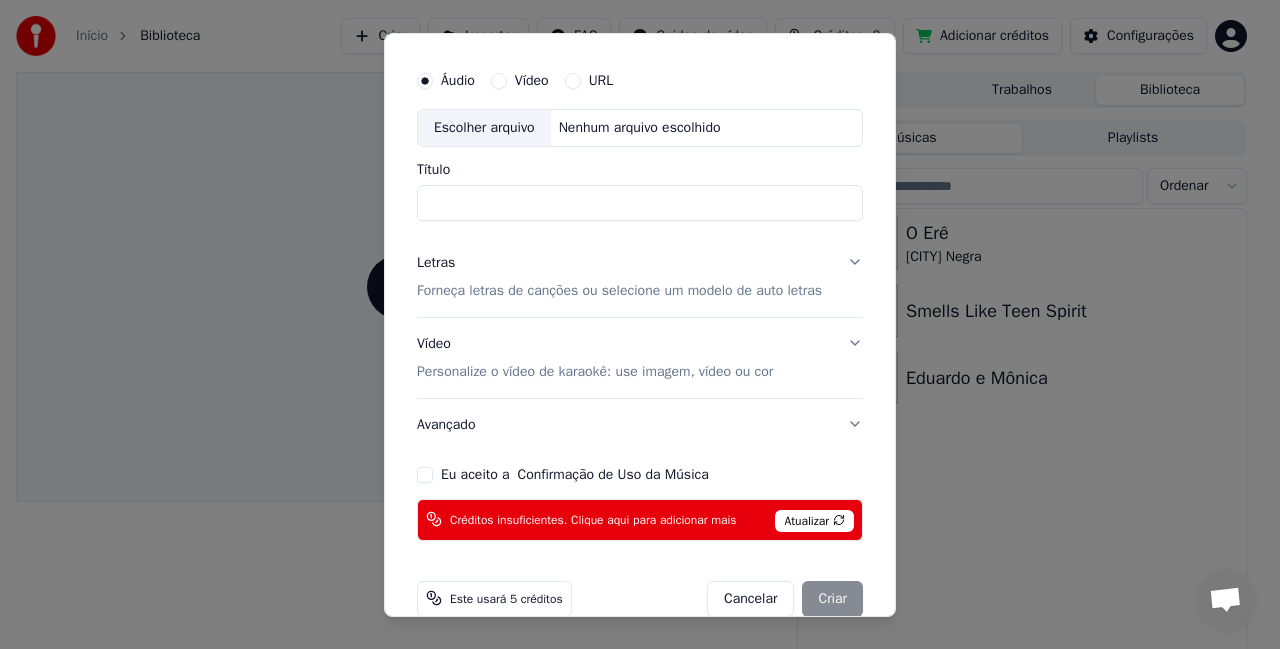 scroll, scrollTop: 80, scrollLeft: 0, axis: vertical 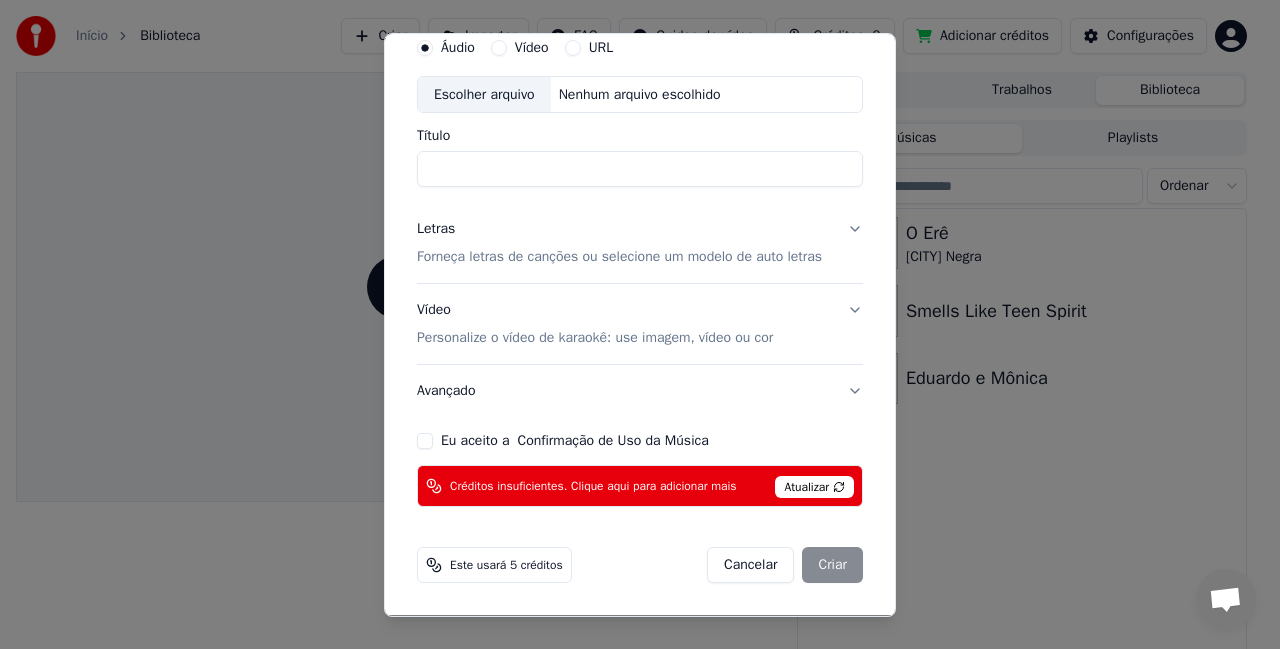 click on "Este usará 5 créditos" at bounding box center (506, 565) 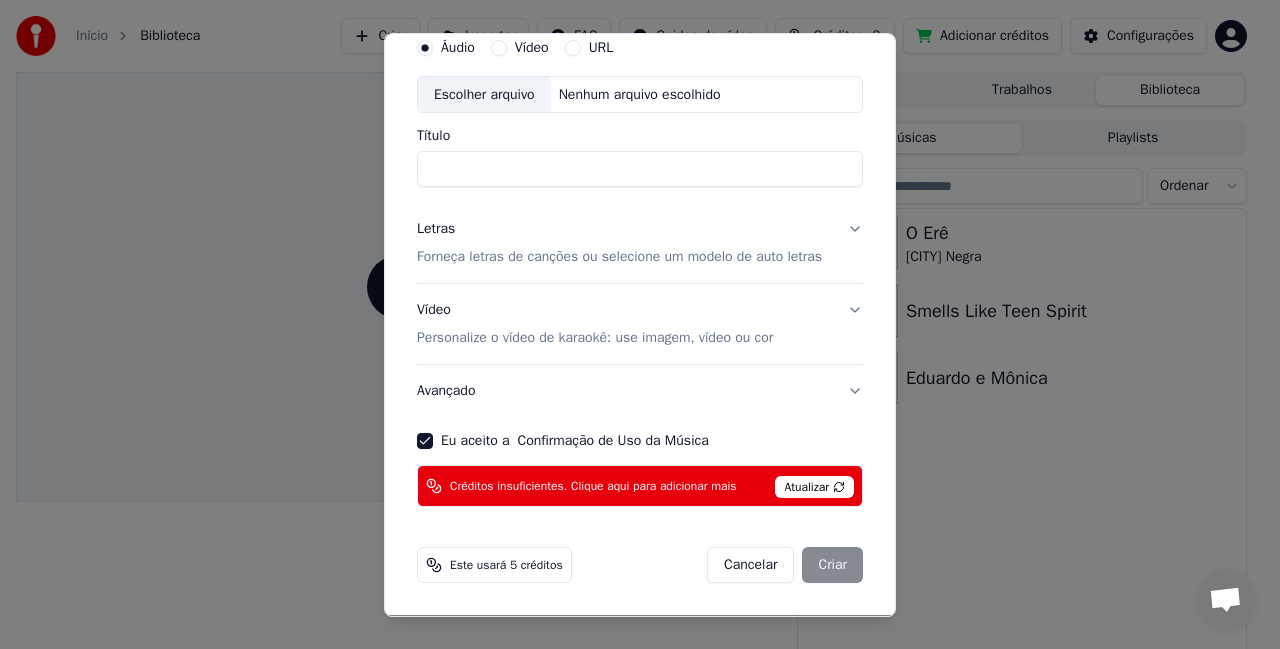click on "Escolher arquivo" at bounding box center [484, 94] 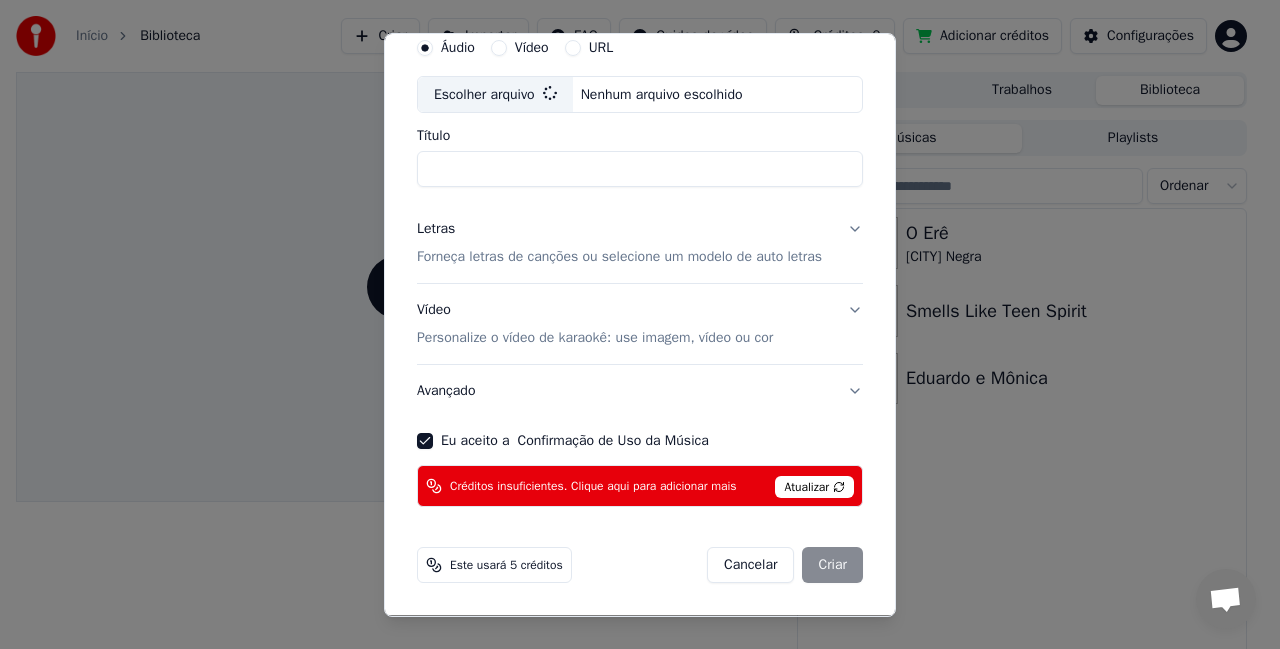 type on "**********" 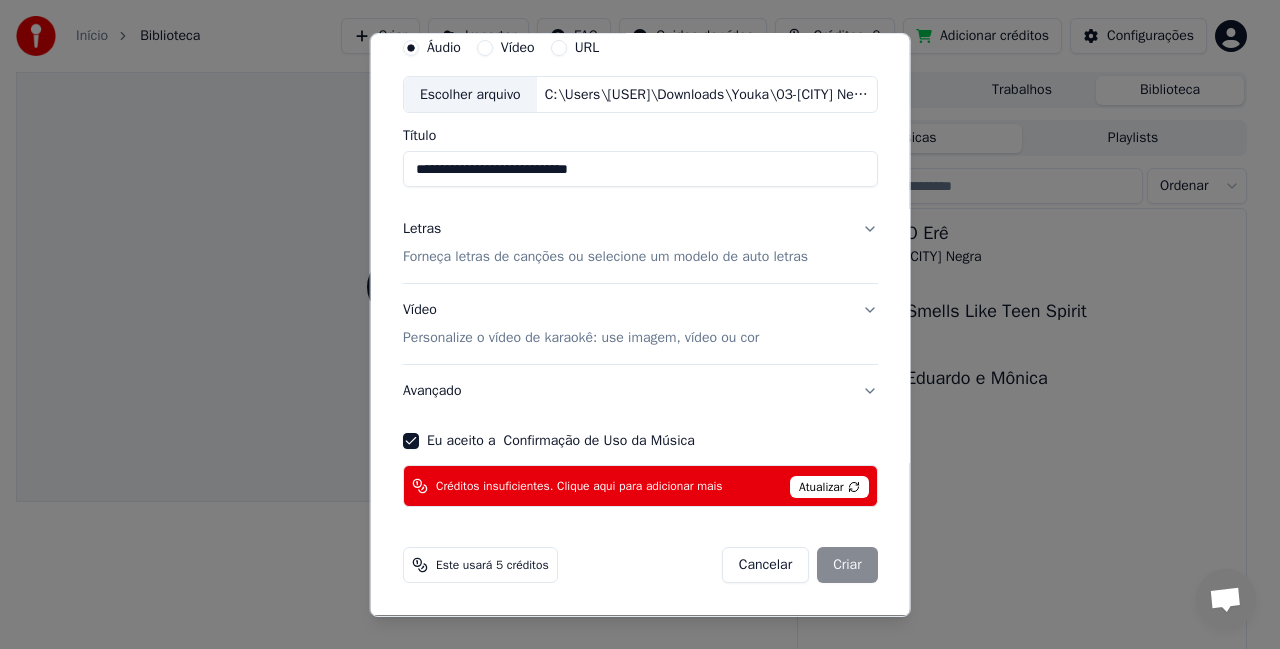 click on "Cancelar Criar" at bounding box center (799, 565) 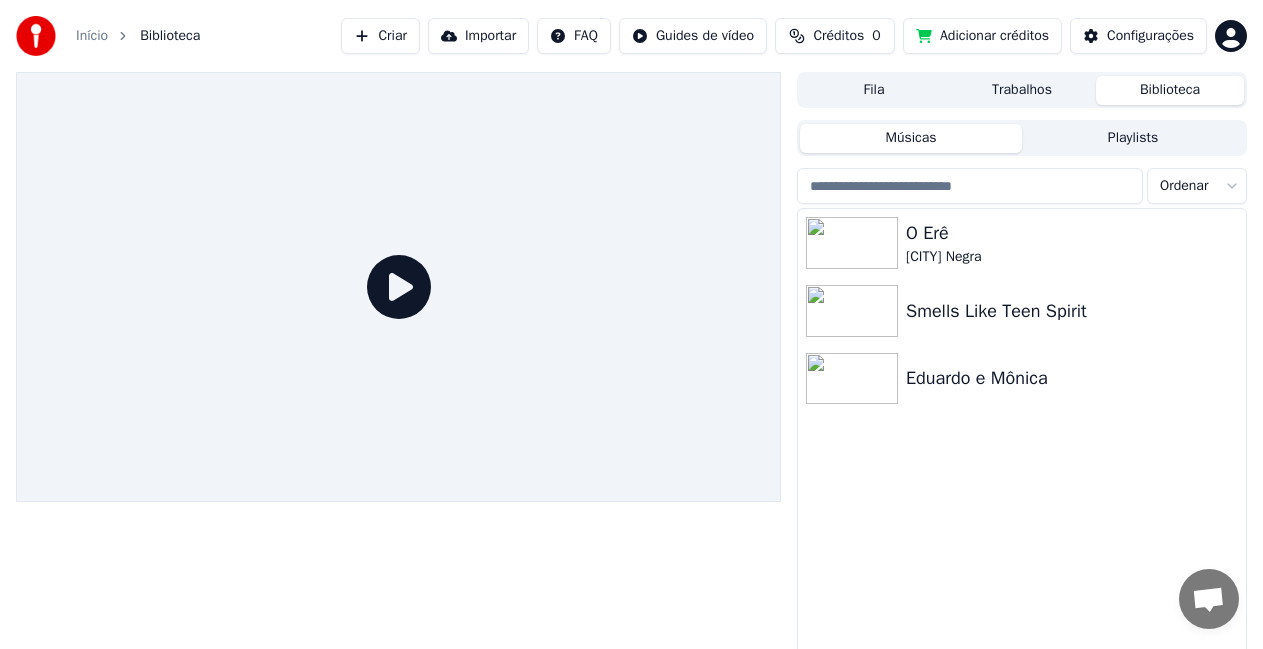 drag, startPoint x: 923, startPoint y: 193, endPoint x: 922, endPoint y: 119, distance: 74.00676 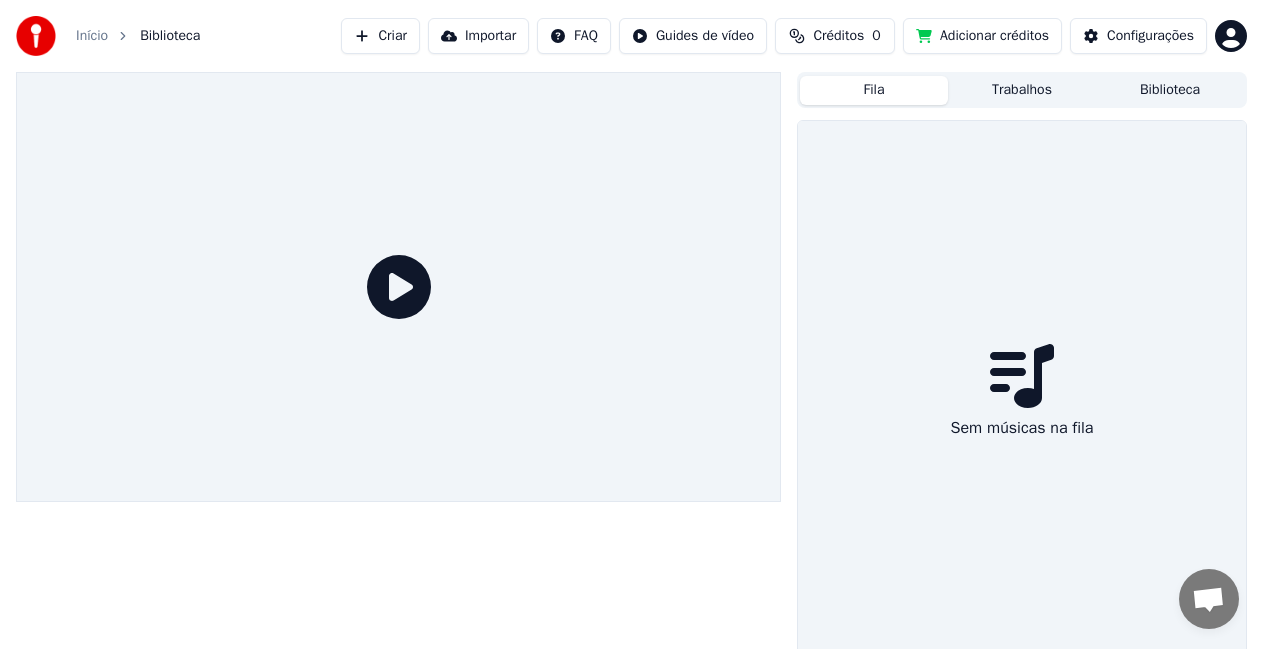 click on "Fila" at bounding box center (874, 90) 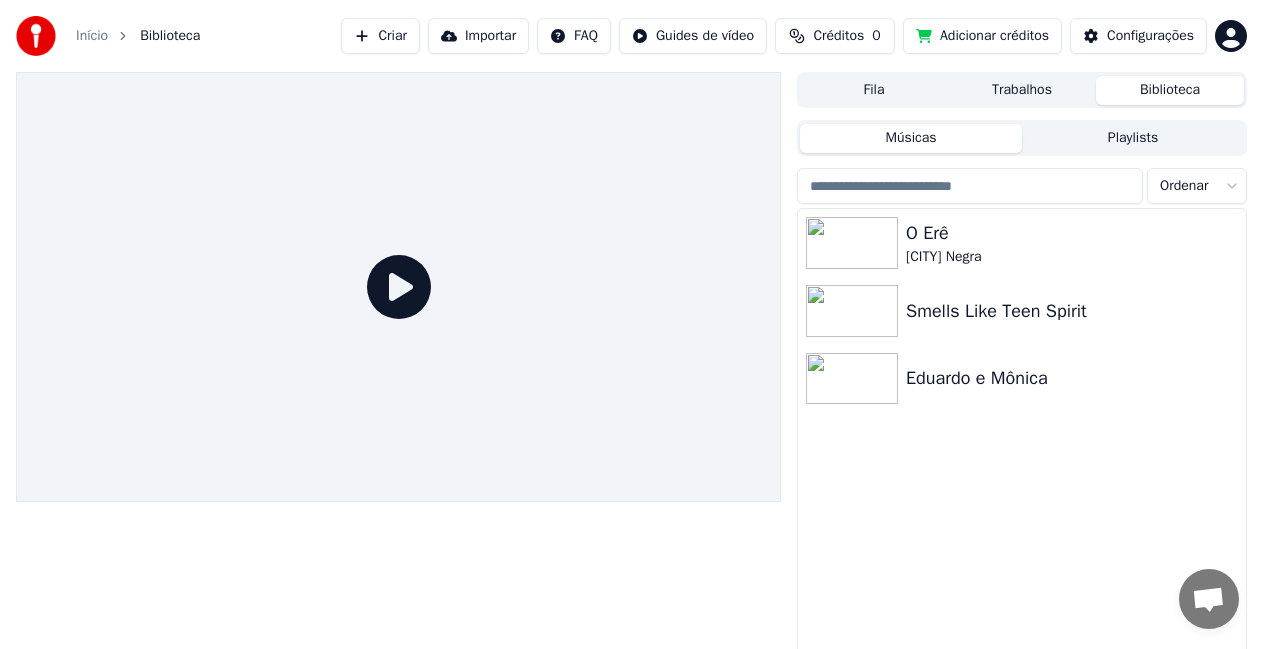 click on "Biblioteca" at bounding box center (1170, 90) 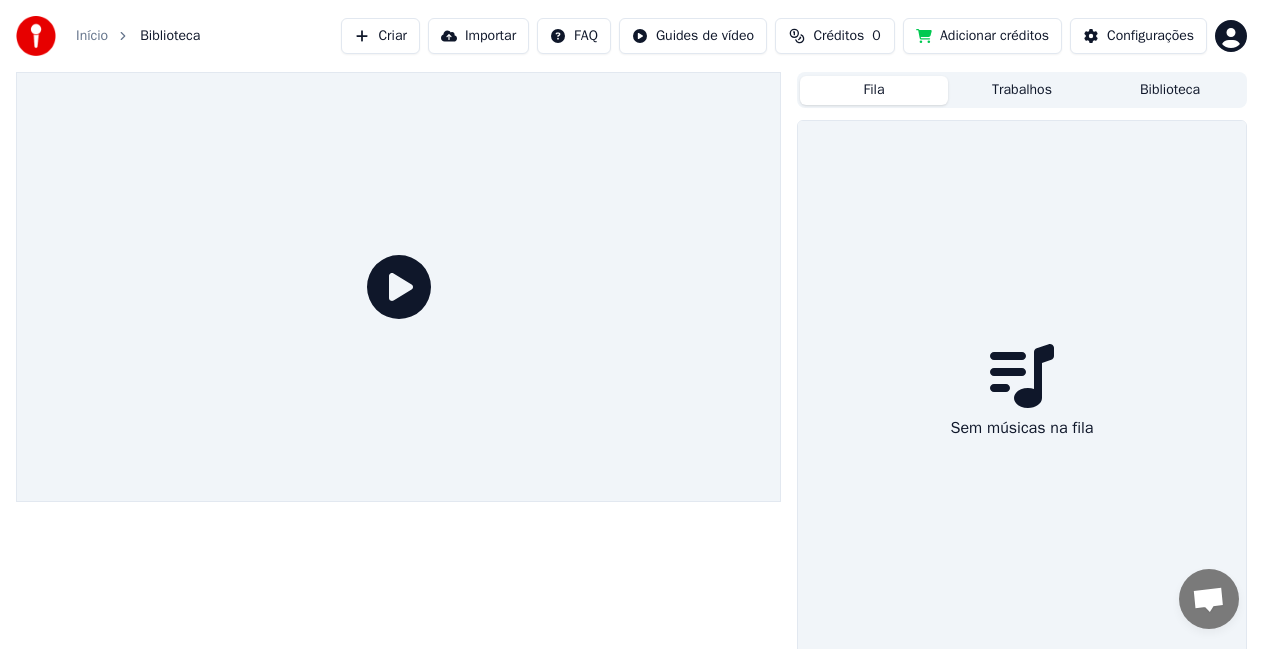 click on "Fila" at bounding box center [874, 90] 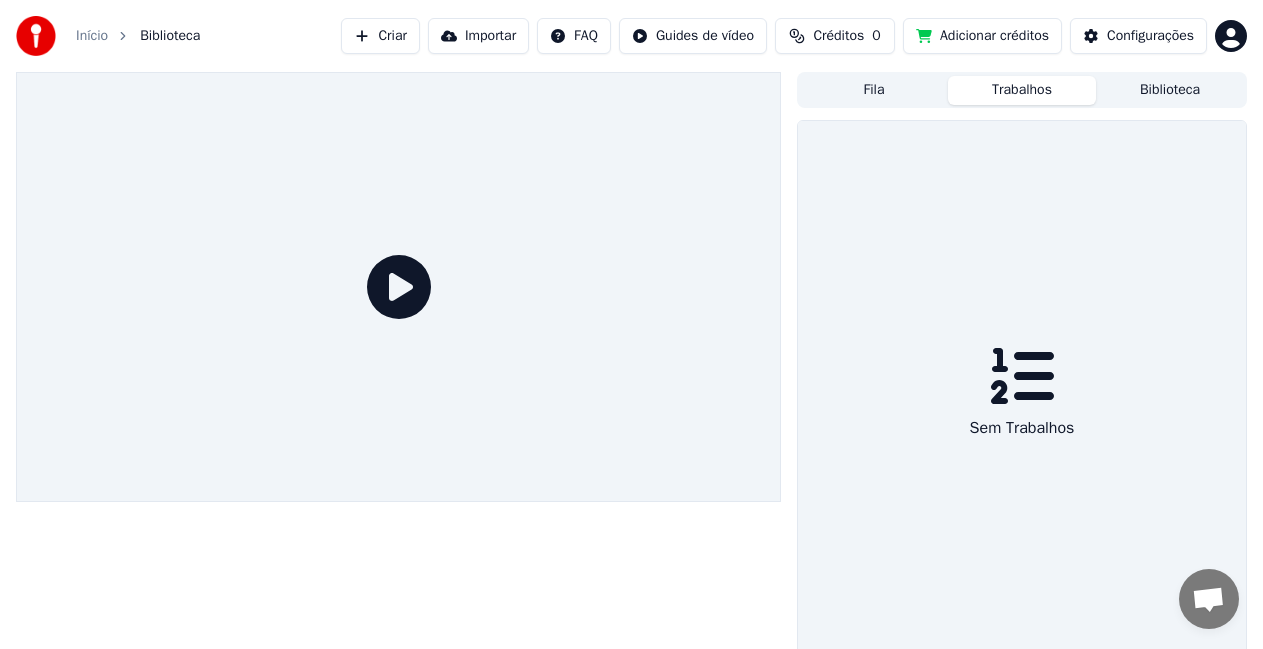 click on "Fila" at bounding box center (874, 90) 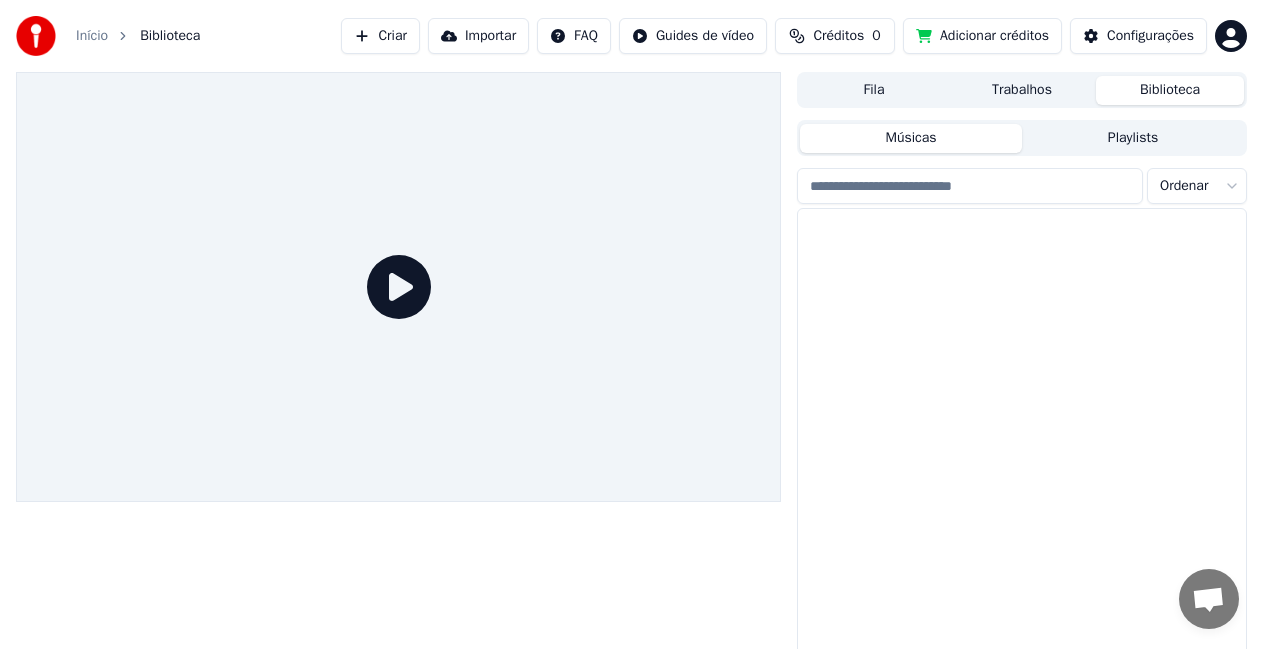 click on "Biblioteca" at bounding box center (1170, 90) 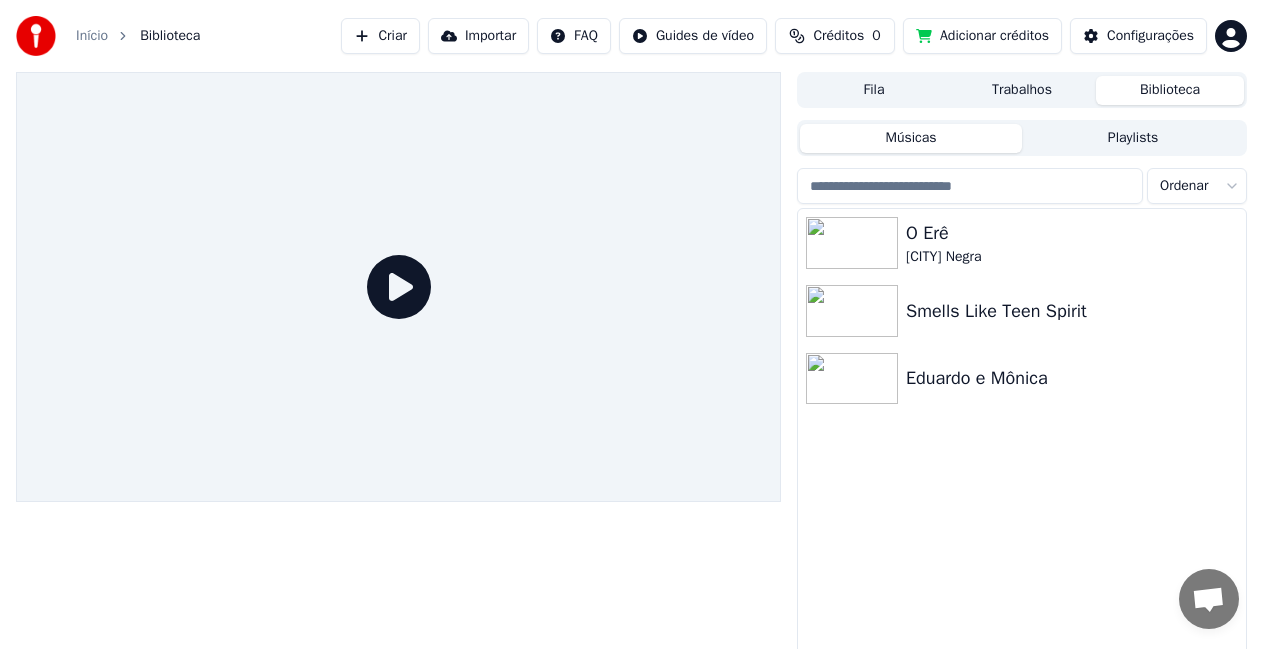 click 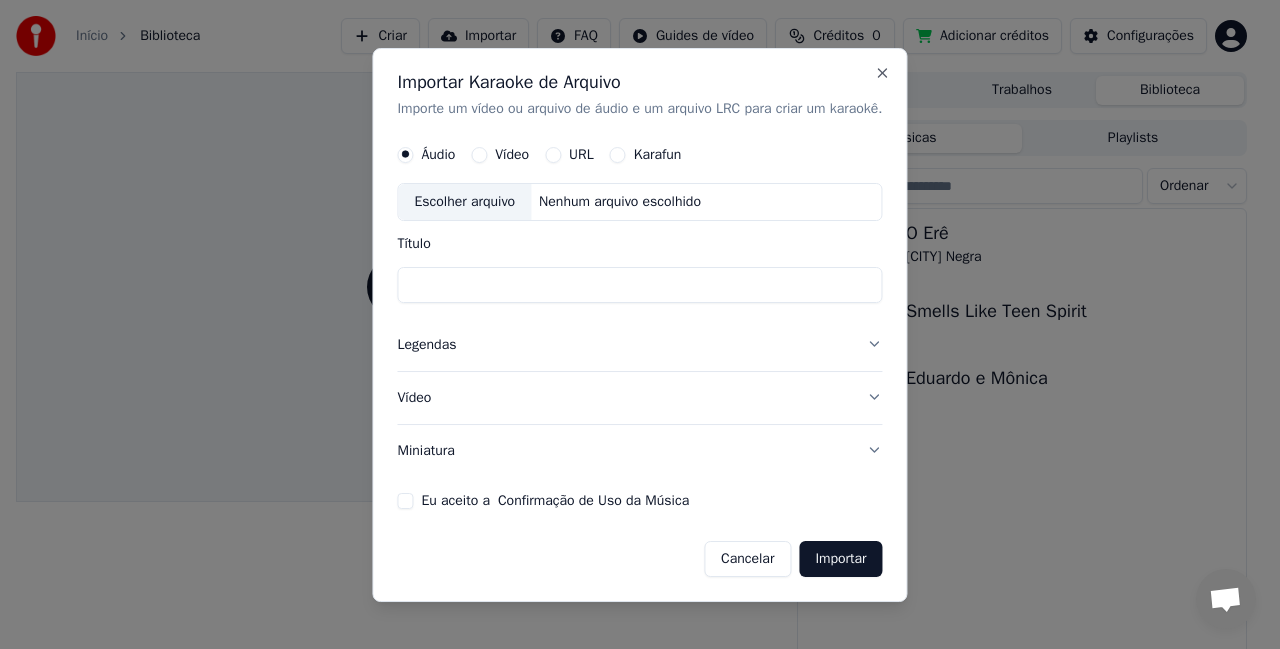 click on "Escolher arquivo" at bounding box center [464, 202] 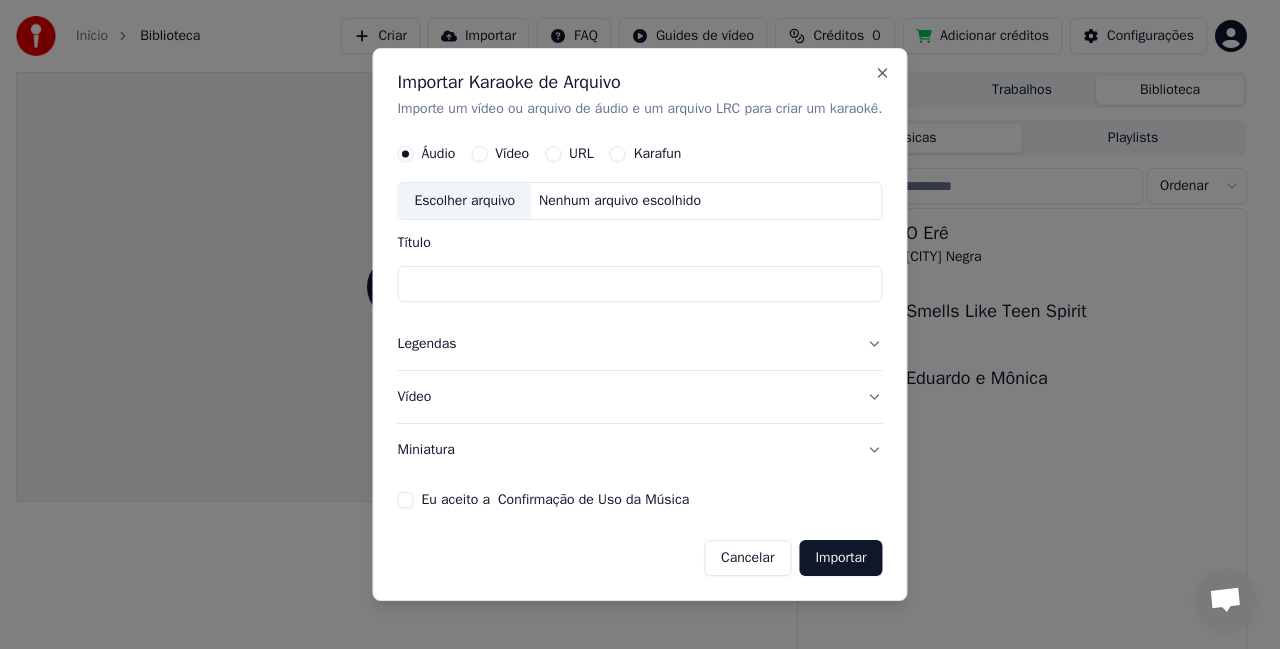 type on "**********" 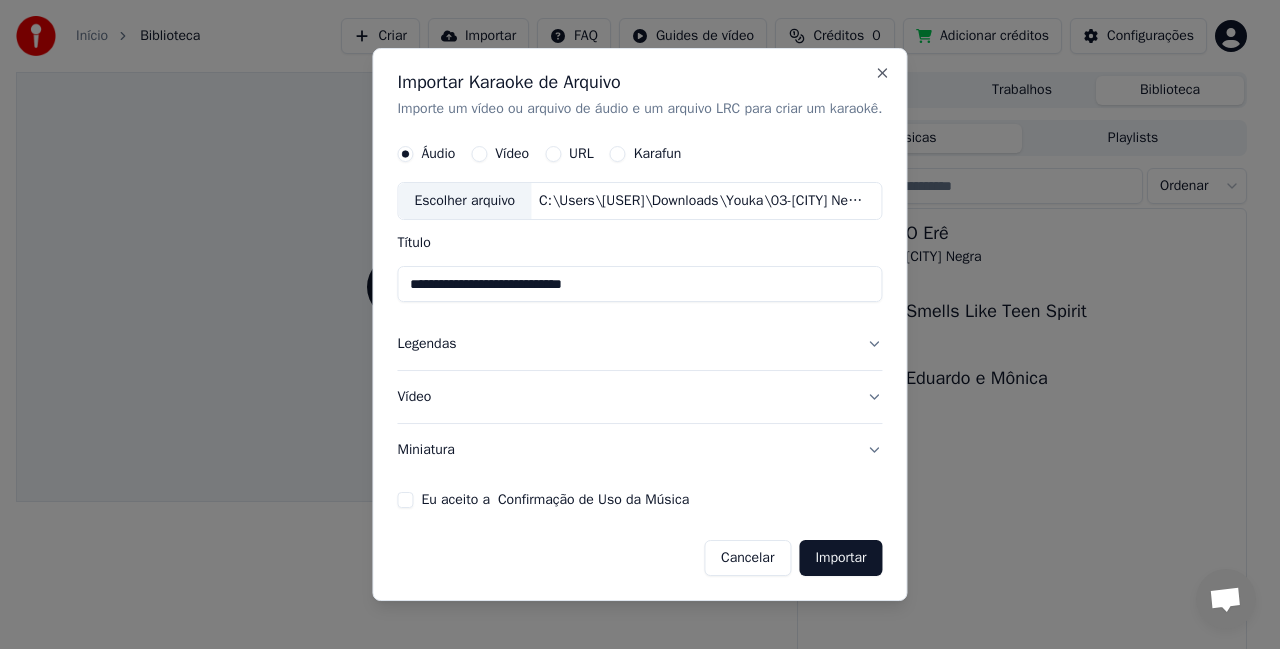 click on "Eu aceito a   Confirmação de Uso da Música" at bounding box center [405, 500] 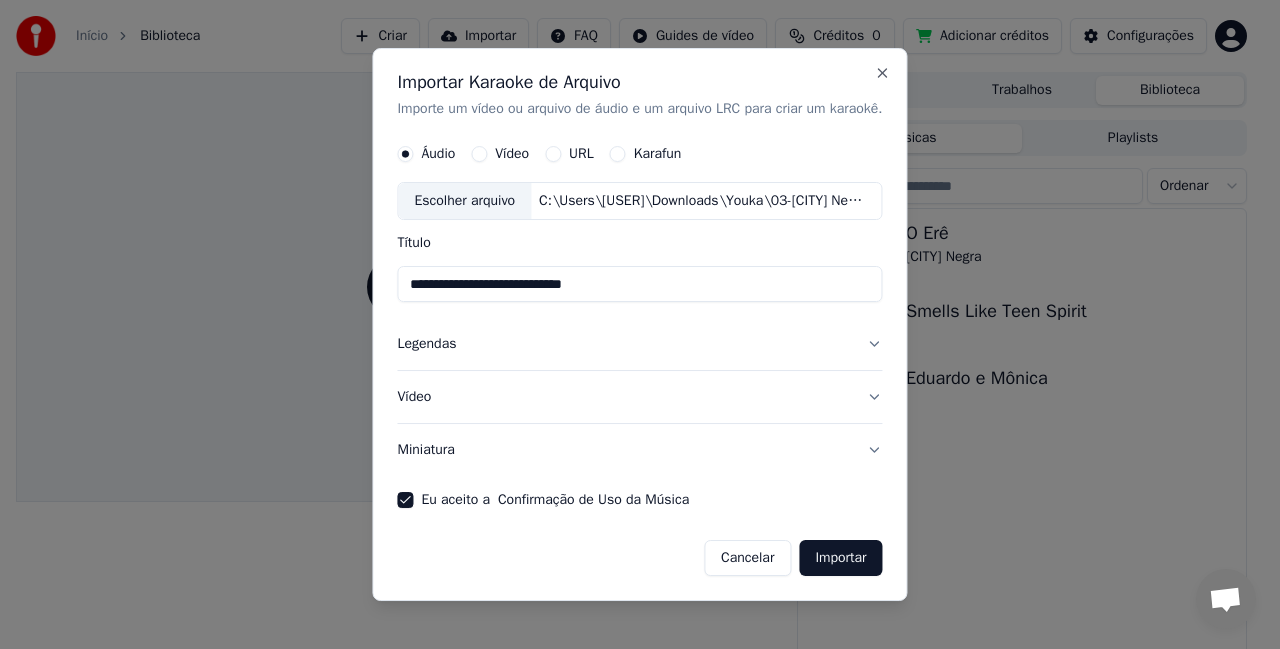 click on "Importar" at bounding box center (840, 558) 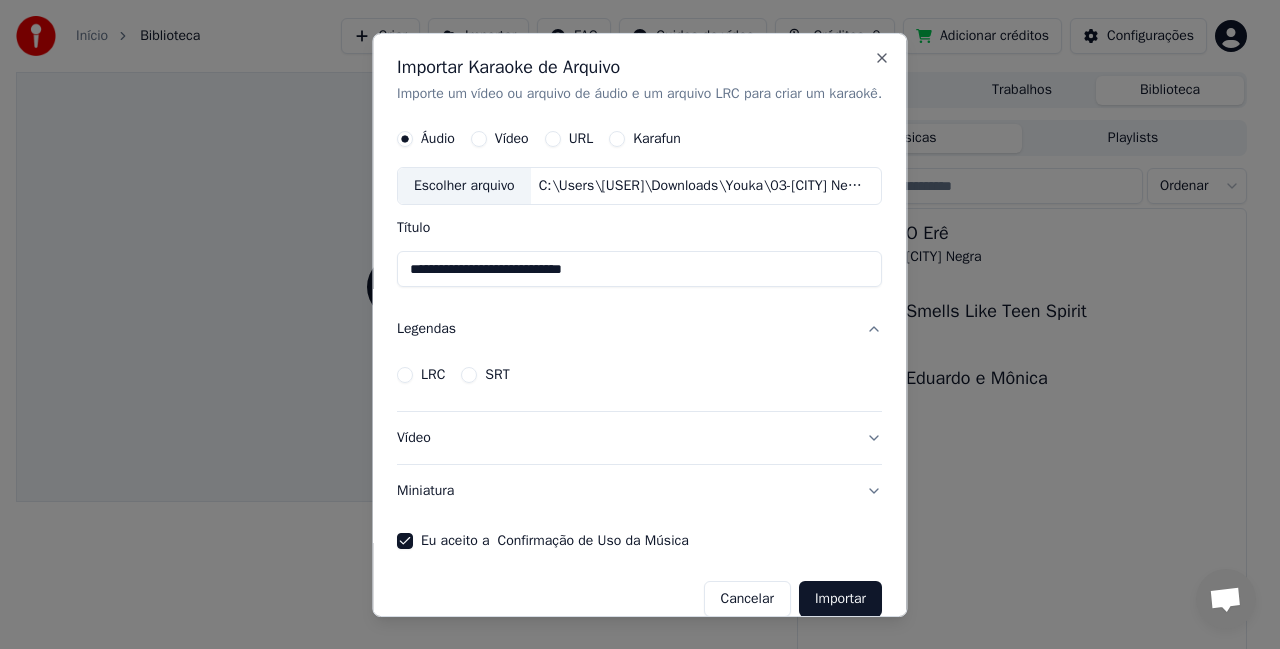 click on "Legendas" at bounding box center (639, 329) 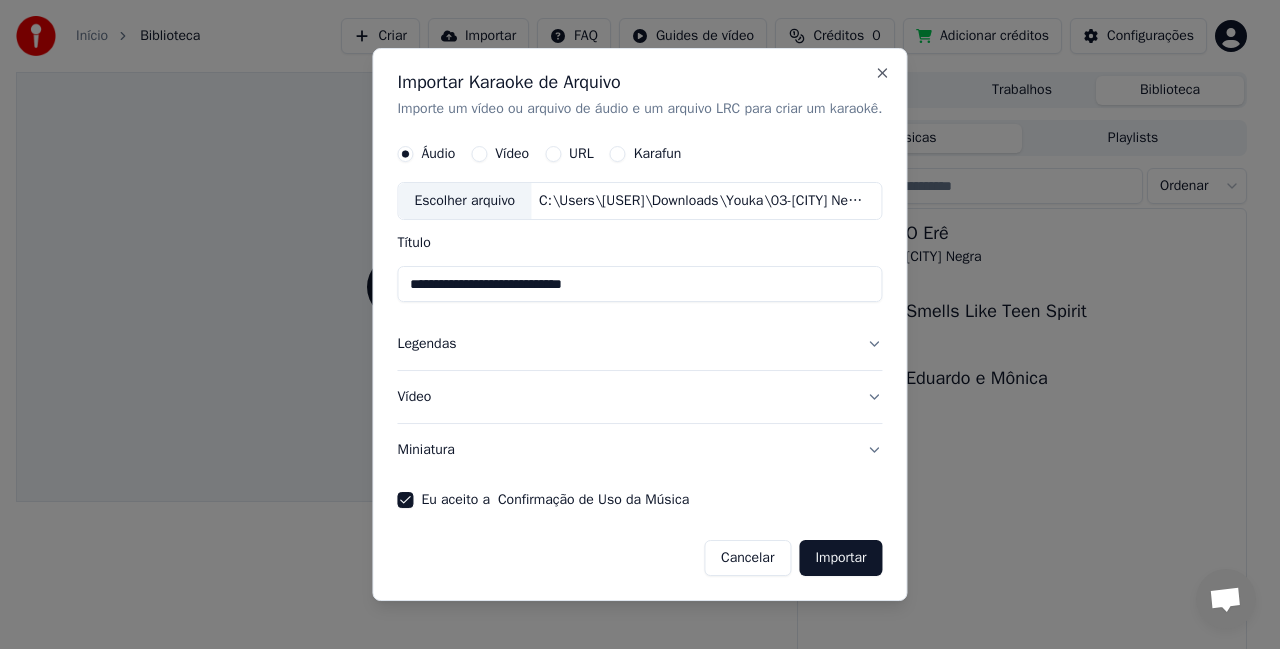 click on "Miniatura" at bounding box center [639, 450] 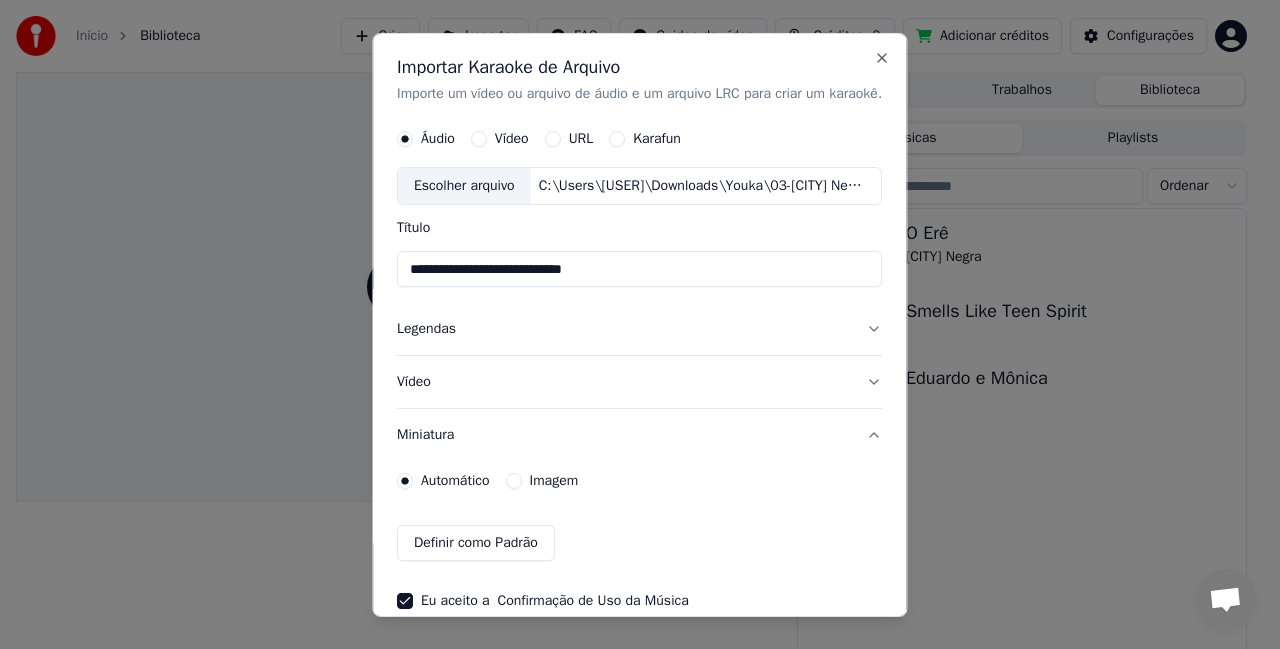 click on "Miniatura" at bounding box center [639, 435] 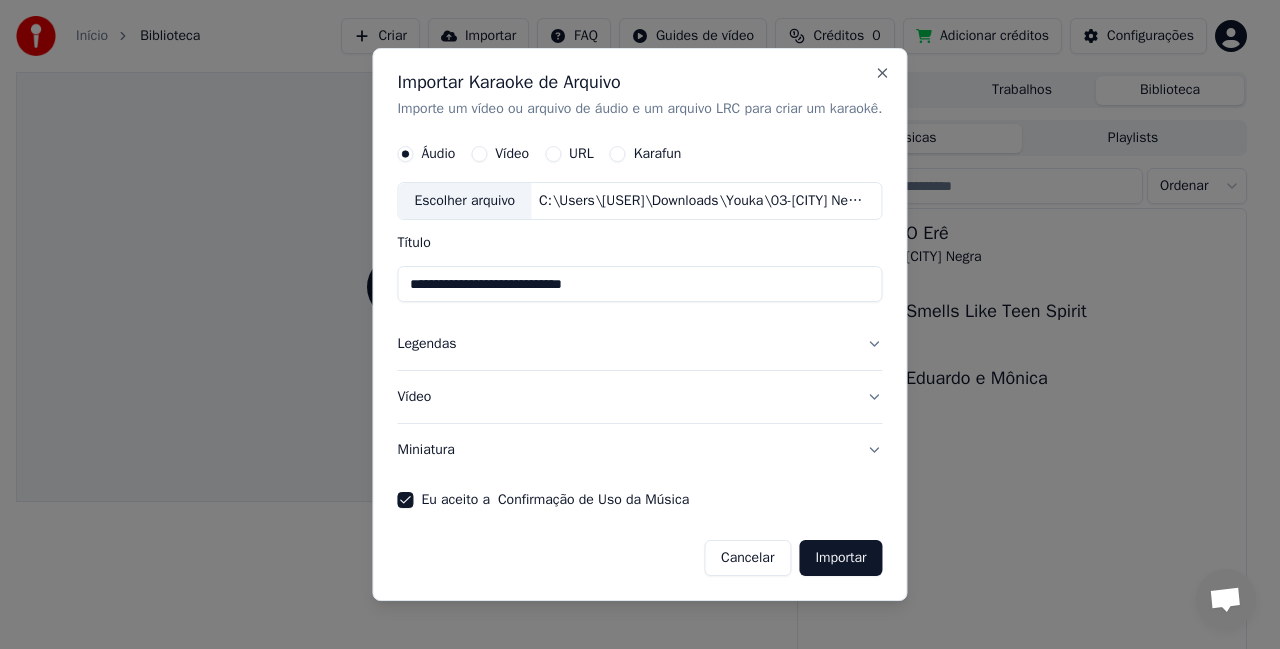 click on "Legendas" at bounding box center (639, 345) 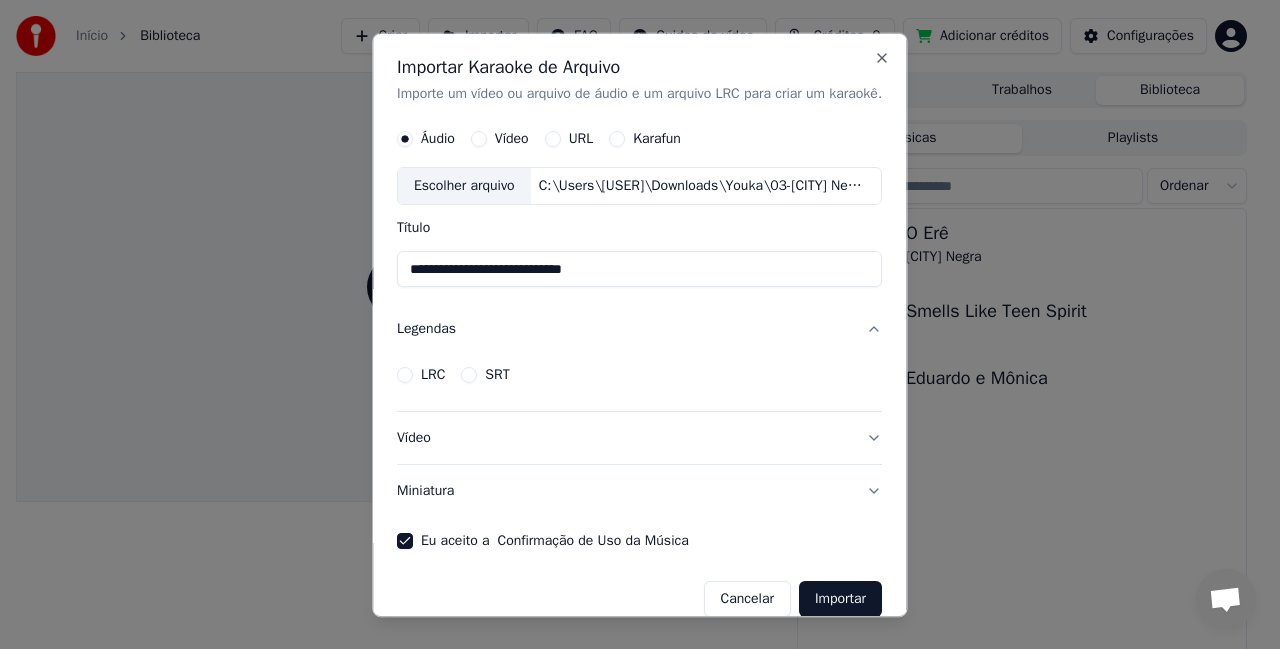 click on "Importar" at bounding box center [840, 599] 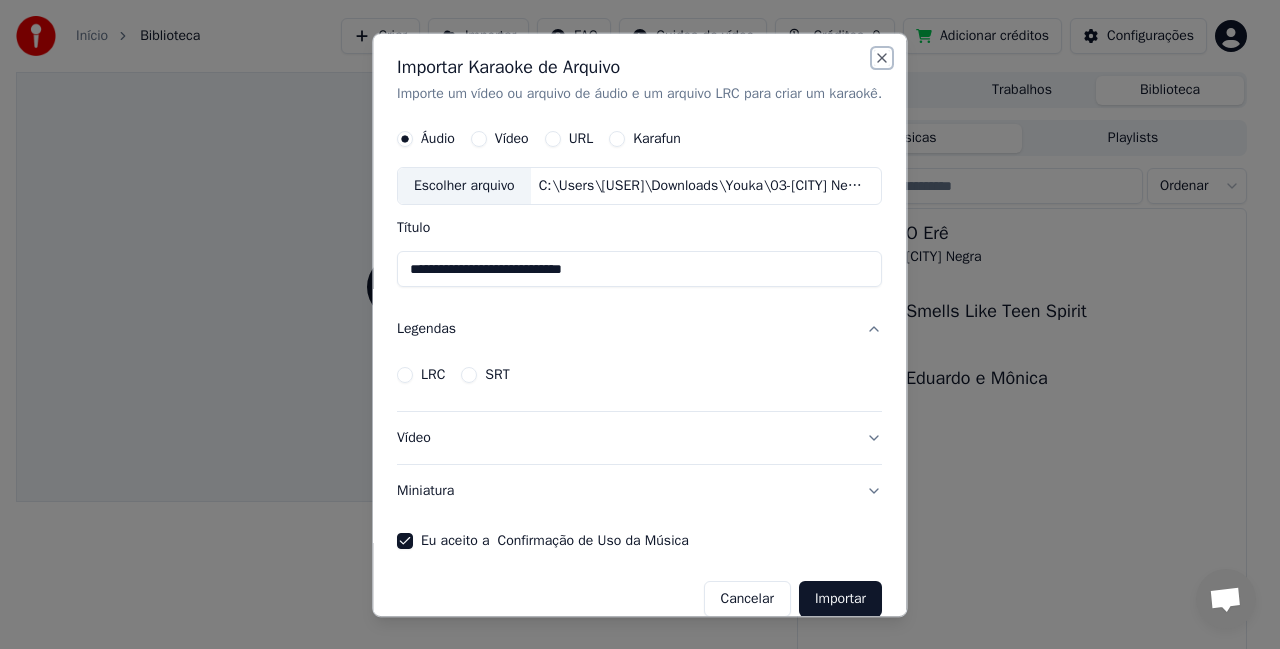 click on "Close" at bounding box center [883, 57] 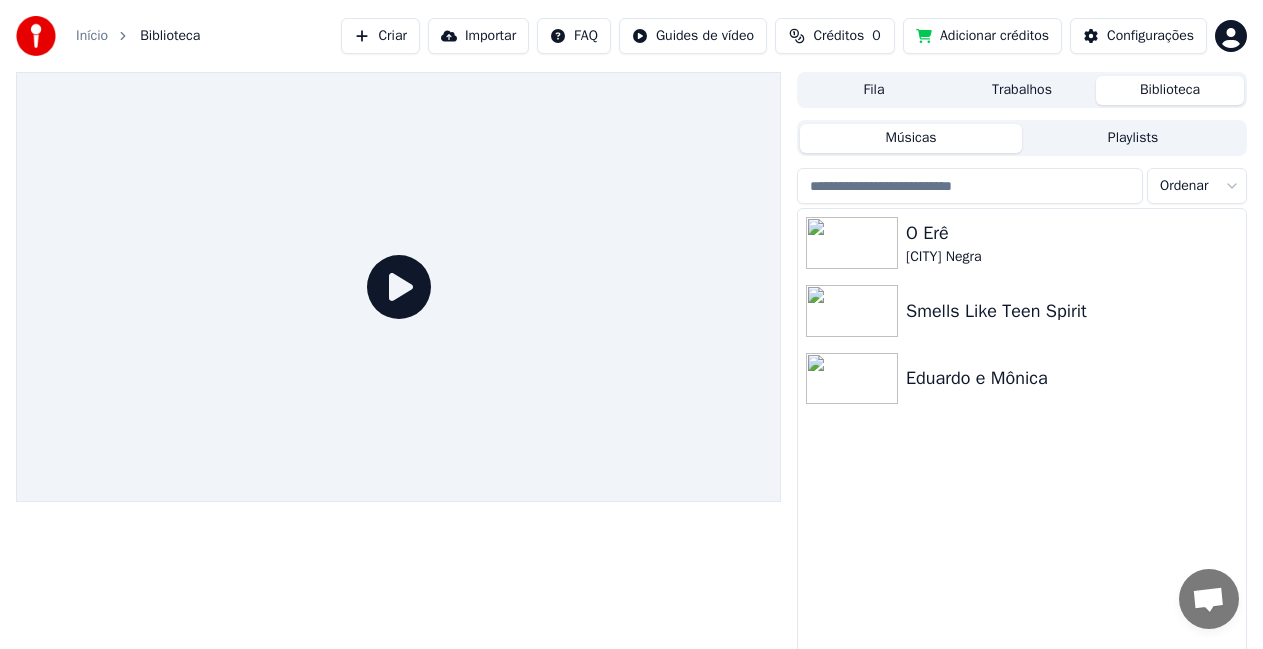 click on "Criar" at bounding box center [380, 36] 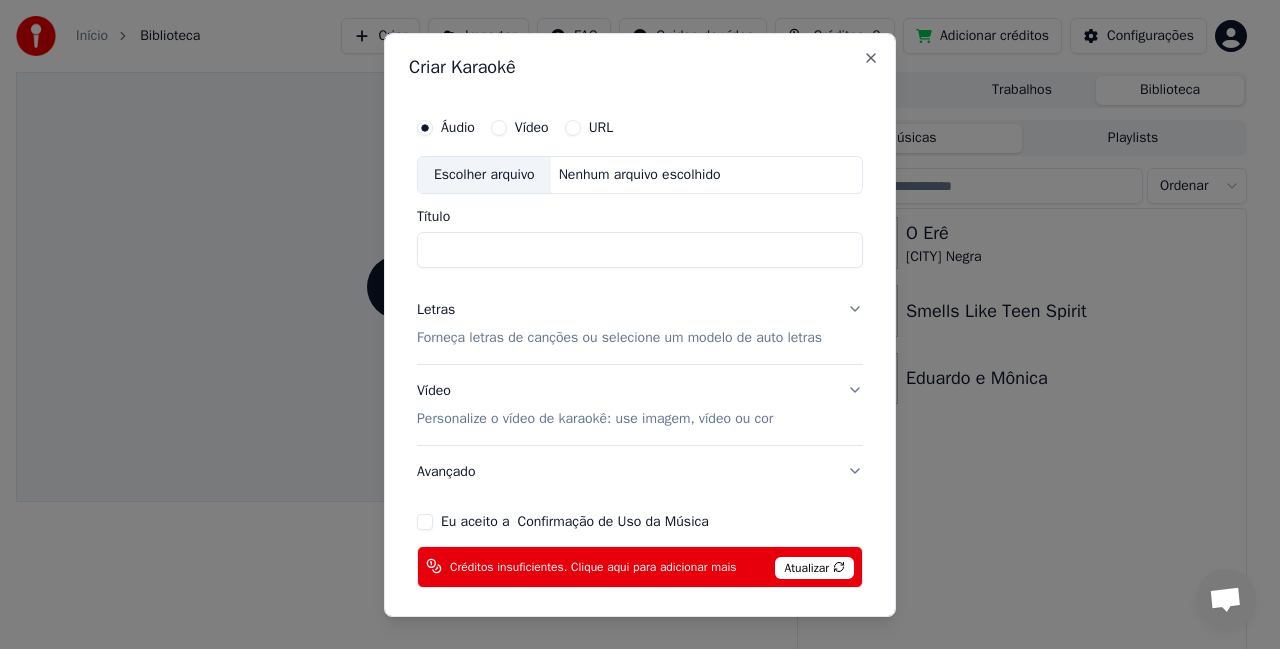 click on "Escolher arquivo" at bounding box center [484, 174] 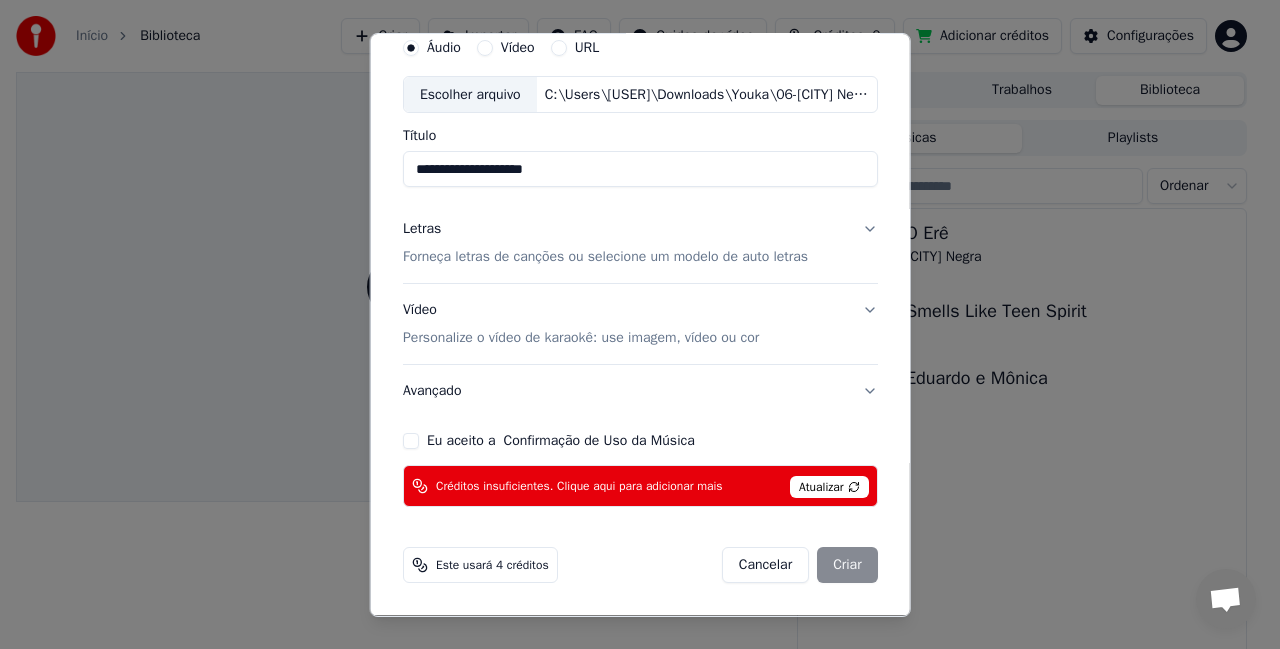 scroll, scrollTop: 0, scrollLeft: 0, axis: both 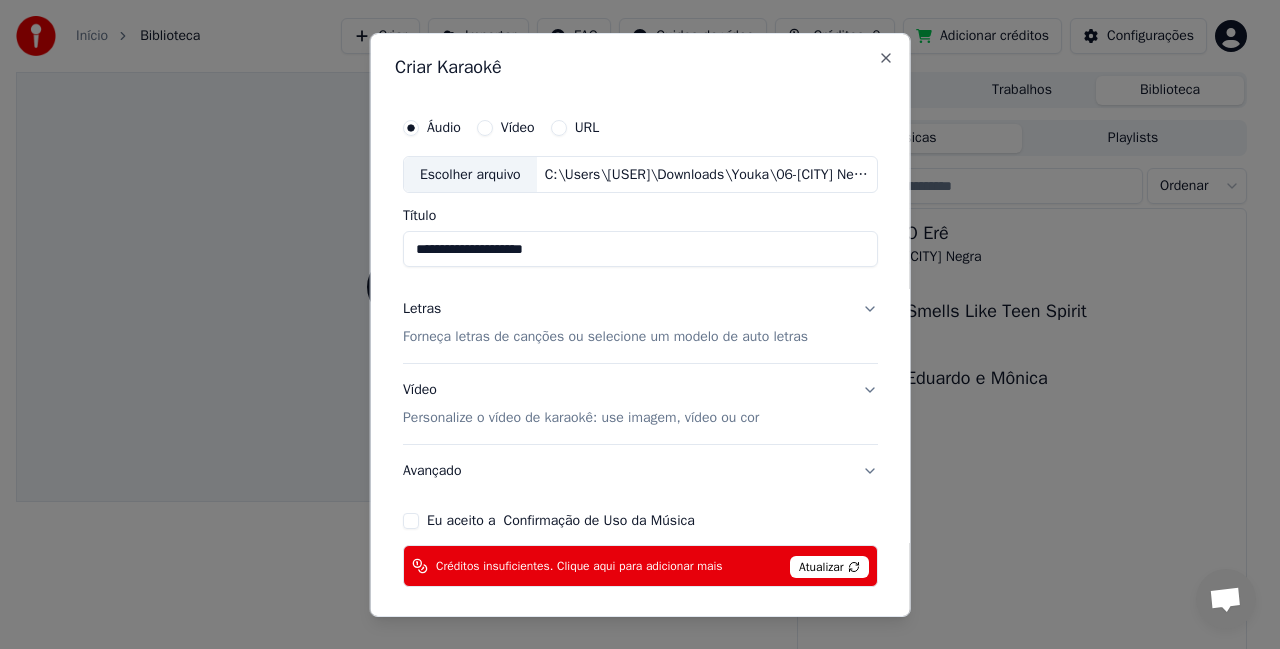 click on "Escolher arquivo" at bounding box center (470, 174) 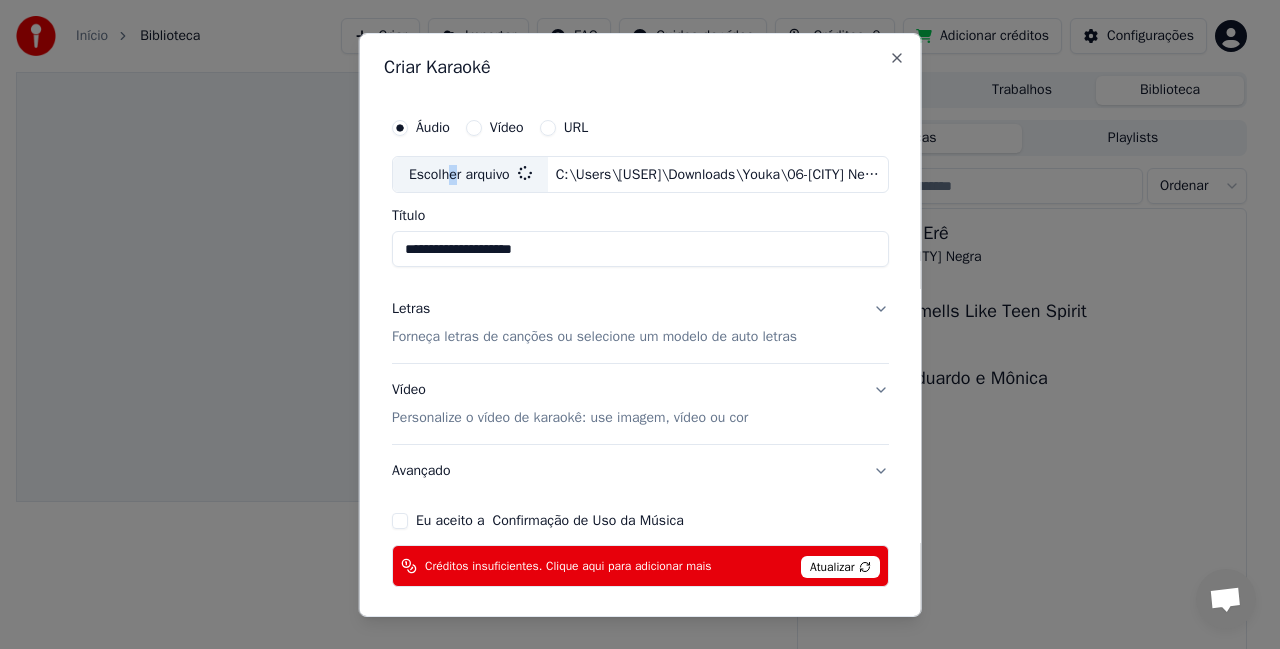 type on "**********" 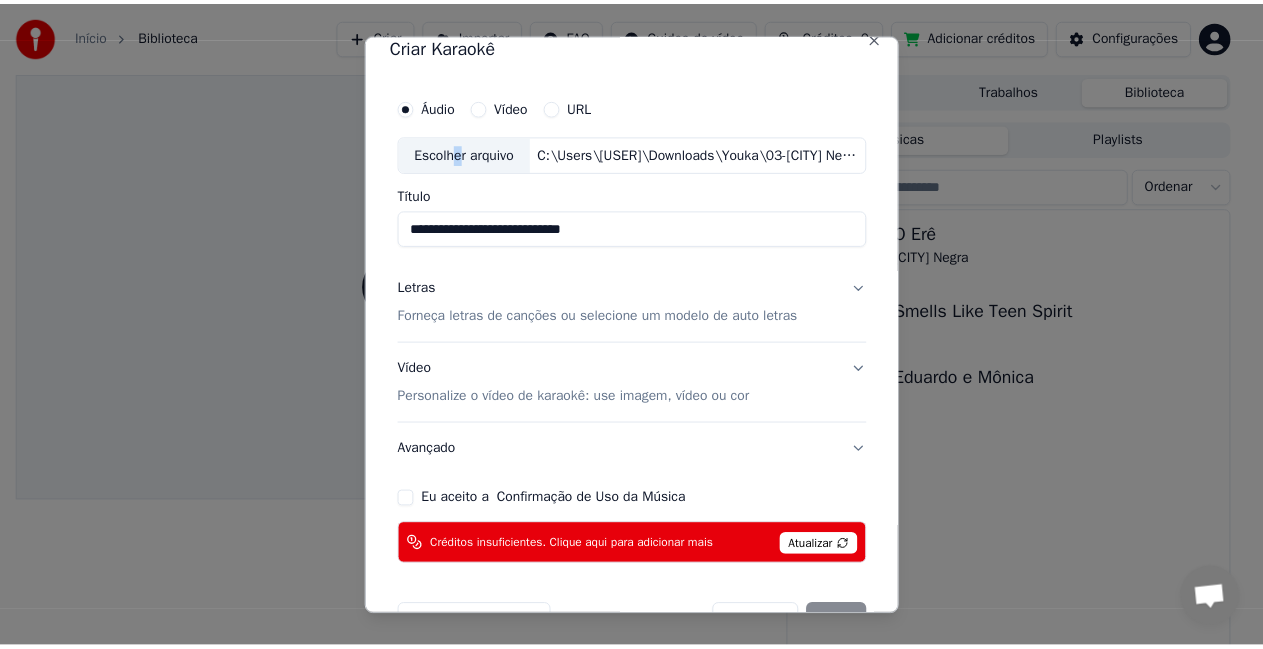 scroll, scrollTop: 80, scrollLeft: 0, axis: vertical 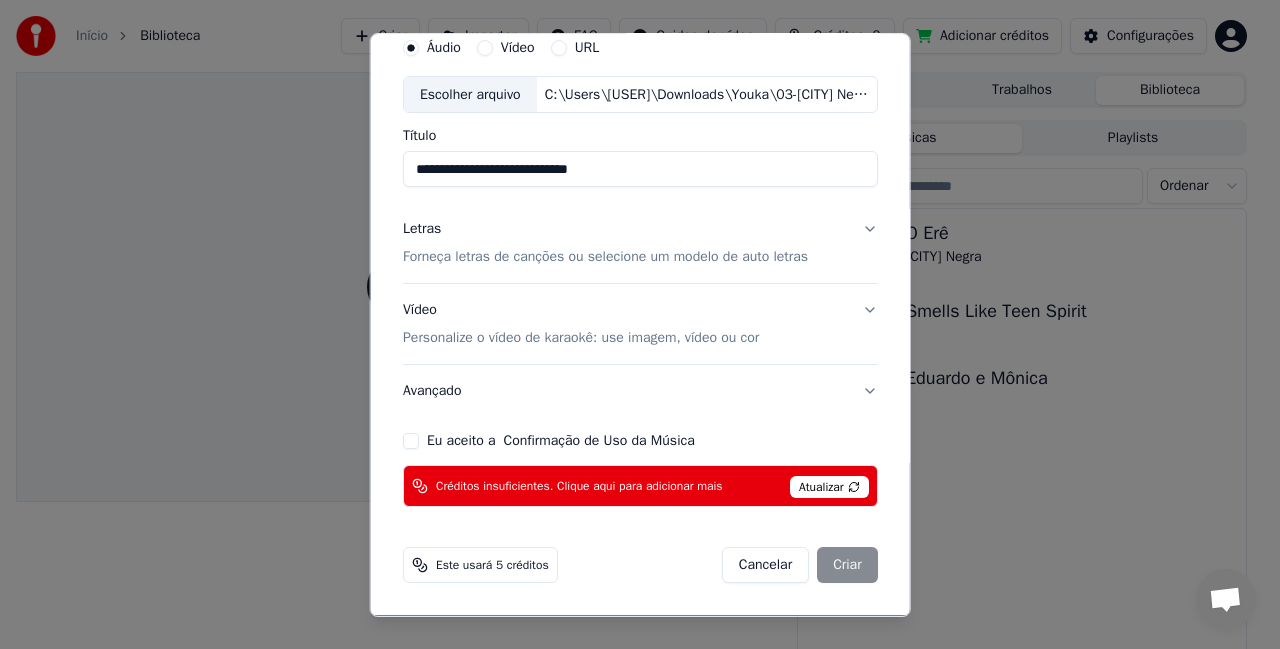 click on "Créditos insuficientes. Clique aqui para adicionar mais" at bounding box center [579, 486] 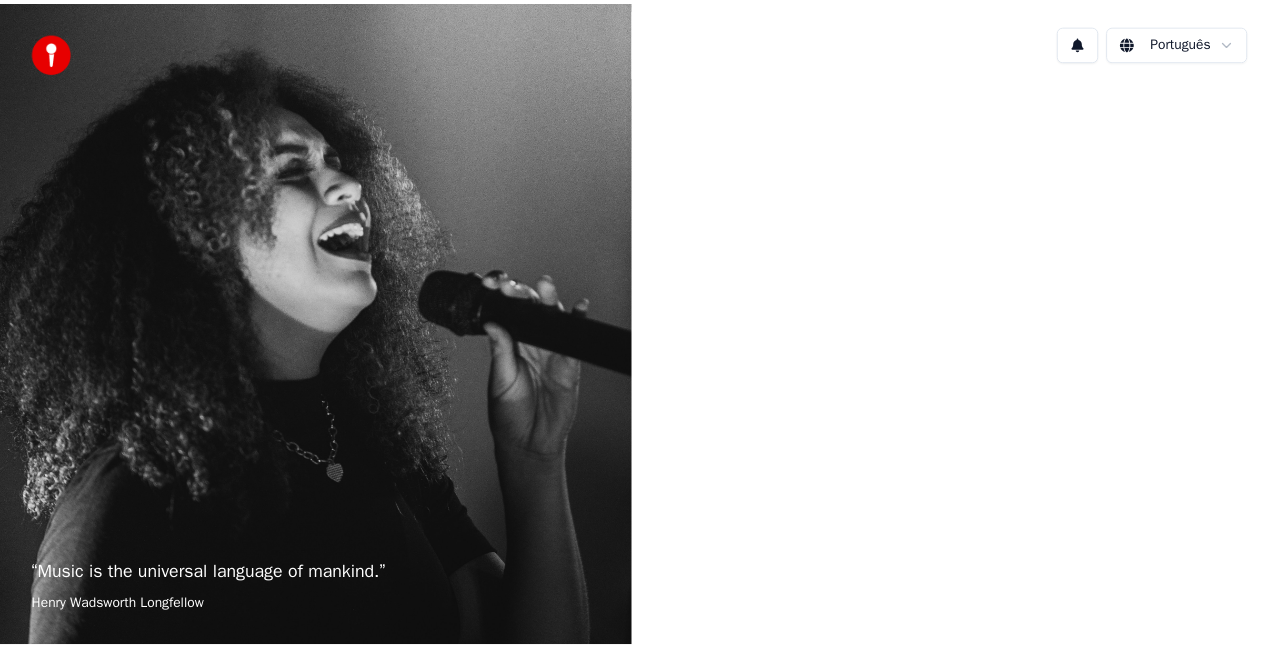 scroll, scrollTop: 0, scrollLeft: 0, axis: both 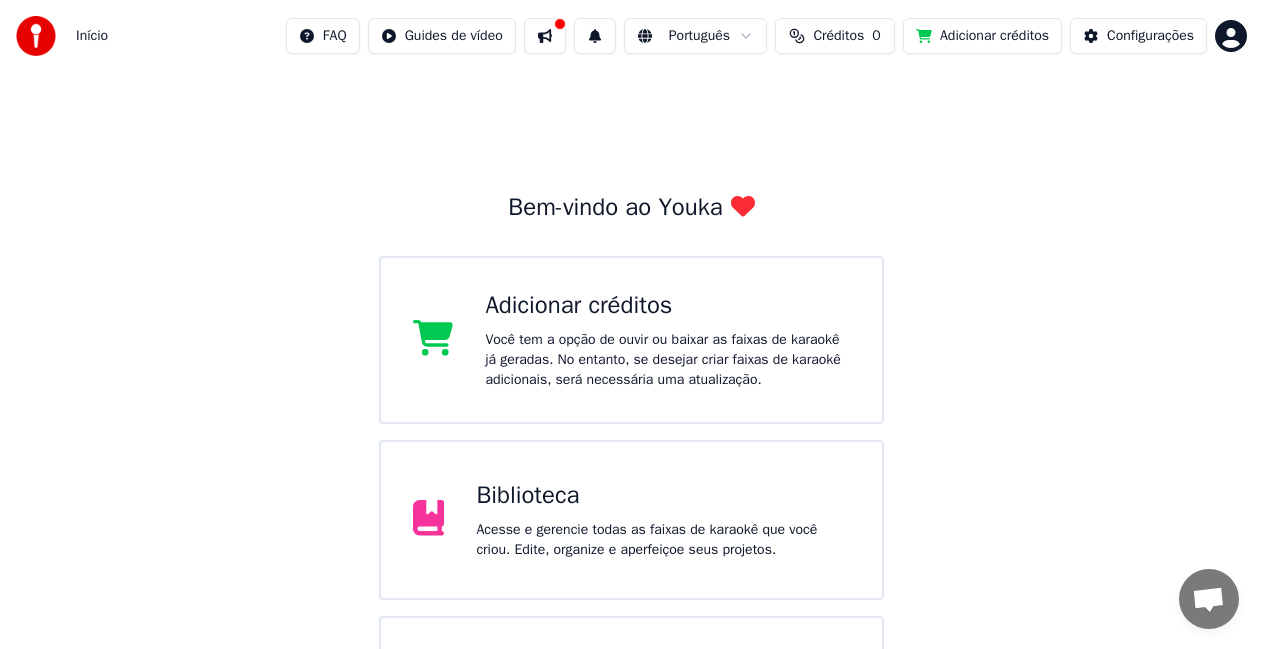 click on "Acesse e gerencie todas as faixas de karaokê que você criou. Edite, organize e aperfeiçoe seus projetos." at bounding box center (663, 540) 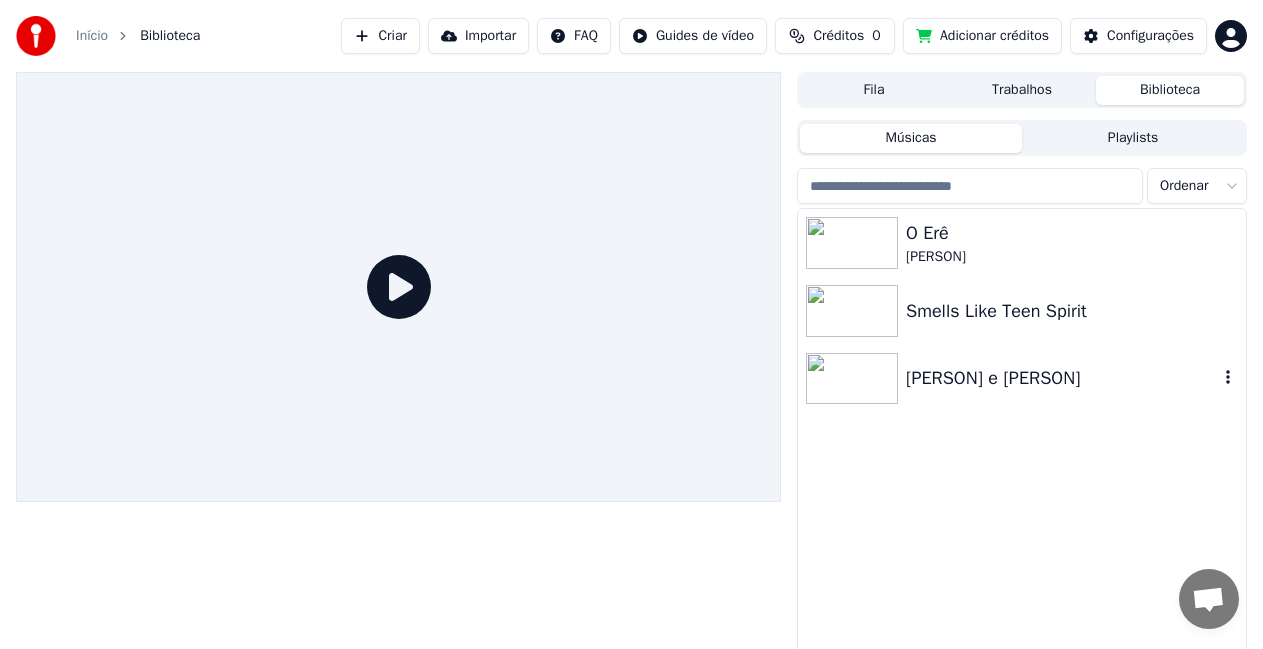click on "Eduardo e Mônica" at bounding box center (1062, 378) 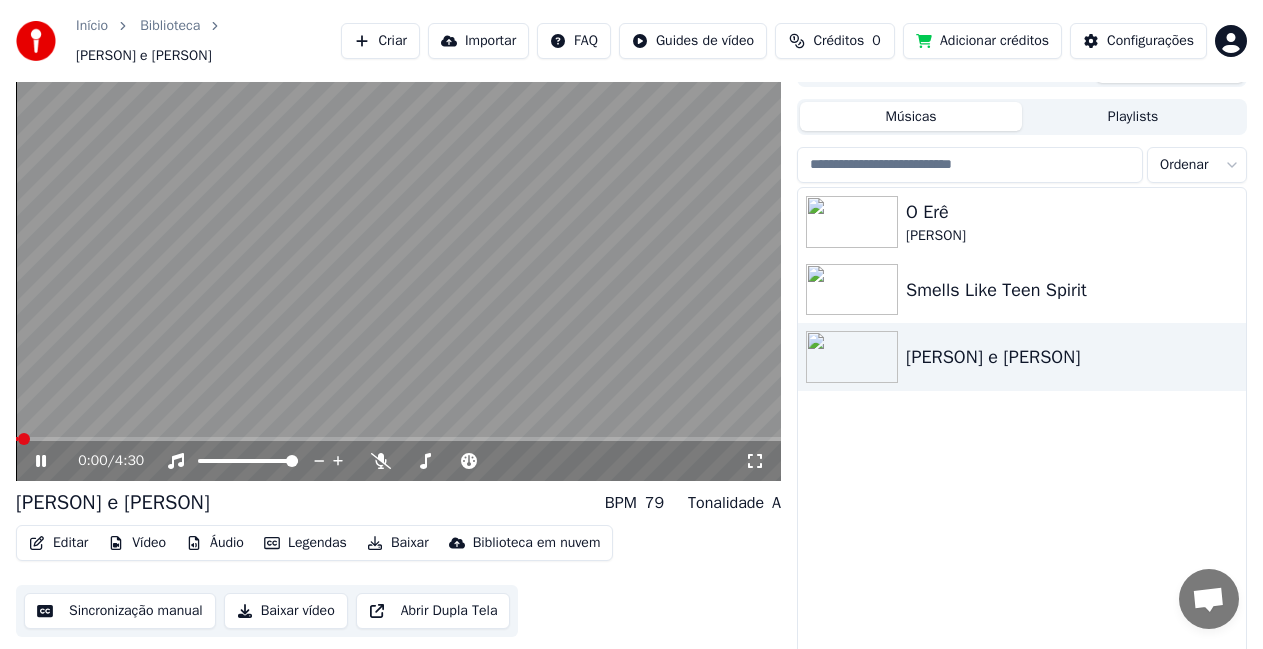 scroll, scrollTop: 56, scrollLeft: 0, axis: vertical 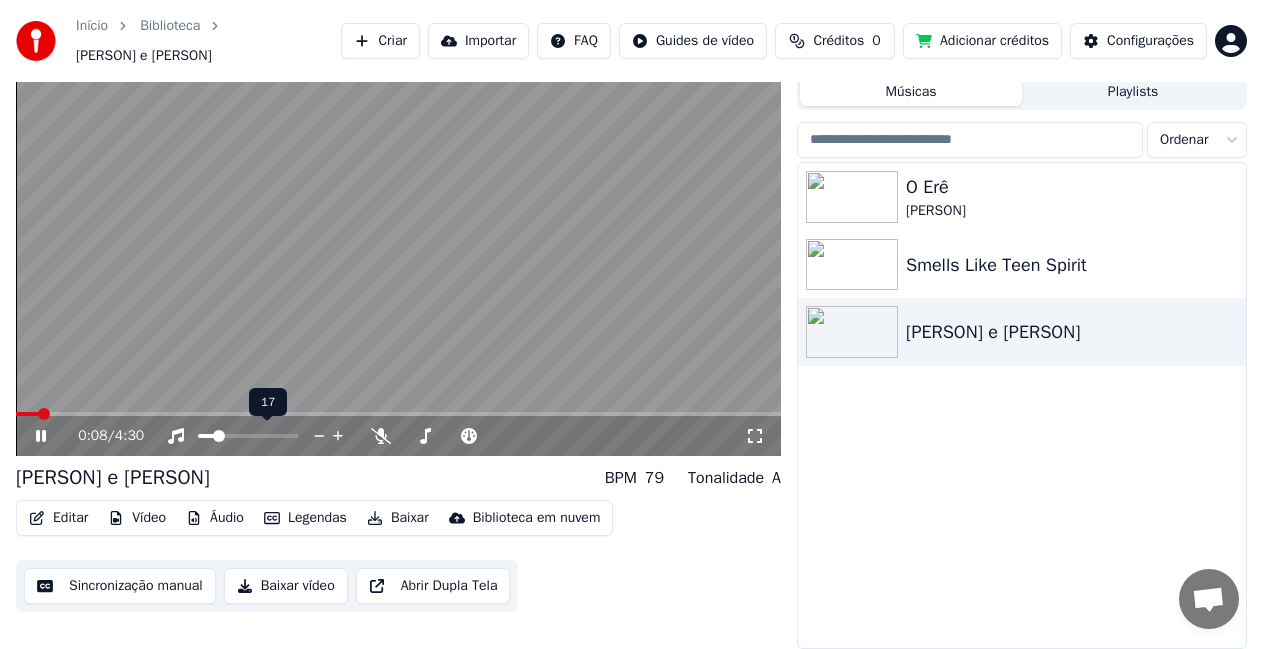 click at bounding box center (206, 436) 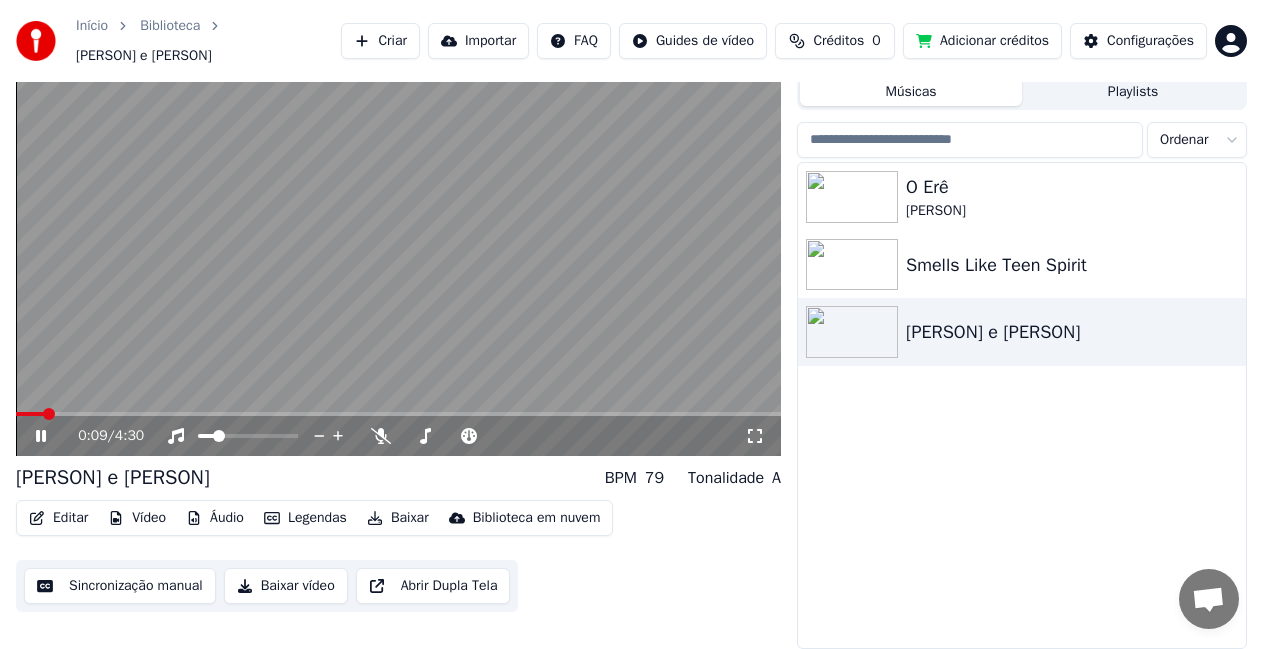 scroll, scrollTop: 0, scrollLeft: 0, axis: both 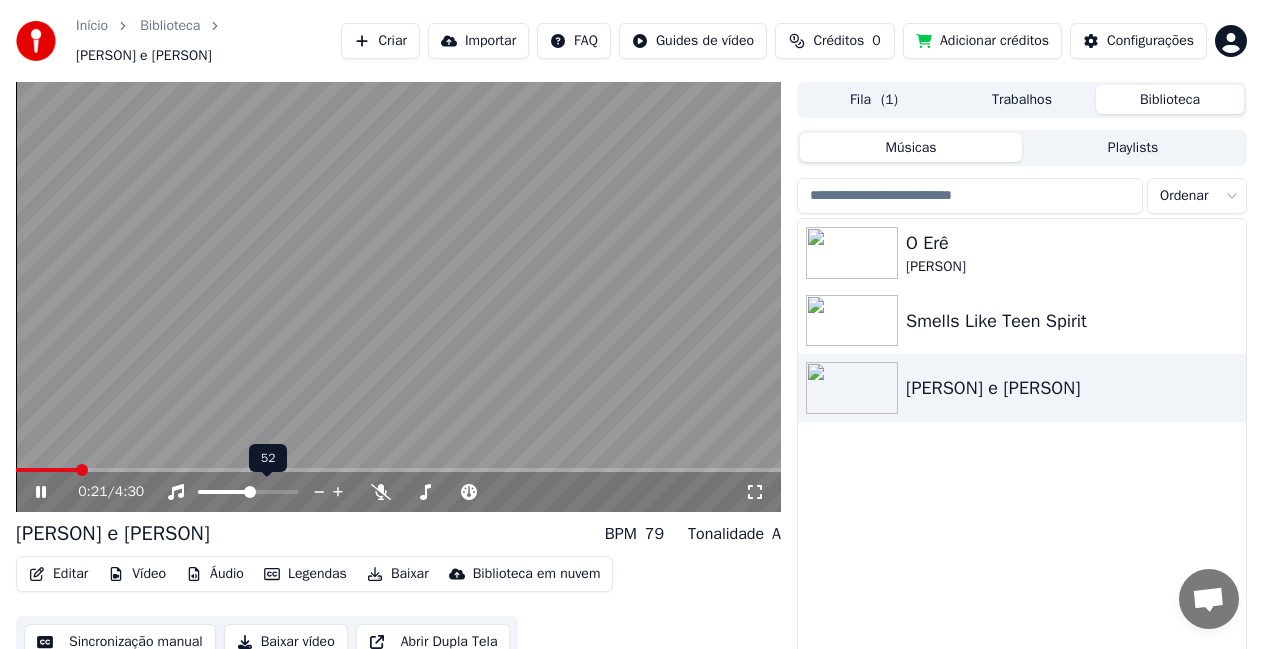 click at bounding box center [248, 492] 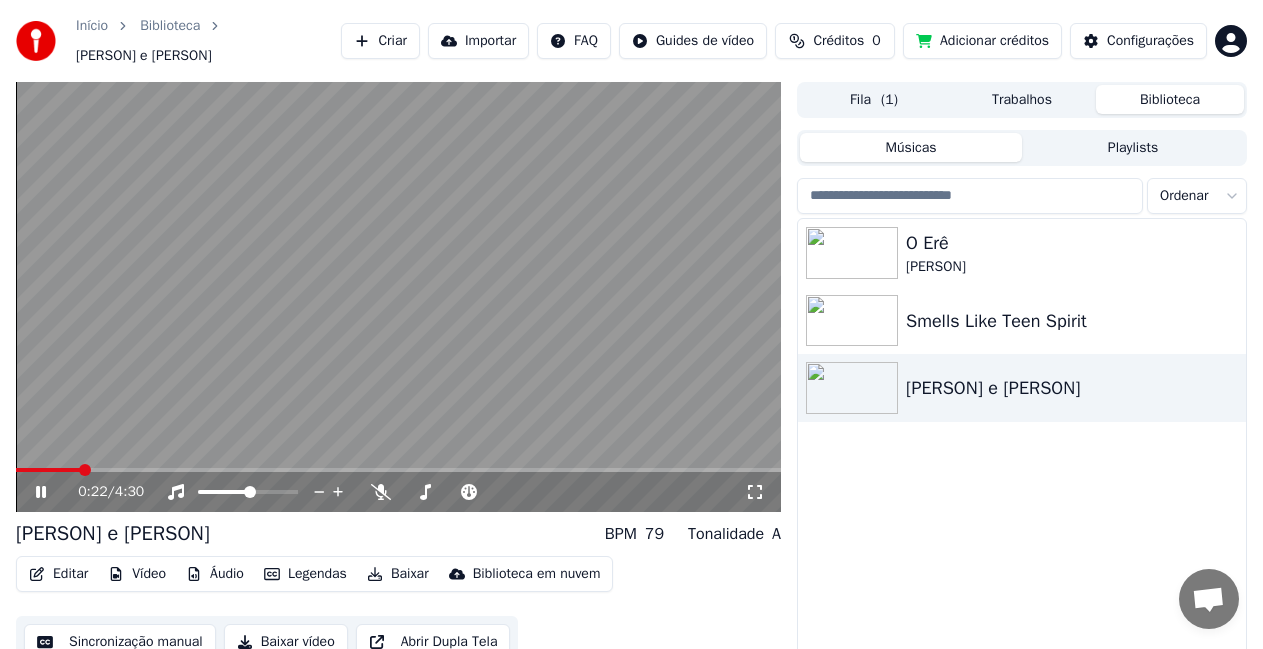 drag, startPoint x: 750, startPoint y: 487, endPoint x: 750, endPoint y: 510, distance: 23 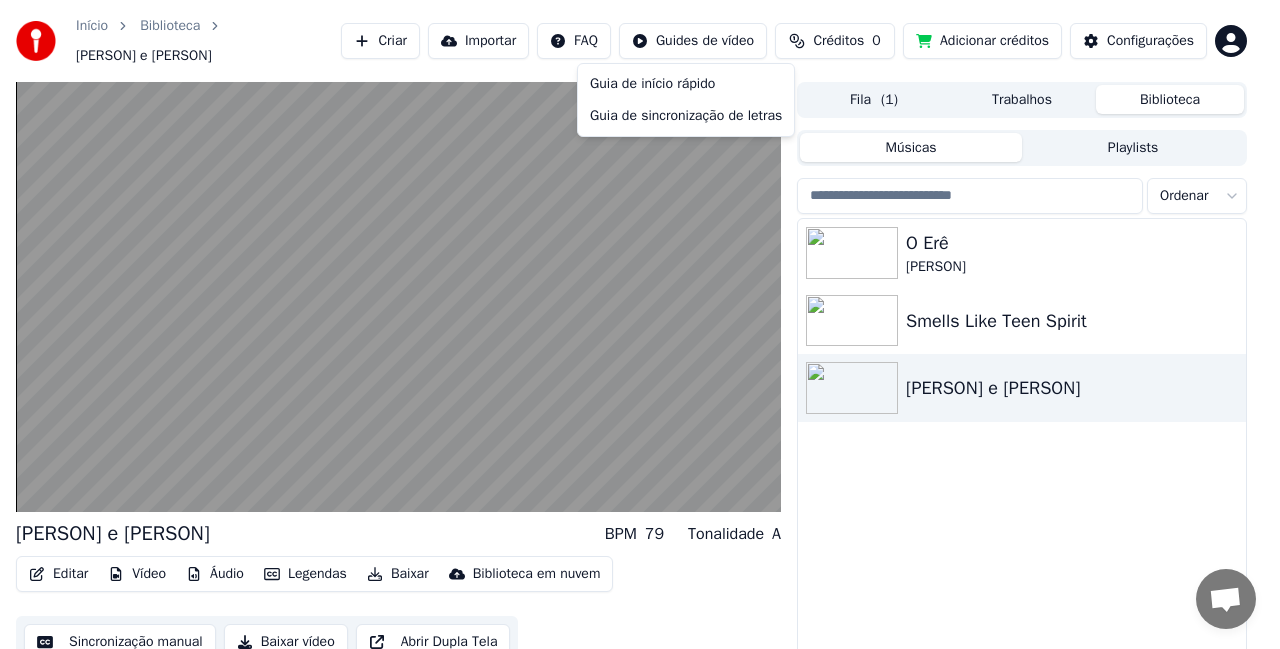 click on "Início Biblioteca Eduardo e Mônica Criar Importar FAQ Guides de vídeo Créditos 0 Adicionar créditos Configurações Eduardo e Mônica BPM 79 Tonalidade A Editar Vídeo Áudio Legendas Baixar Biblioteca em nuvem Sincronização manual Baixar vídeo Abrir Dupla Tela Fila ( 1 ) Trabalhos Biblioteca Músicas Playlists Ordenar O Erê Cidade Negra Smells Like Teen Spirit Eduardo e Mônica Guia de início rápido Guia de sincronização de letras" at bounding box center (640, 324) 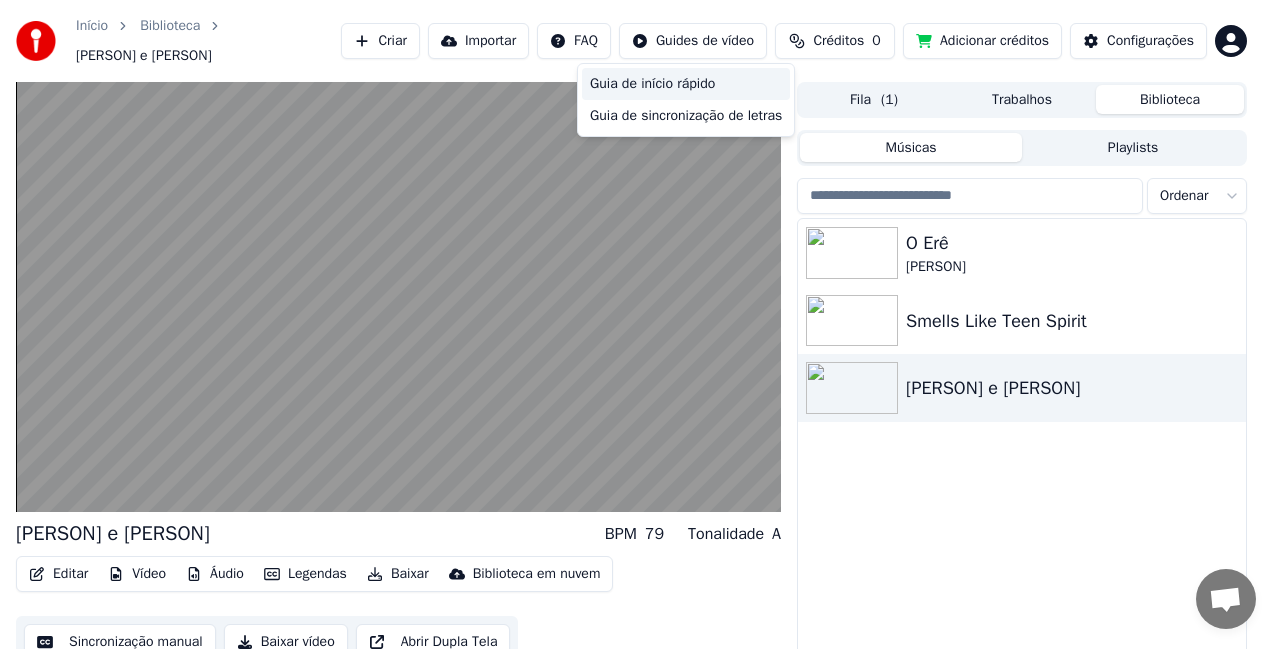 click on "Guia de início rápido" at bounding box center (686, 84) 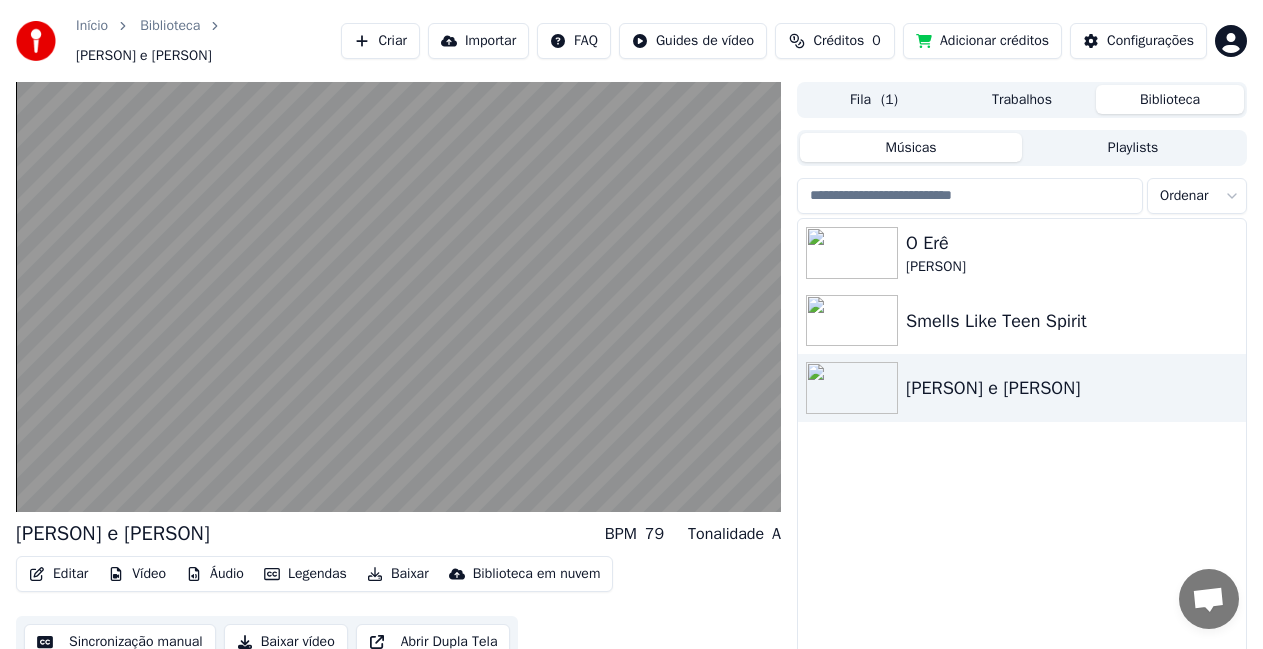 click on "Início Biblioteca Eduardo e Mônica Criar Importar FAQ Guides de vídeo Créditos 0 Adicionar créditos Configurações Eduardo e Mônica BPM 79 Tonalidade A Editar Vídeo Áudio Legendas Baixar Biblioteca em nuvem Sincronização manual Baixar vídeo Abrir Dupla Tela Fila ( 1 ) Trabalhos Biblioteca Músicas Playlists Ordenar O Erê Cidade Negra Smells Like Teen Spirit Eduardo e Mônica" at bounding box center (631, 324) 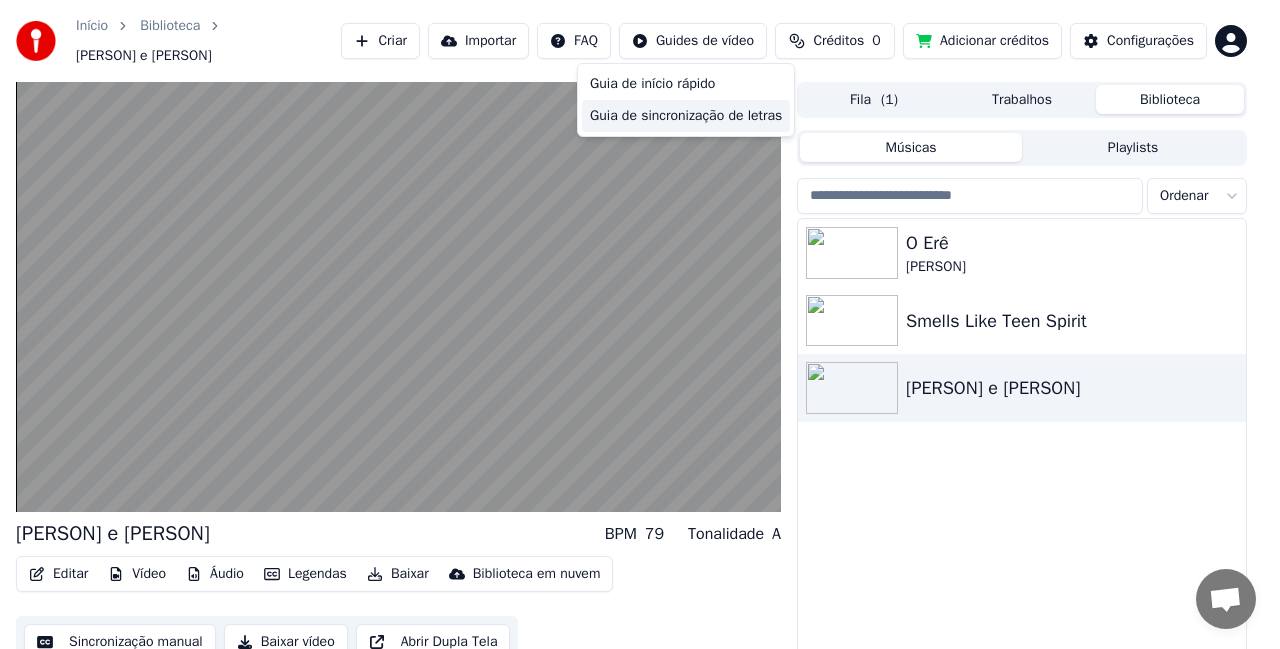 click on "Guia de sincronização de letras" at bounding box center [686, 116] 